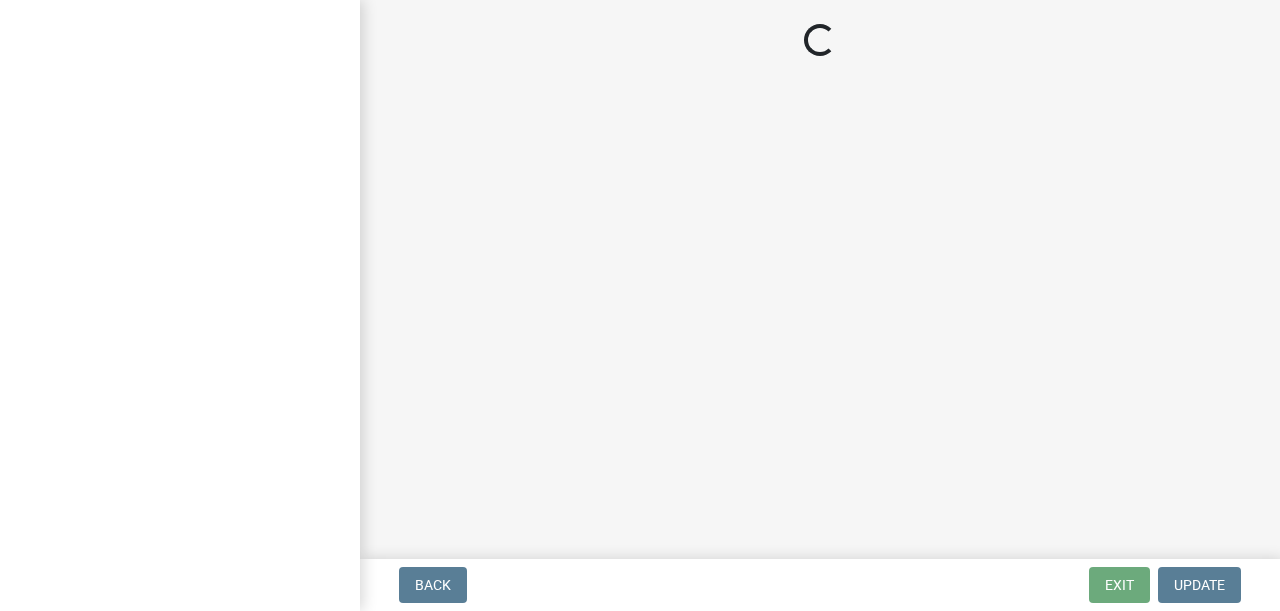 scroll, scrollTop: 0, scrollLeft: 0, axis: both 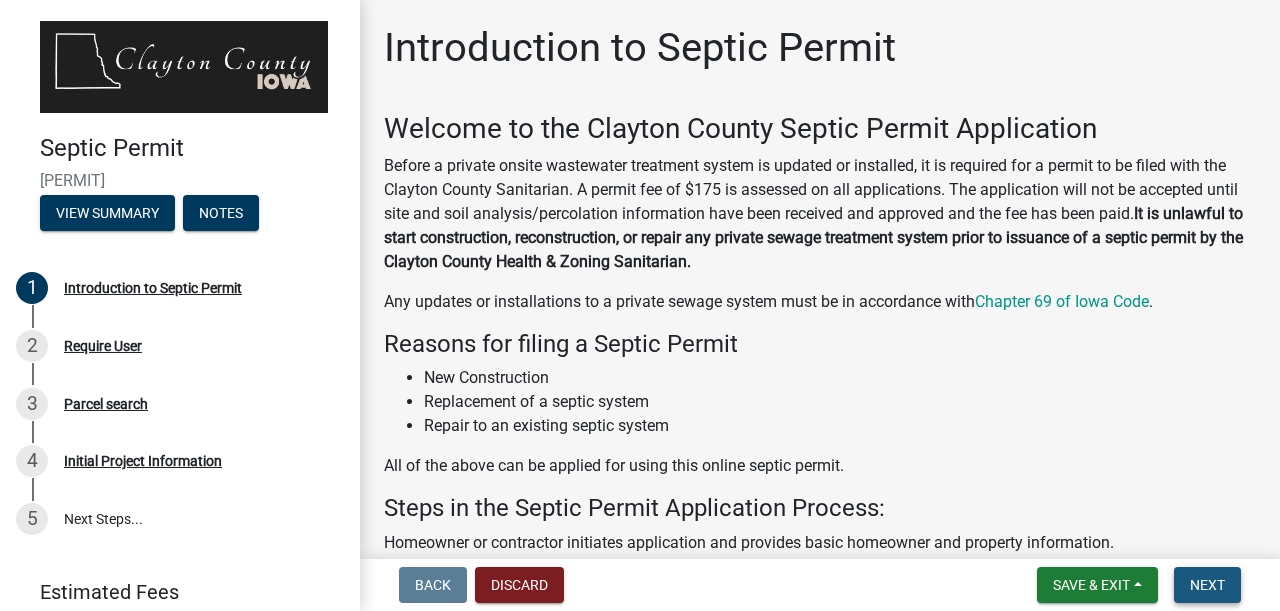 click on "Next" at bounding box center [1207, 585] 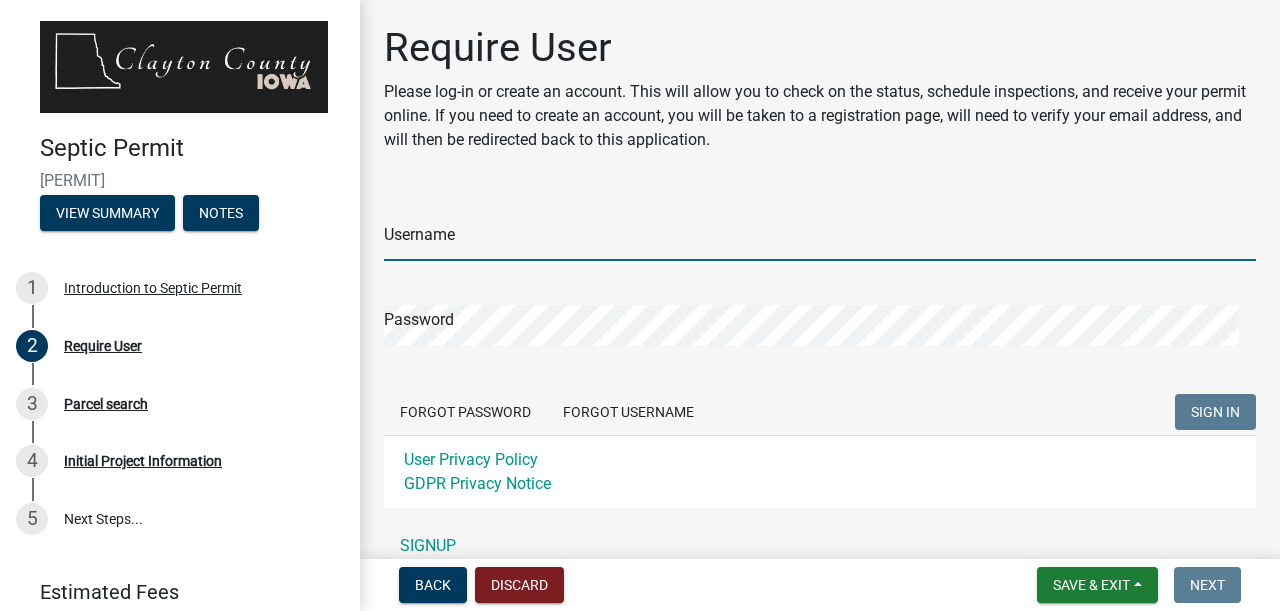 type on "Groth Services LLC" 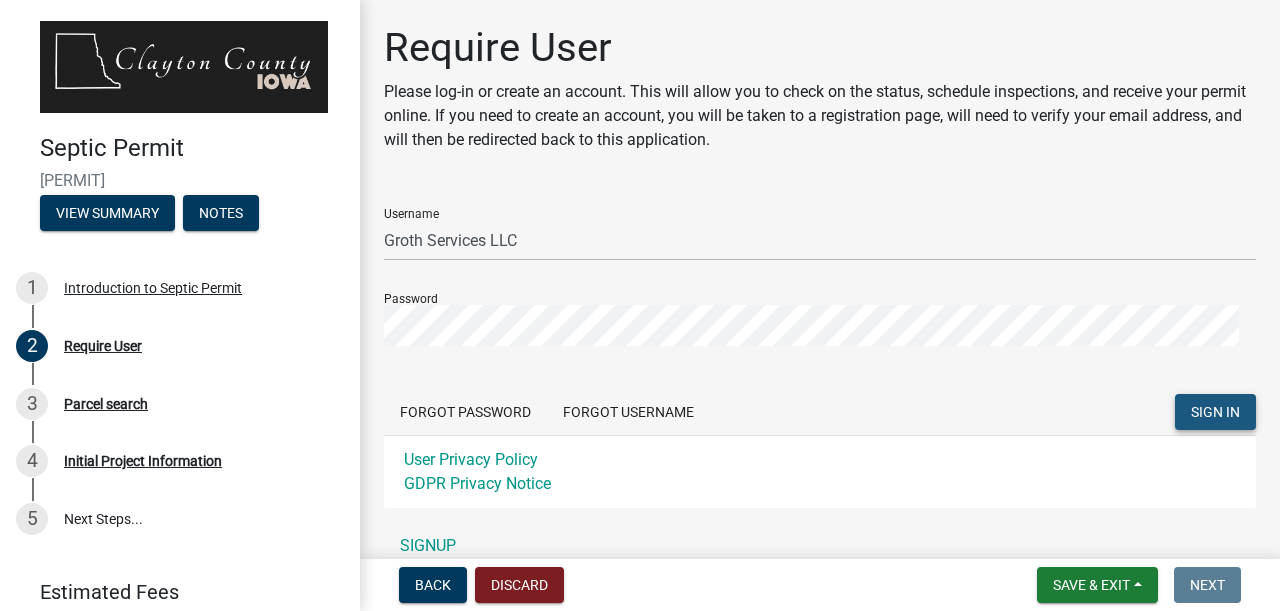 click on "SIGN IN" 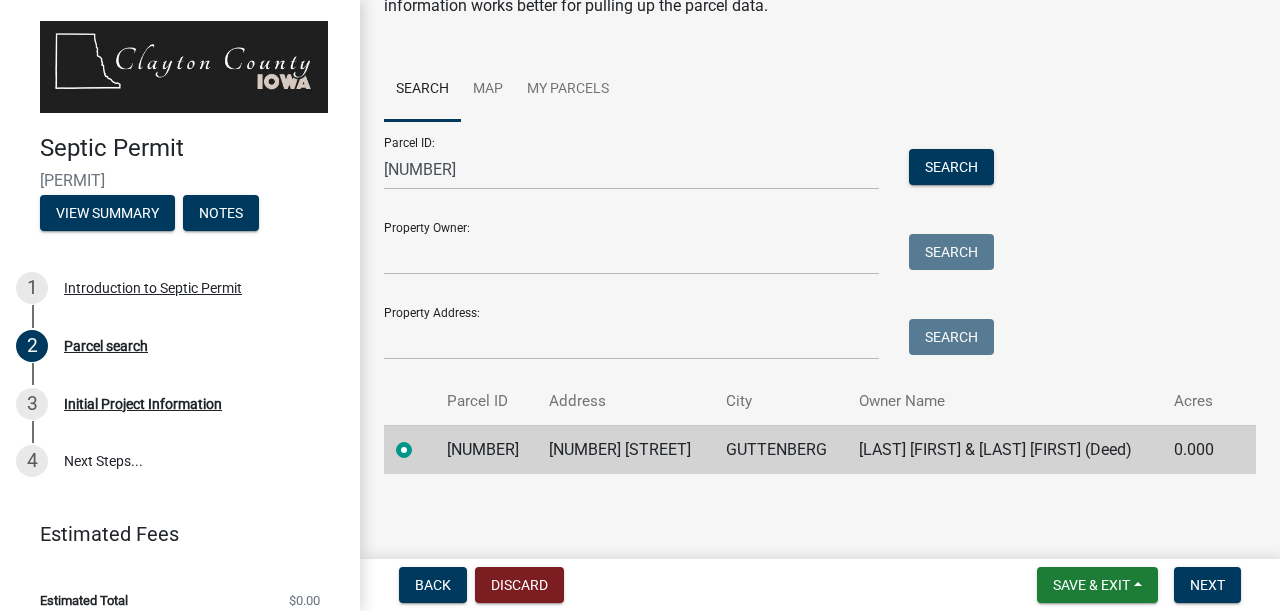 scroll, scrollTop: 134, scrollLeft: 0, axis: vertical 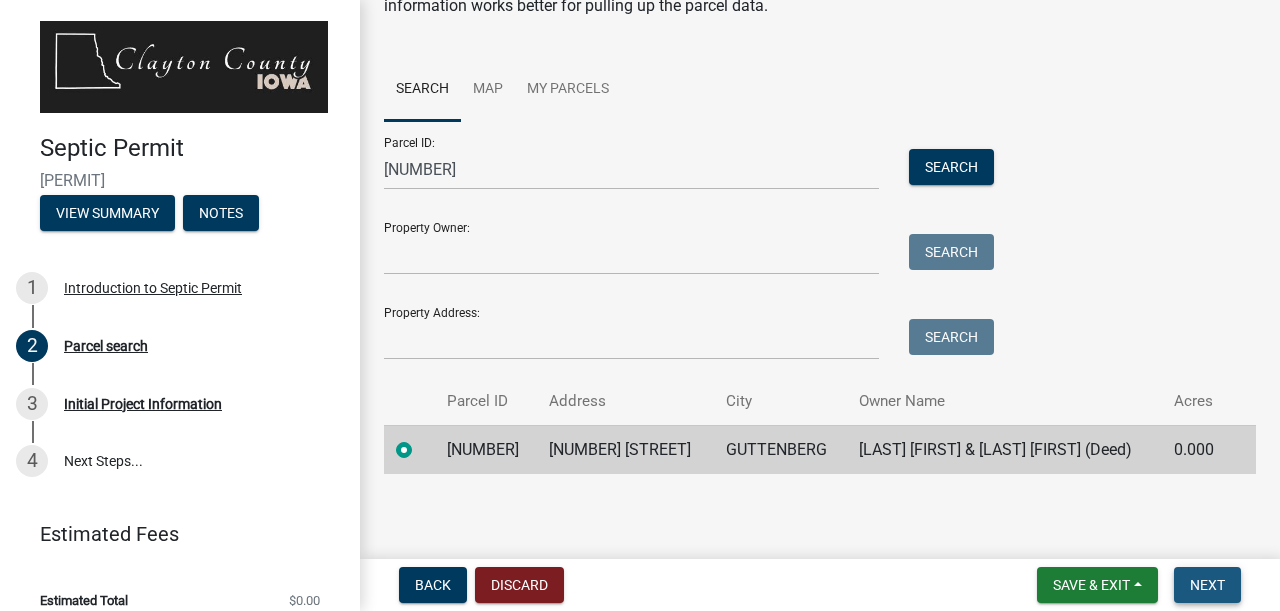 click on "Next" at bounding box center (1207, 585) 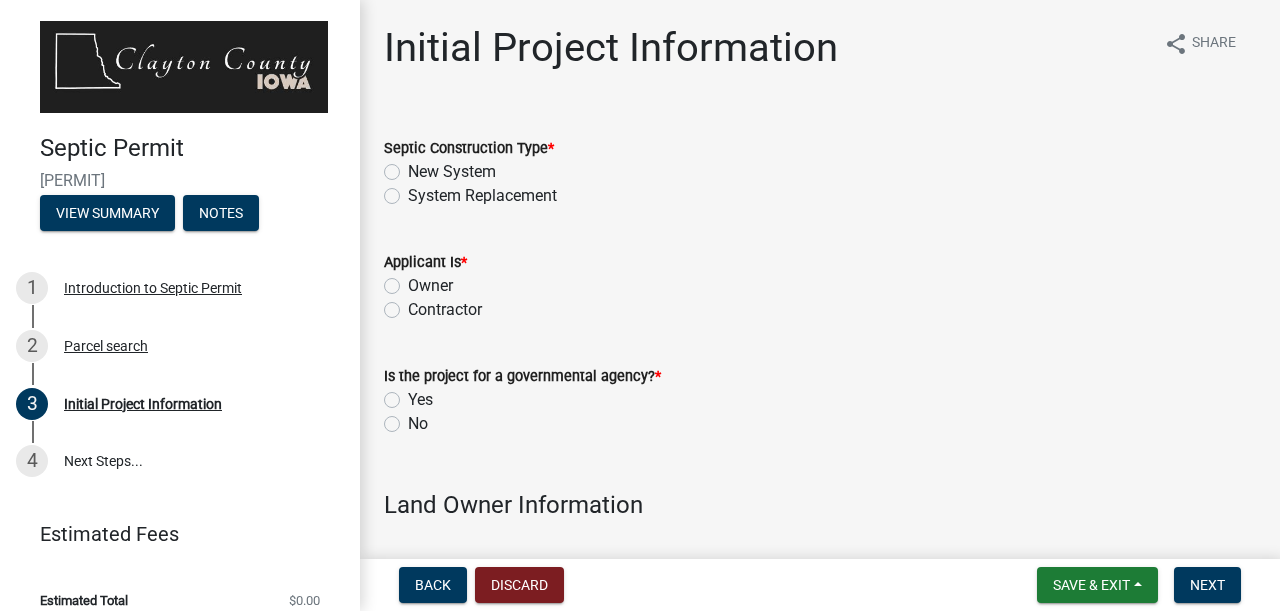 scroll, scrollTop: 0, scrollLeft: 0, axis: both 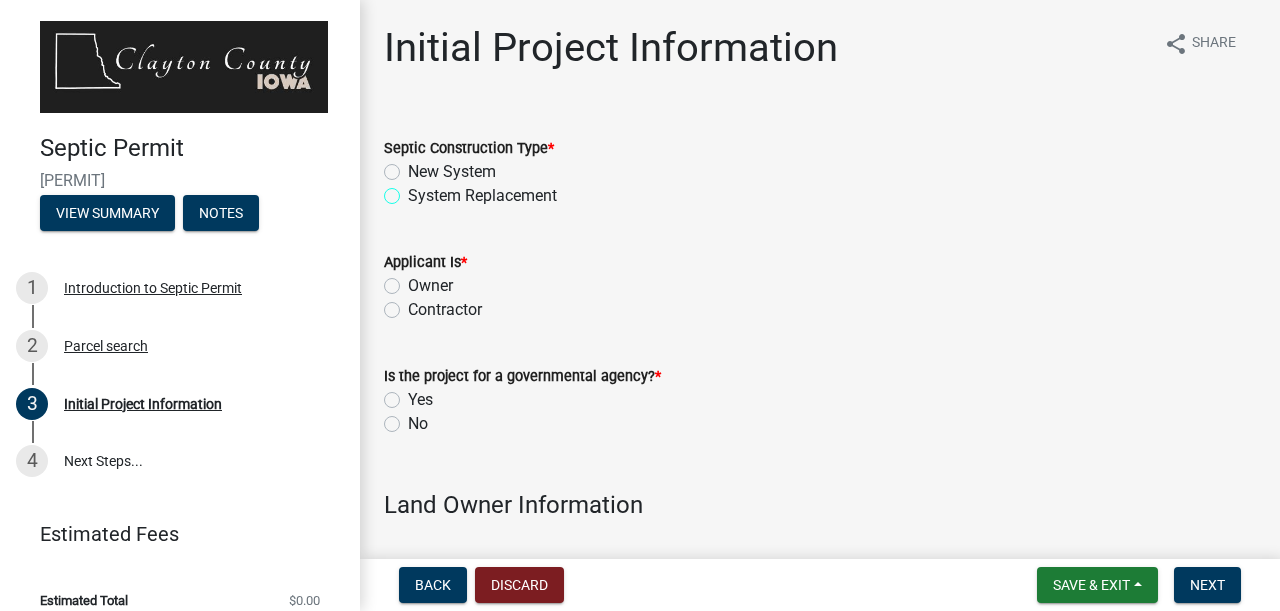 click on "System Replacement" at bounding box center [414, 190] 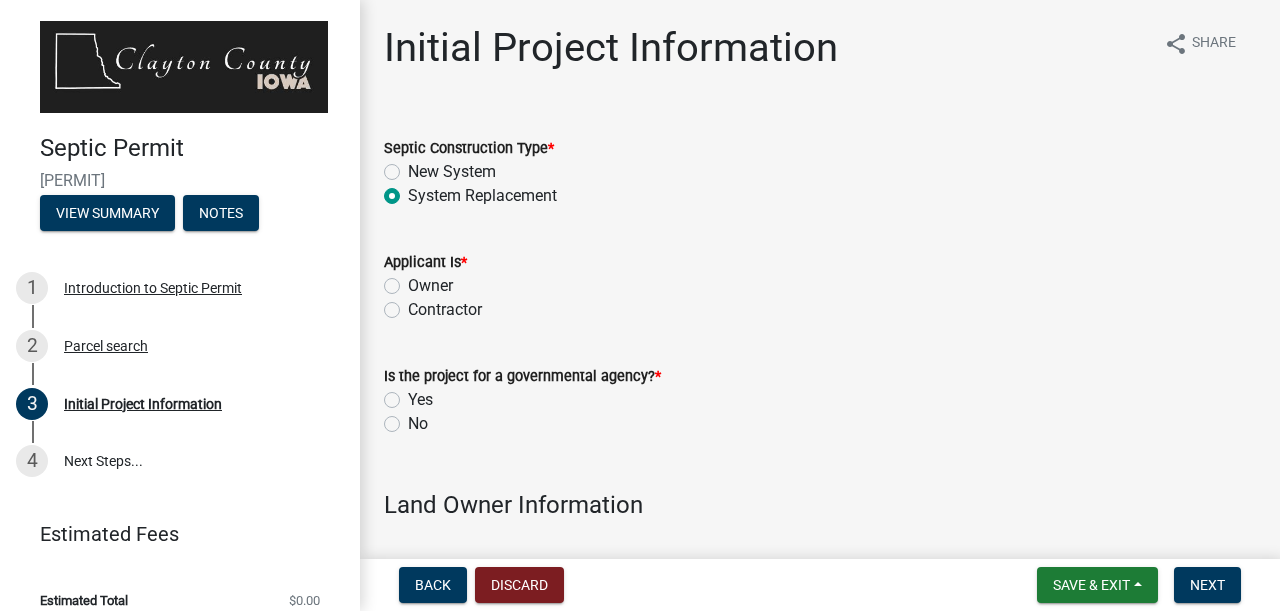 radio on "true" 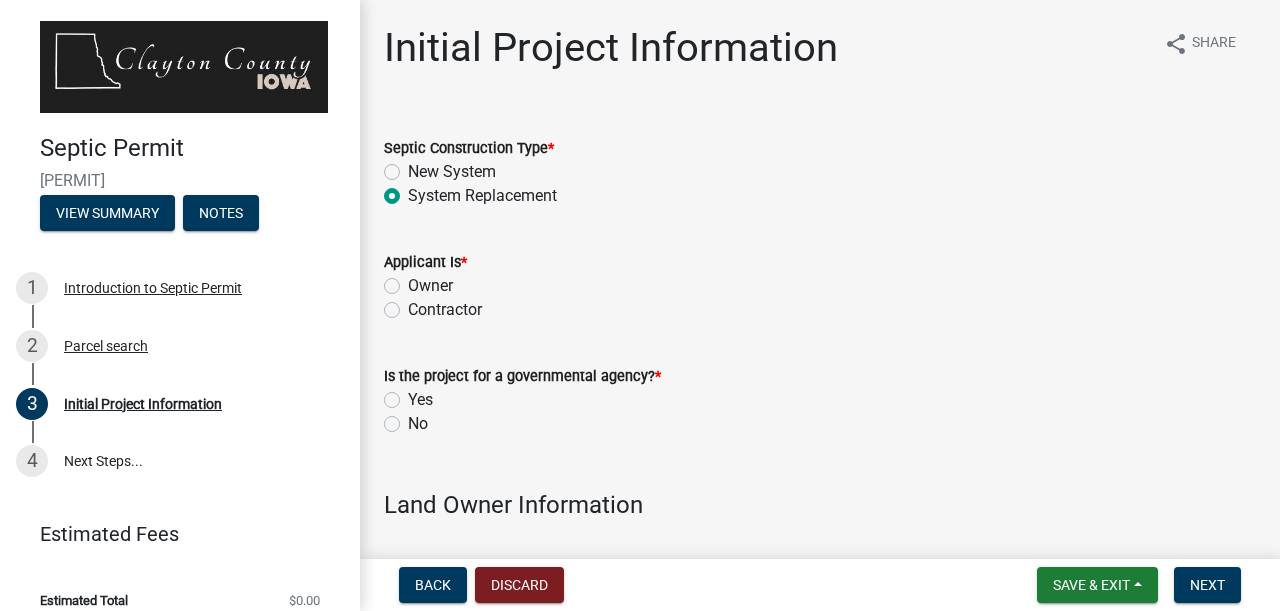 click on "Contractor" 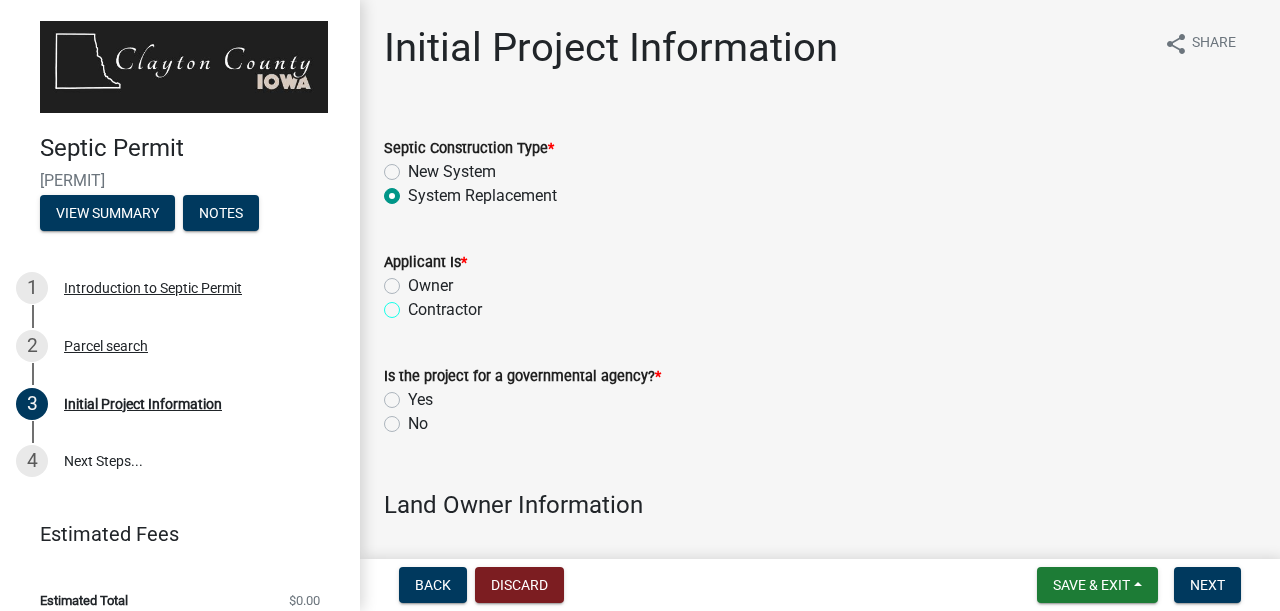 click on "Contractor" at bounding box center [414, 304] 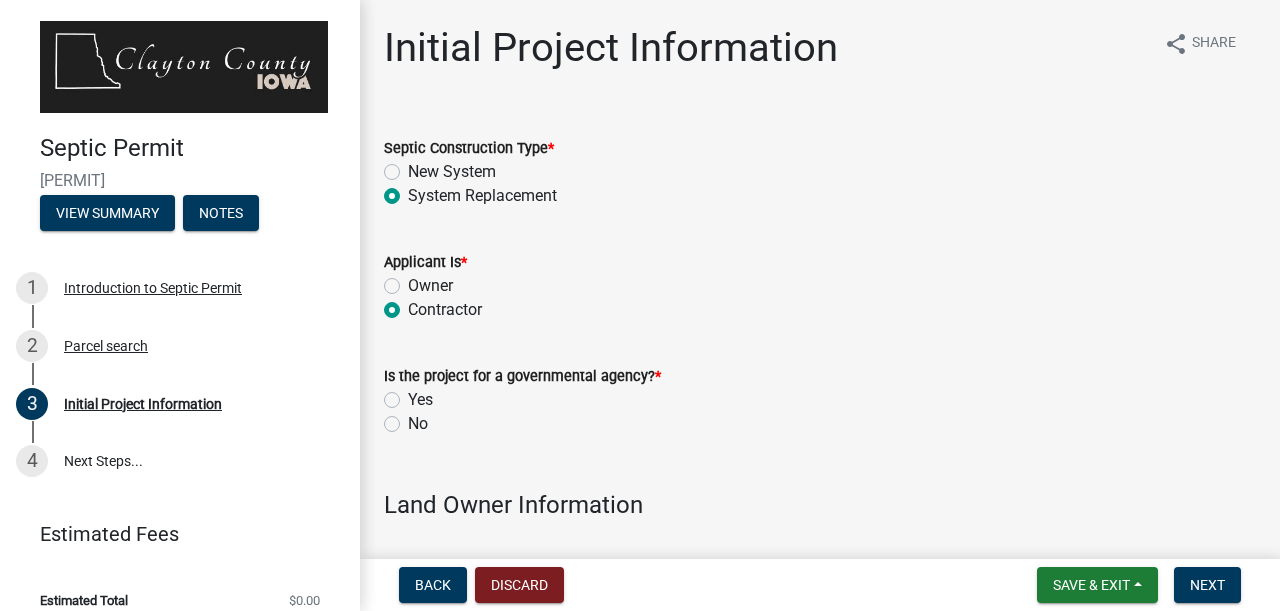 radio on "true" 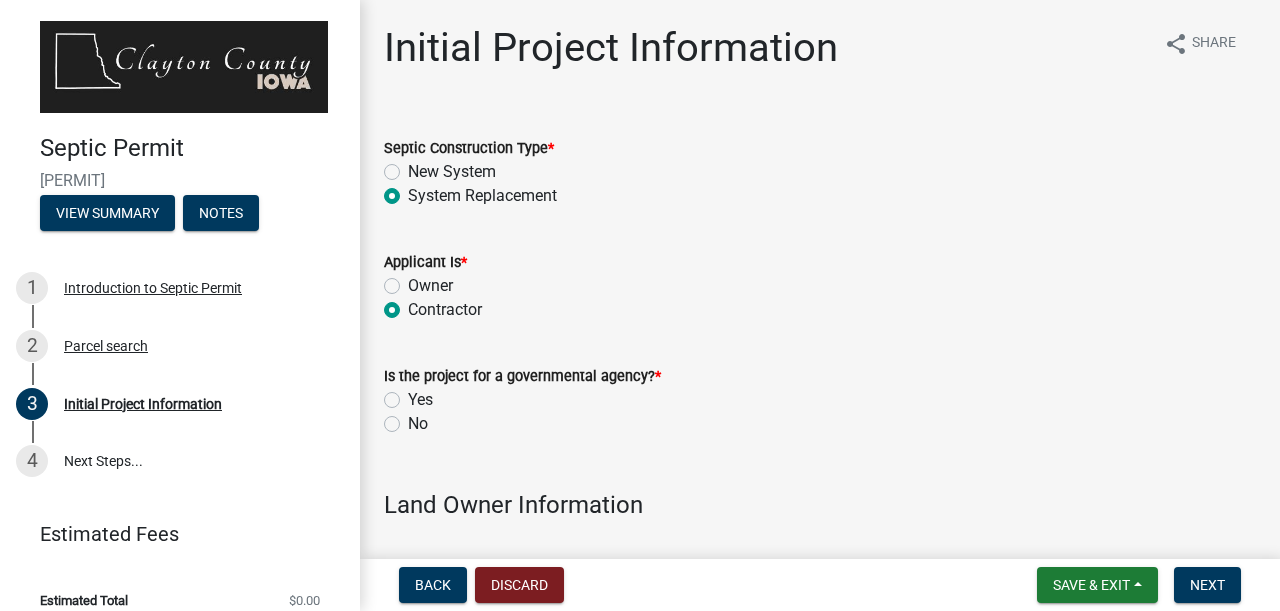 click on "No" 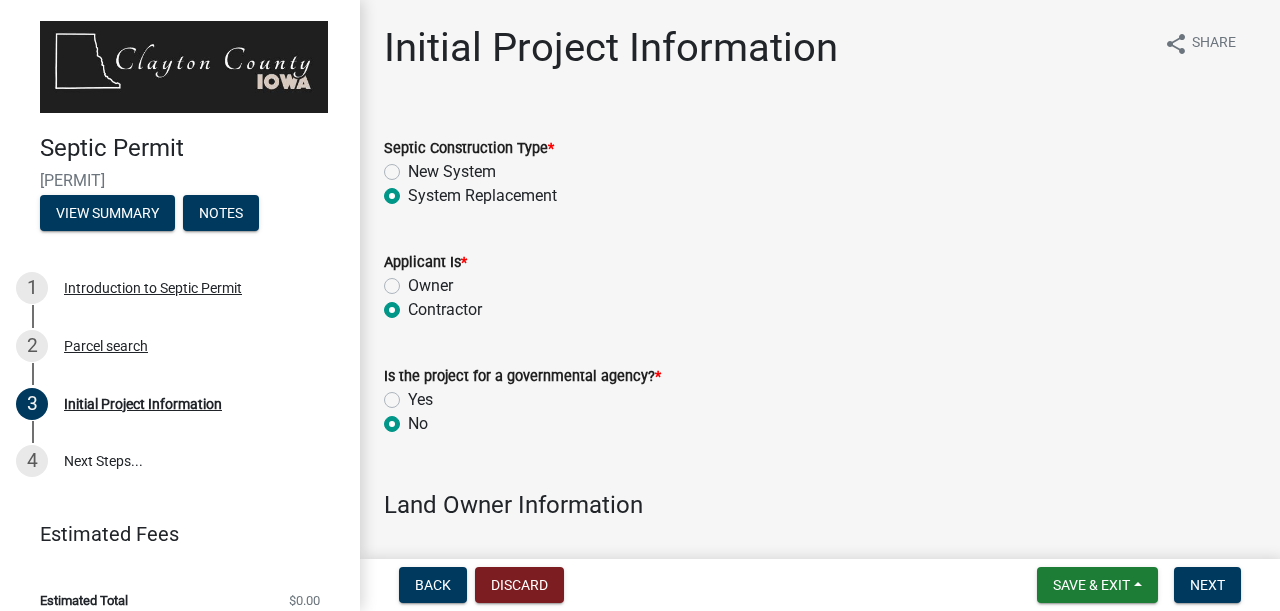 radio on "true" 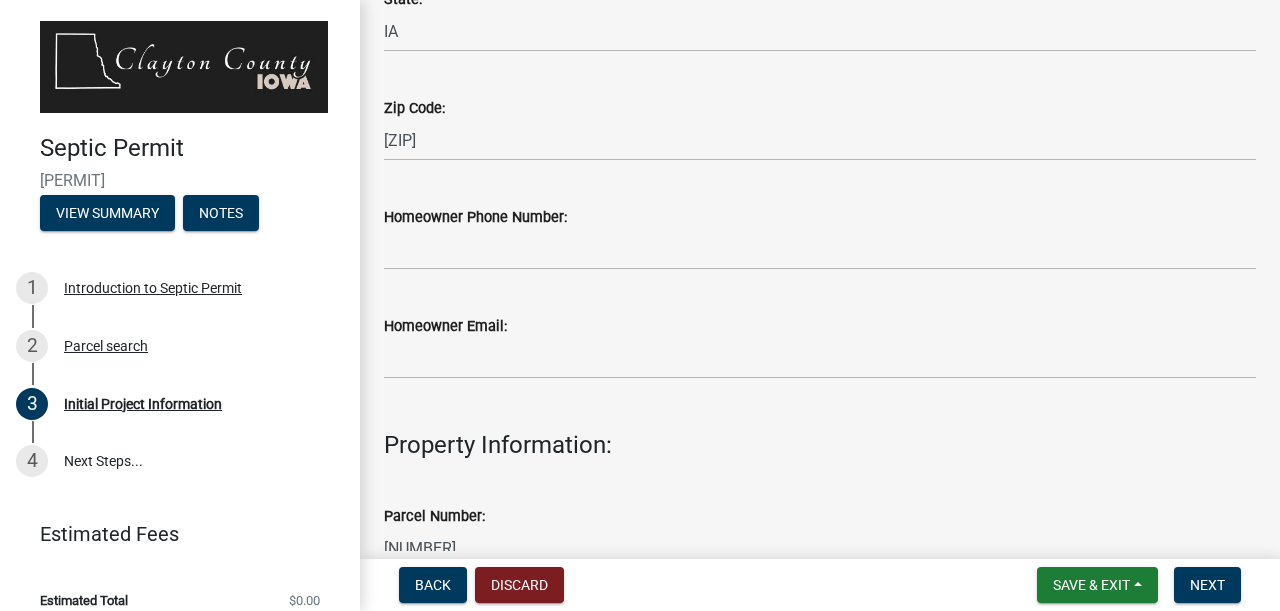 scroll, scrollTop: 909, scrollLeft: 0, axis: vertical 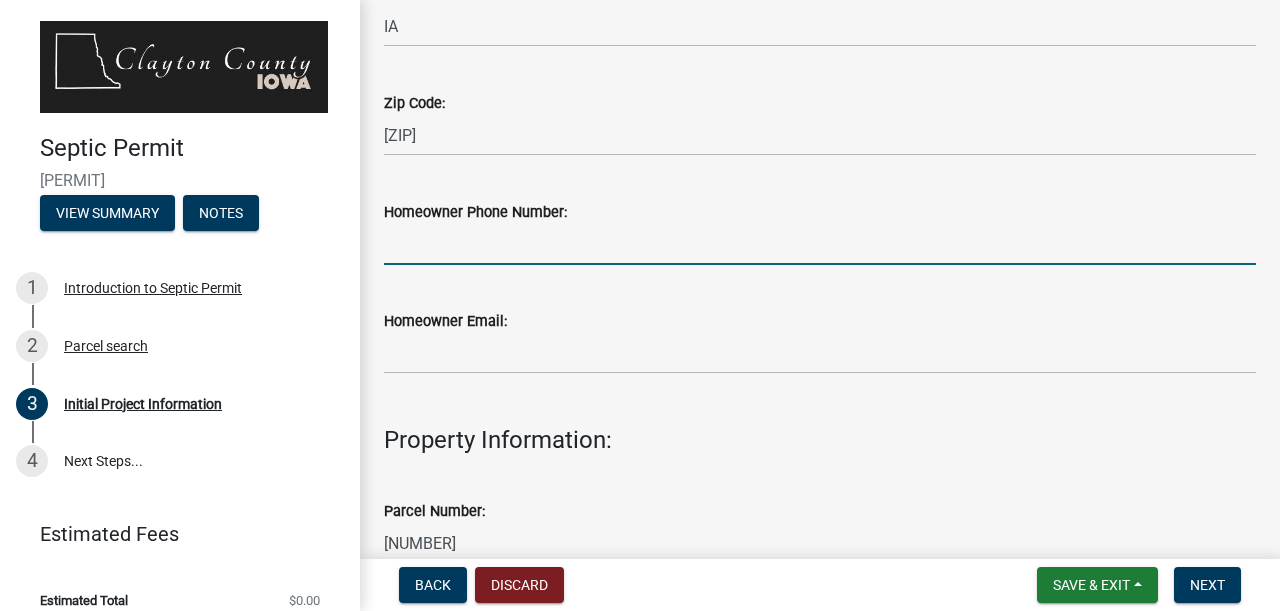 click on "Homeowner Phone Number:" at bounding box center [820, 244] 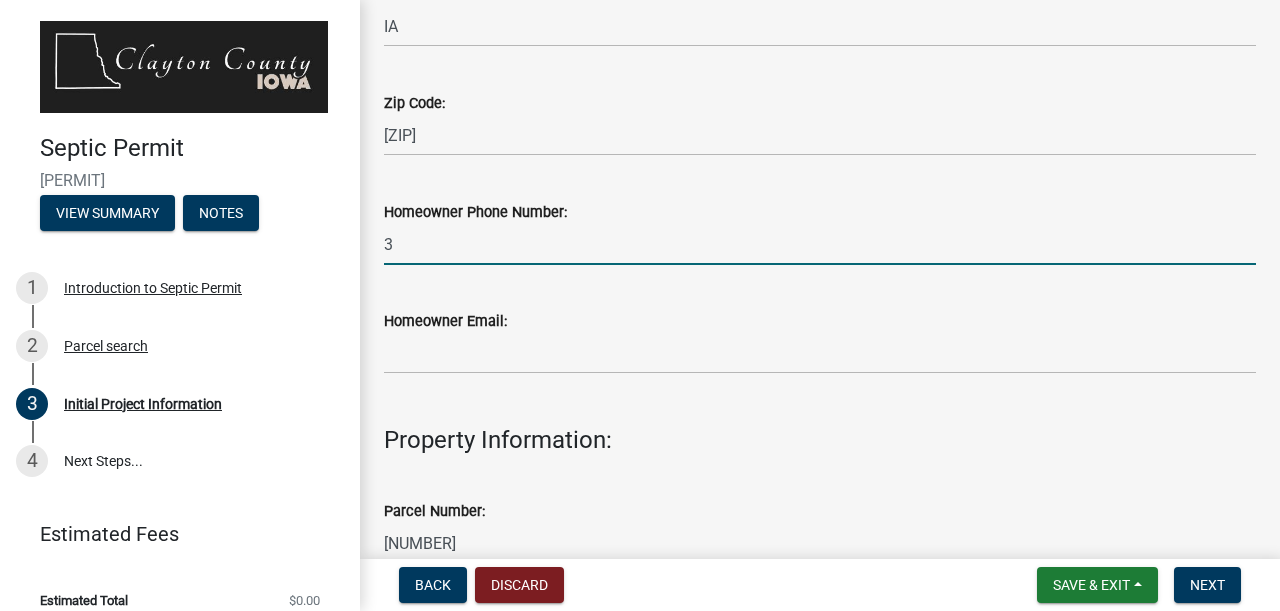 scroll, scrollTop: 909, scrollLeft: 0, axis: vertical 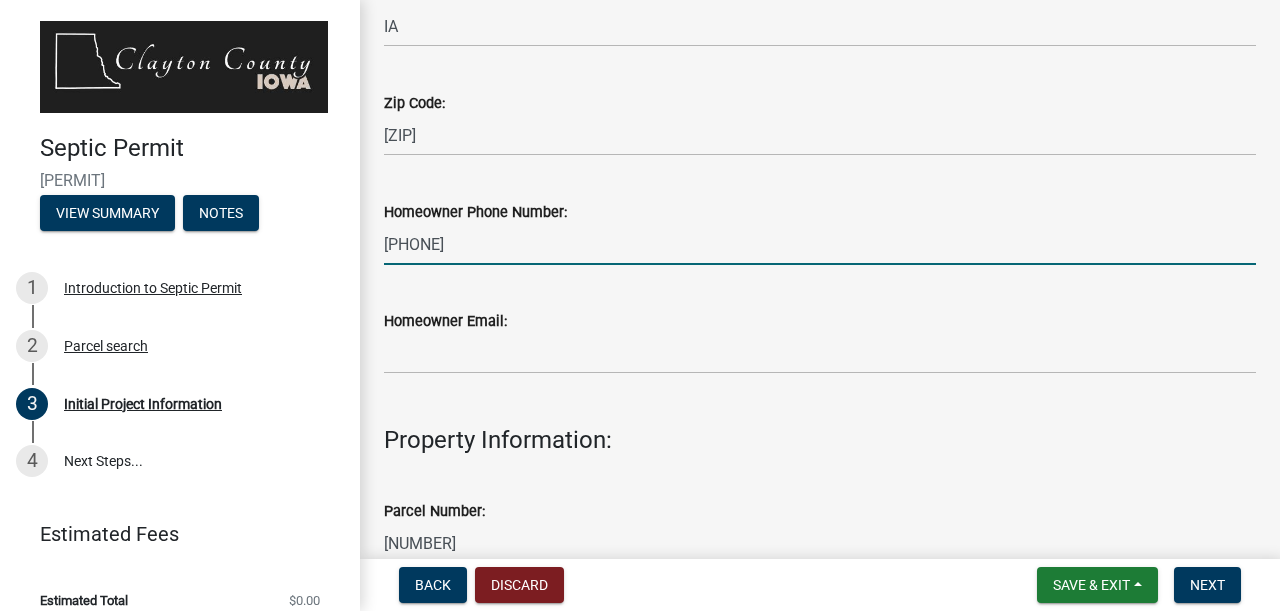 type on "[PHONE]" 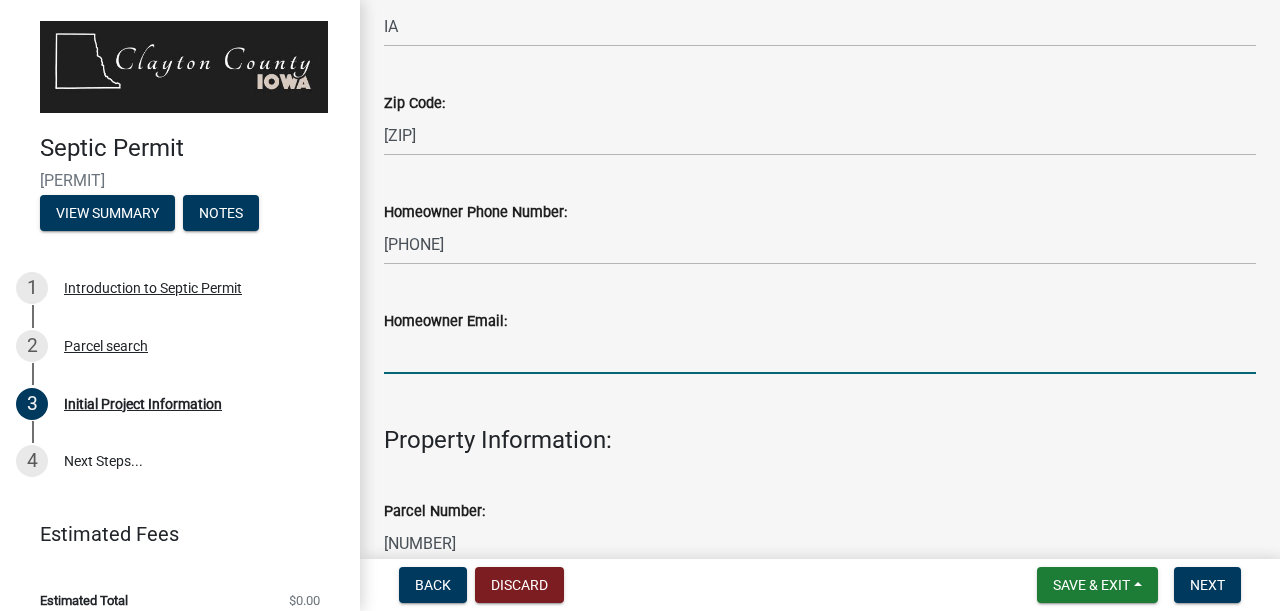 click on "Homeowner Email:" at bounding box center (820, 353) 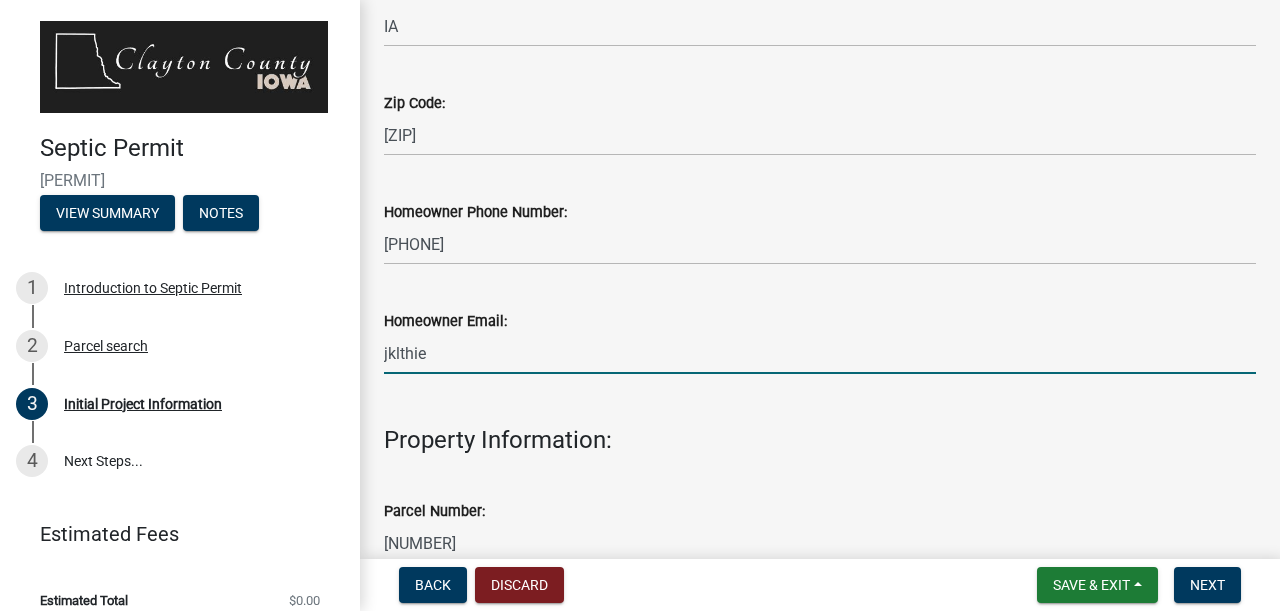click on "jklthie" at bounding box center [820, 353] 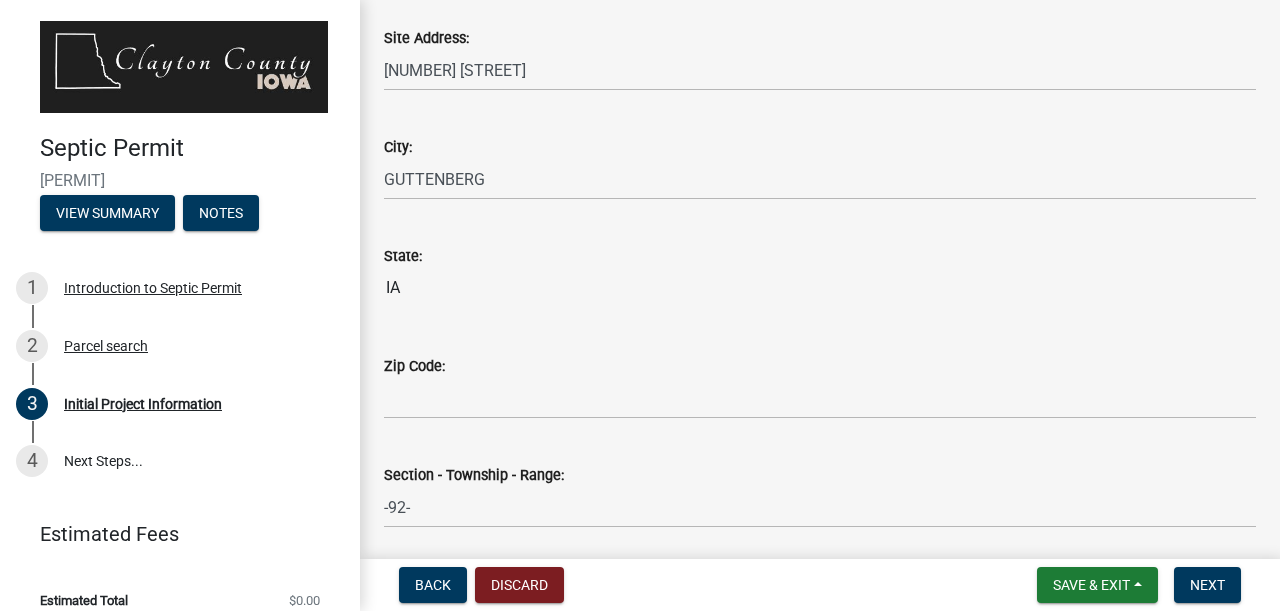 type on "[EMAIL]" 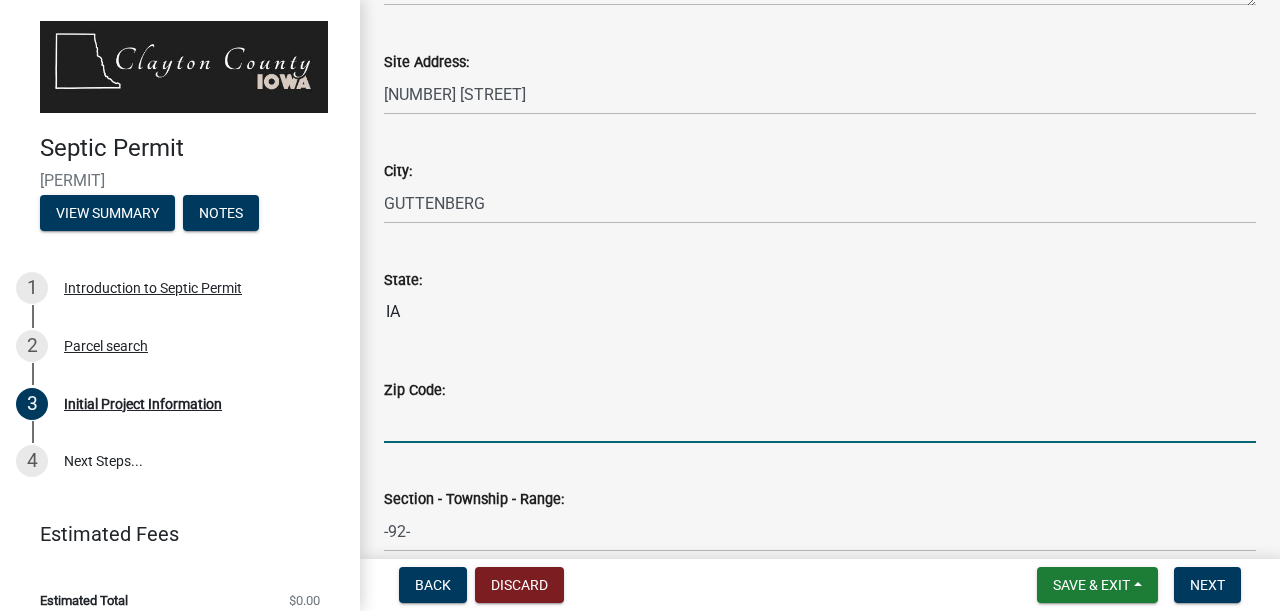 scroll, scrollTop: 1677, scrollLeft: 0, axis: vertical 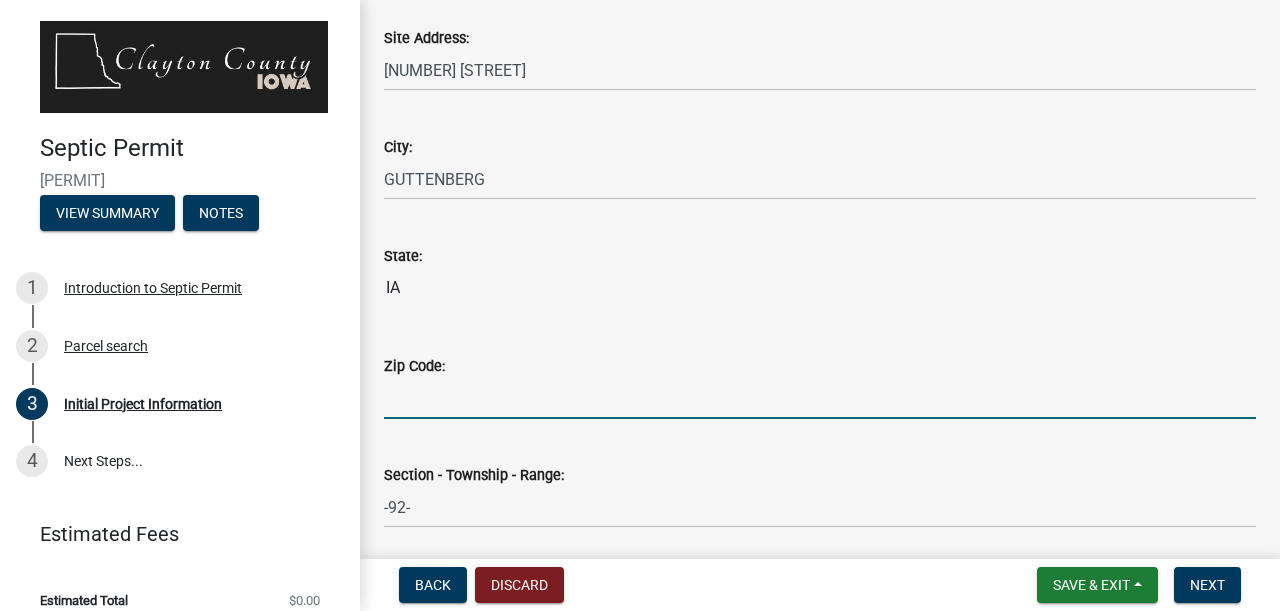 click on "Zip Code:" at bounding box center (820, 398) 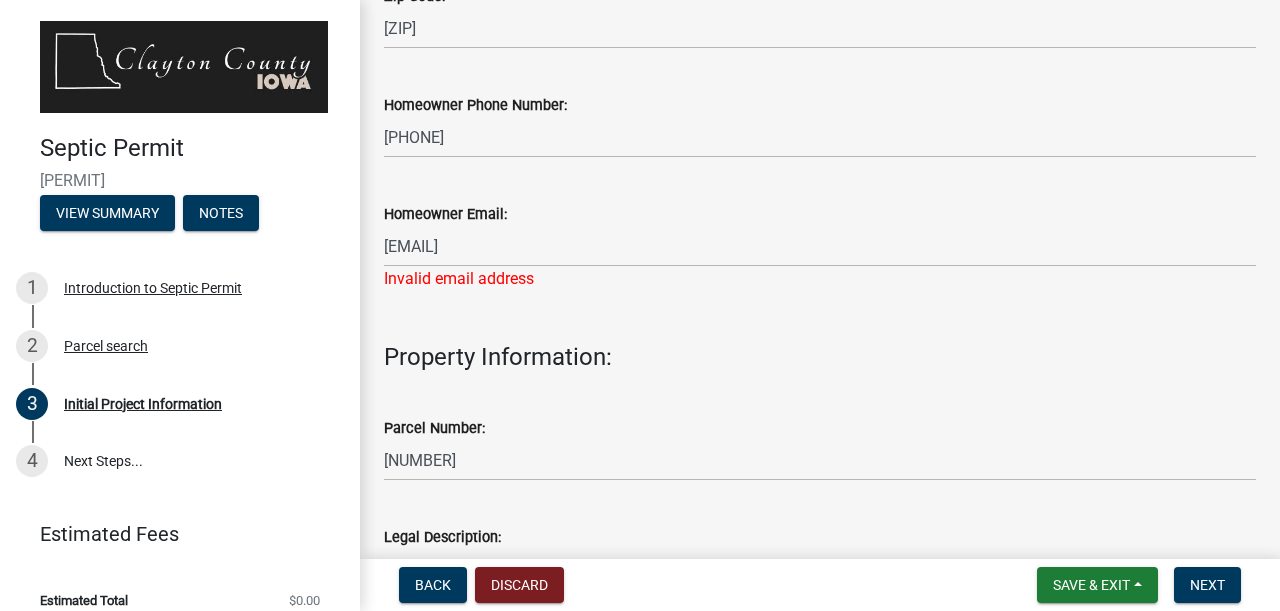 scroll, scrollTop: 1016, scrollLeft: 0, axis: vertical 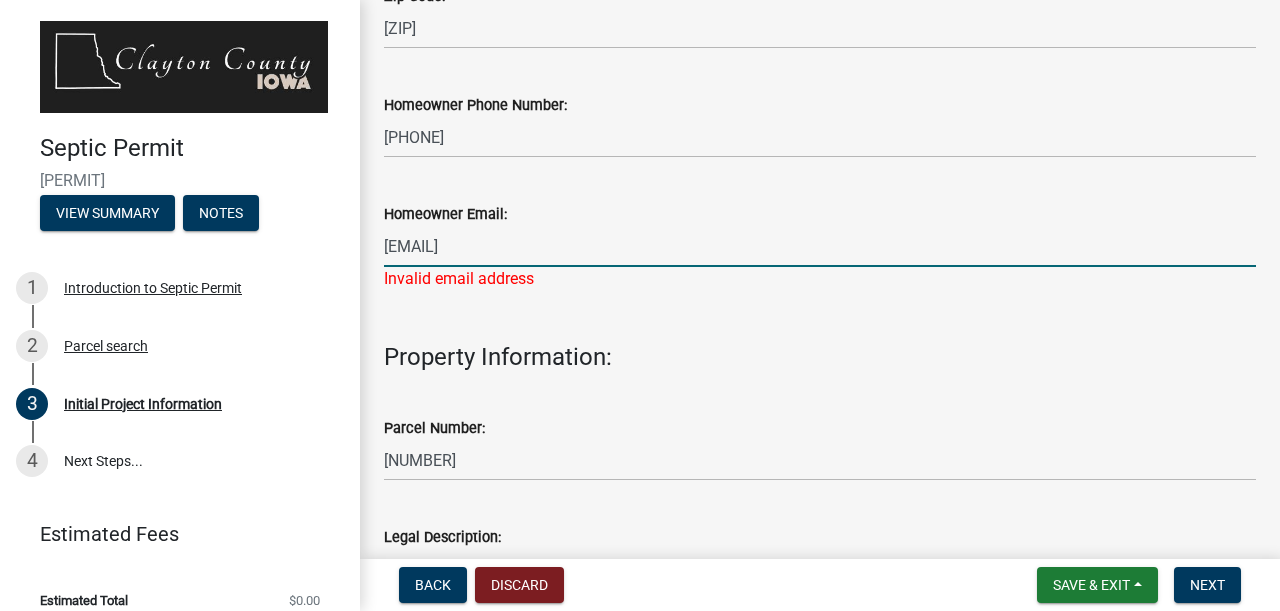 click on "[EMAIL]" at bounding box center [820, 246] 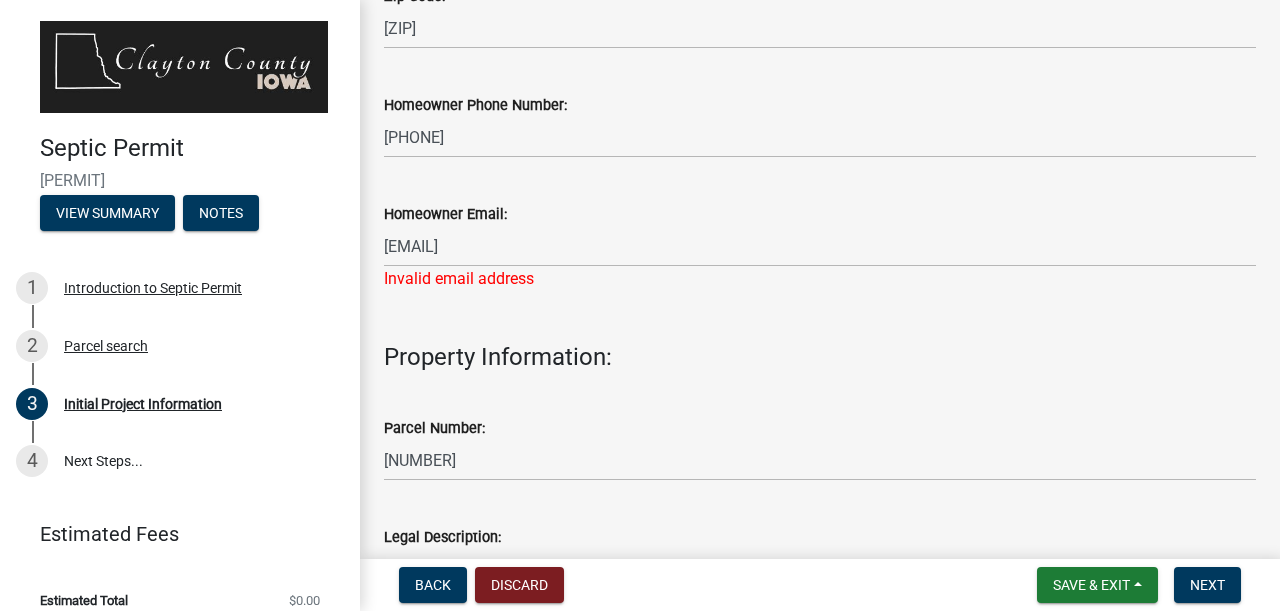 click on "Invalid email address" 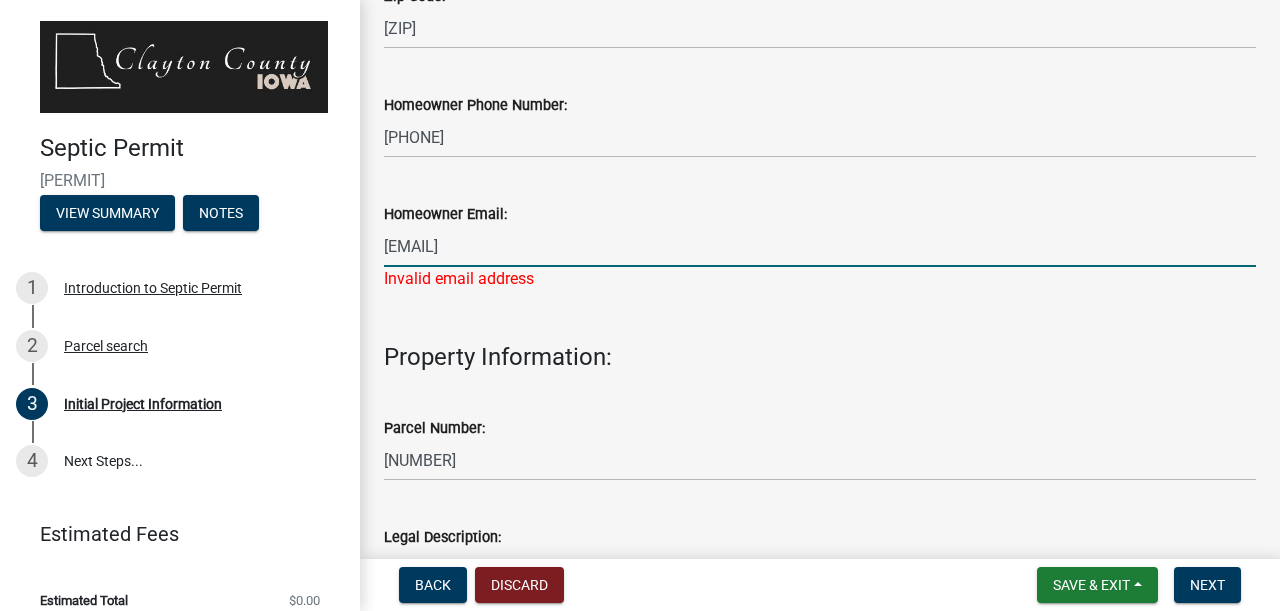 drag, startPoint x: 400, startPoint y: 241, endPoint x: 418, endPoint y: 234, distance: 19.313208 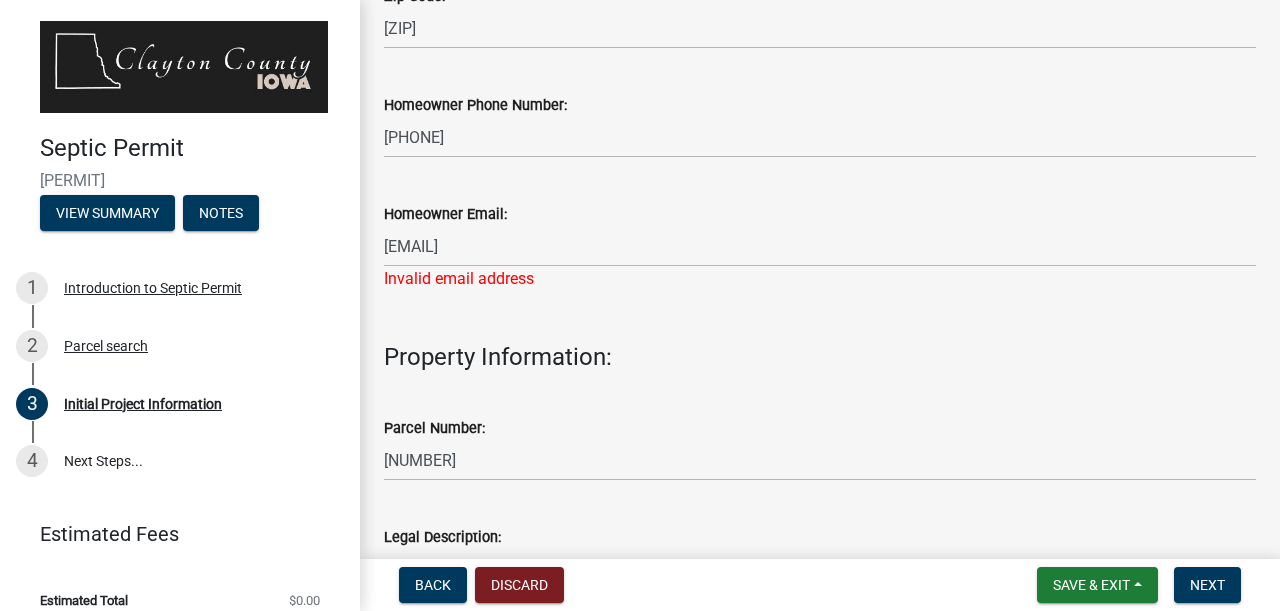 click on "Homeowner Email:  [EMAIL] Invalid email address" 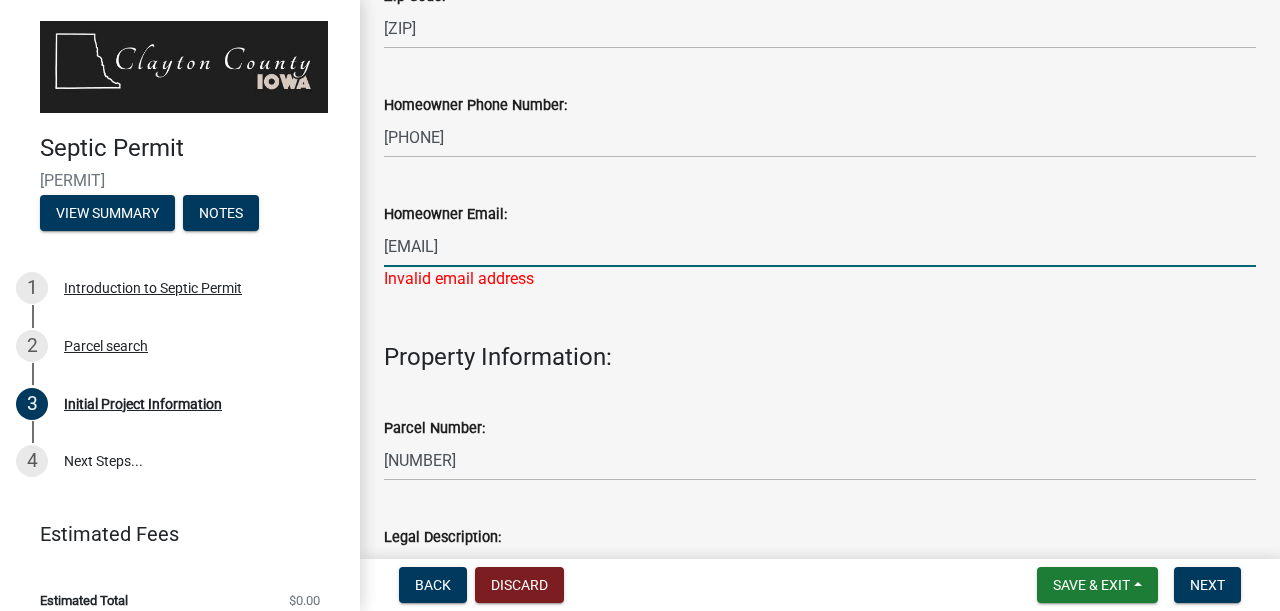 click on "[EMAIL]" at bounding box center [820, 246] 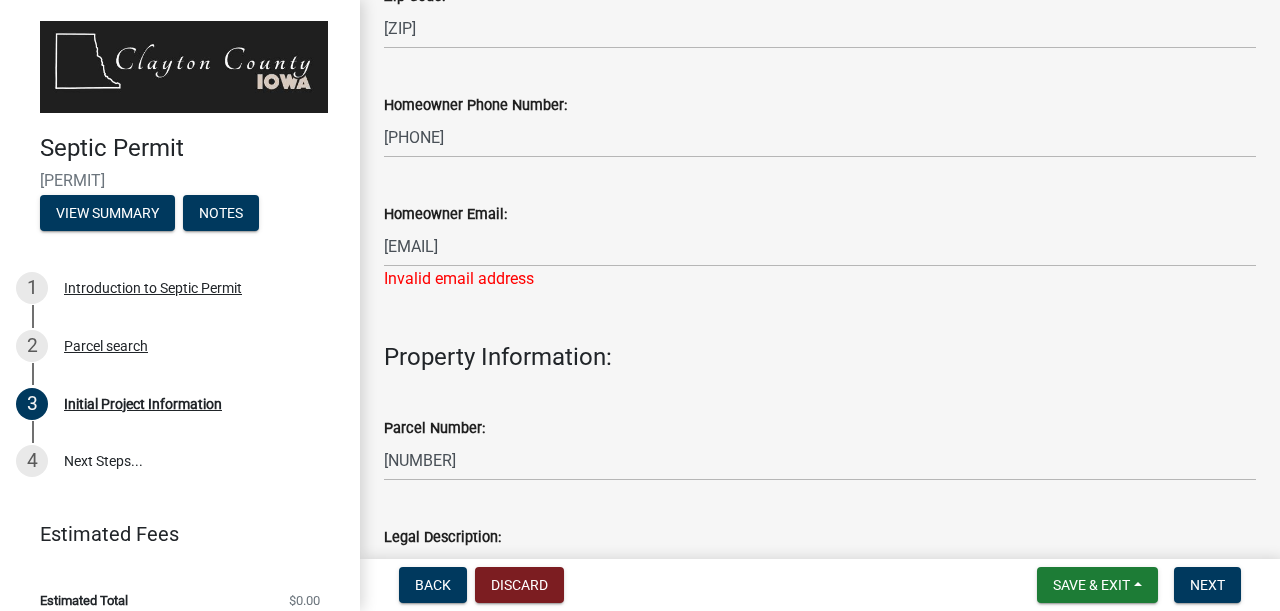 click on "Homeowner Email:  [EMAIL] Invalid email address" 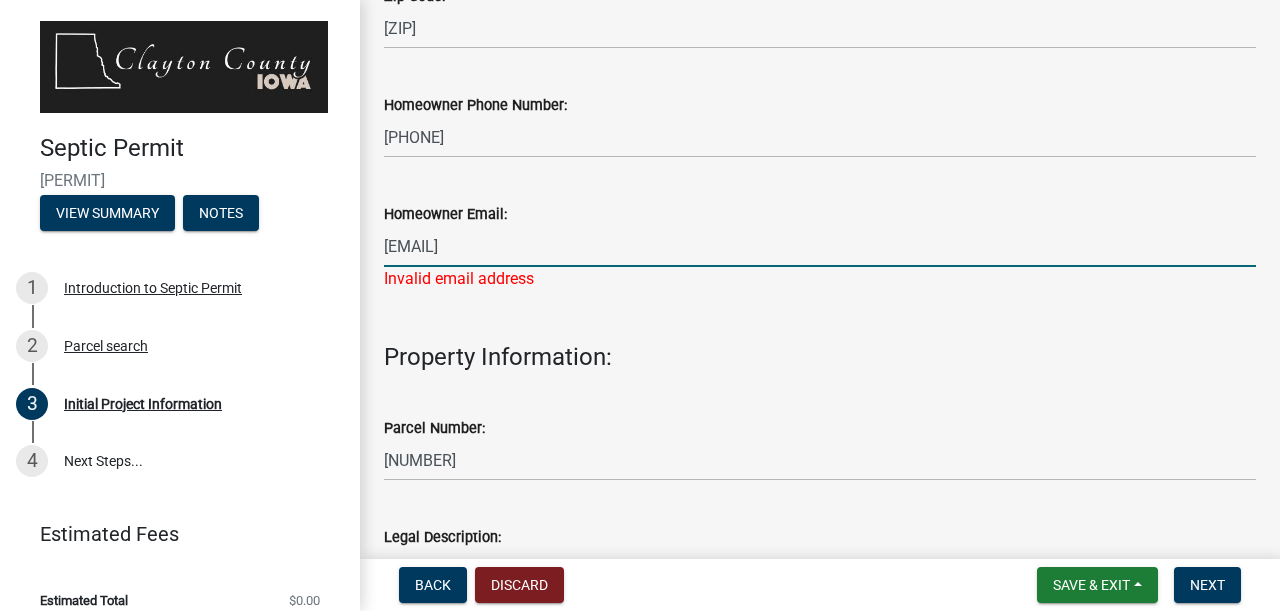 click on "[EMAIL]" at bounding box center [820, 246] 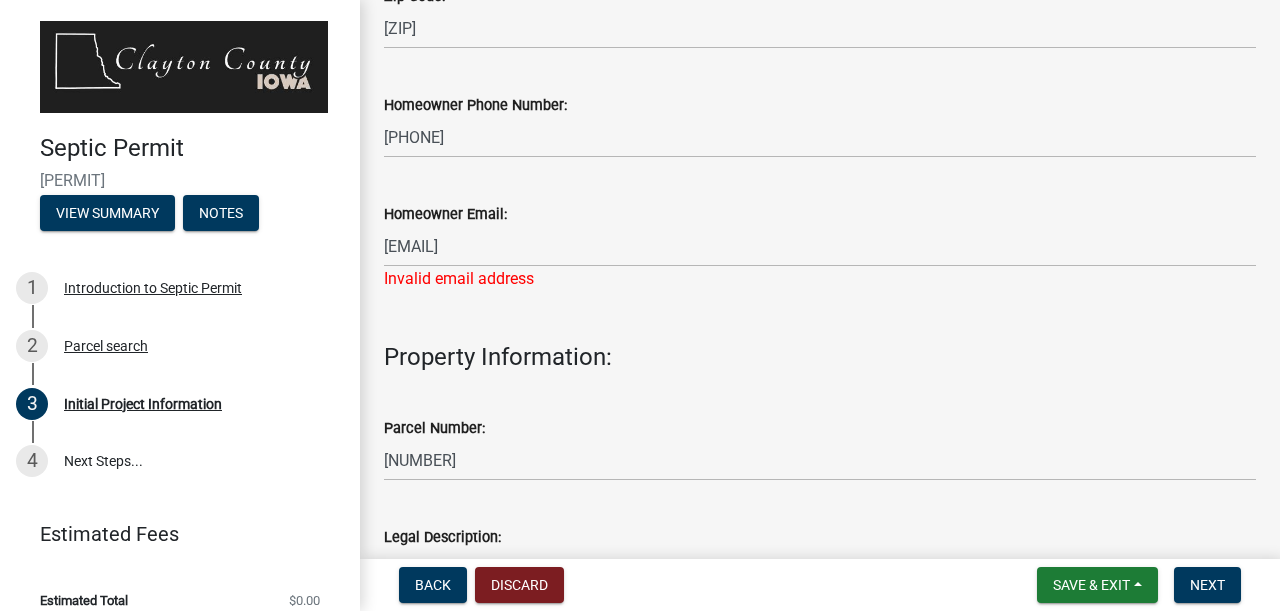 click on "Invalid email address" 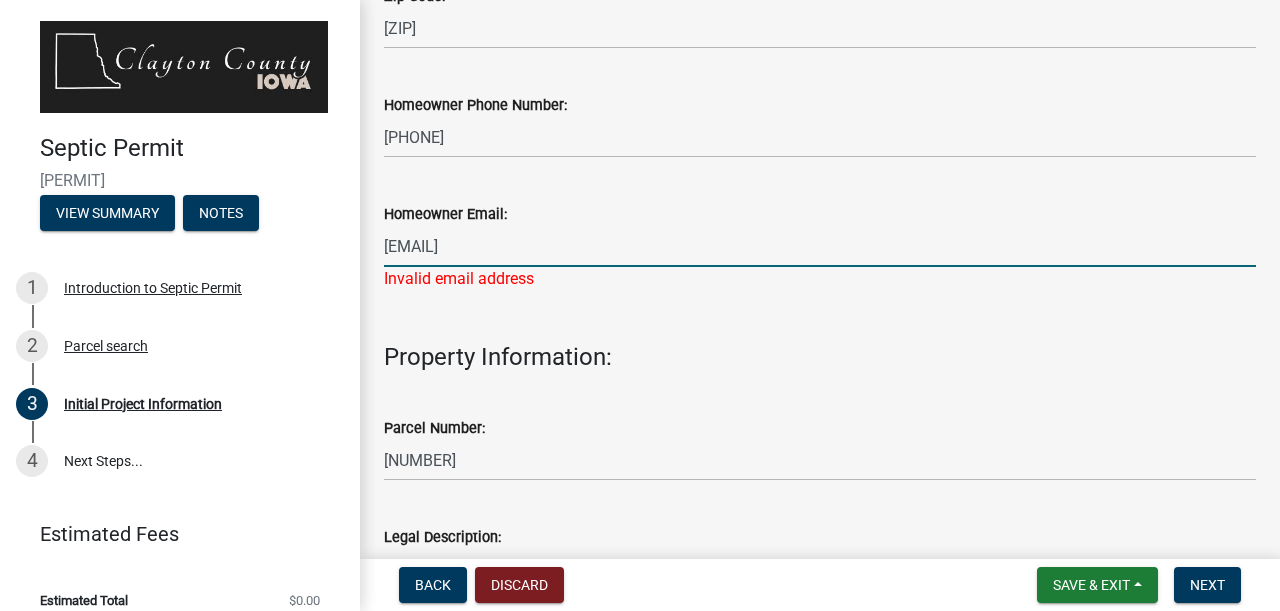 click on "[EMAIL]" at bounding box center [820, 246] 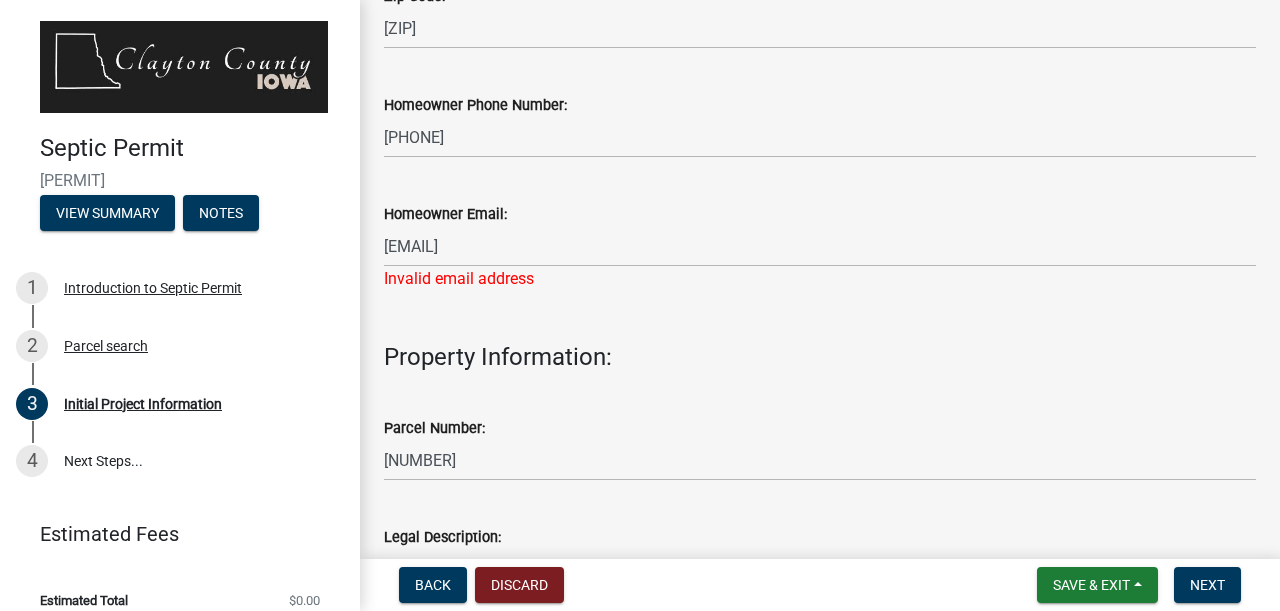 click on "Invalid email address" 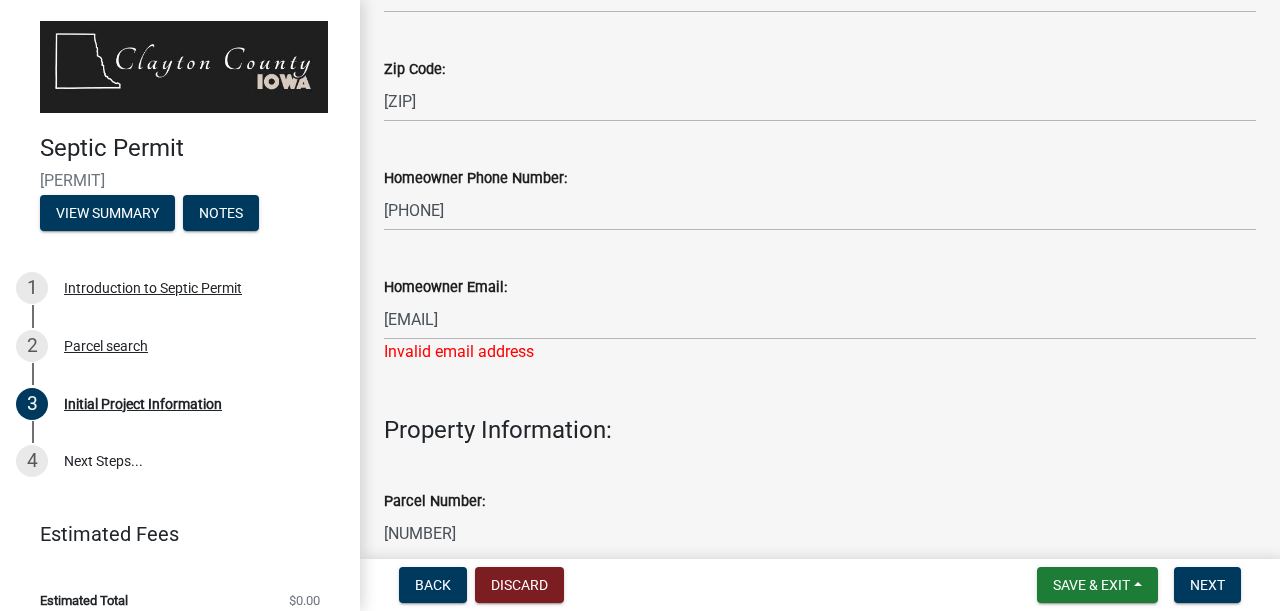 scroll, scrollTop: 933, scrollLeft: 0, axis: vertical 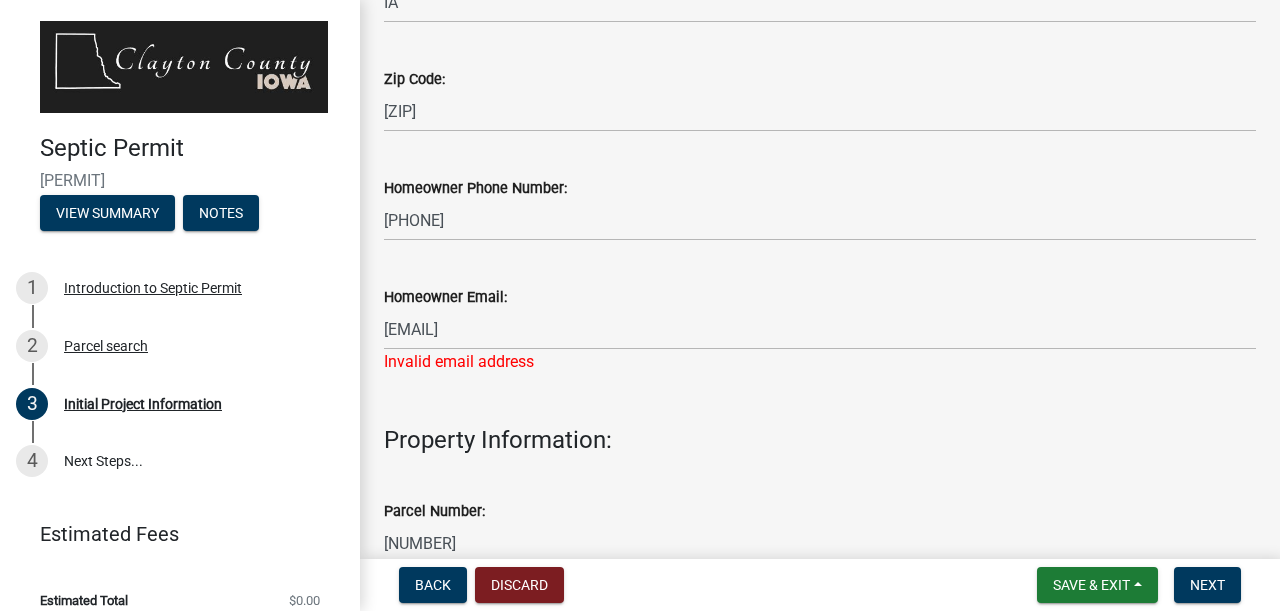 click 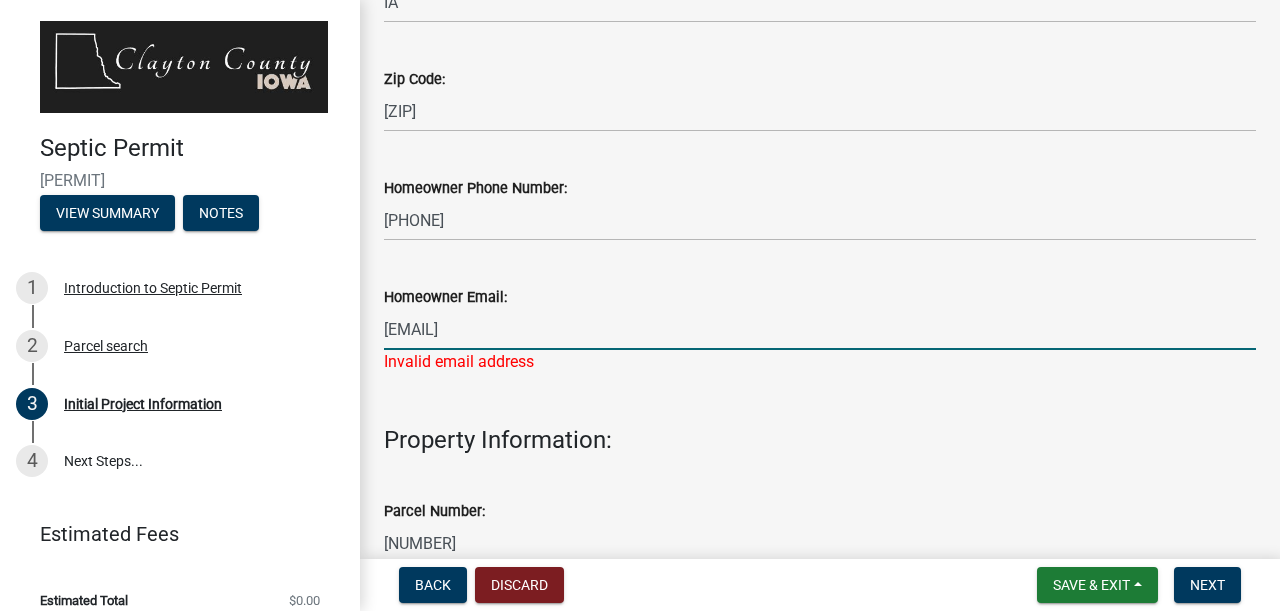 click on "[EMAIL]" at bounding box center (820, 329) 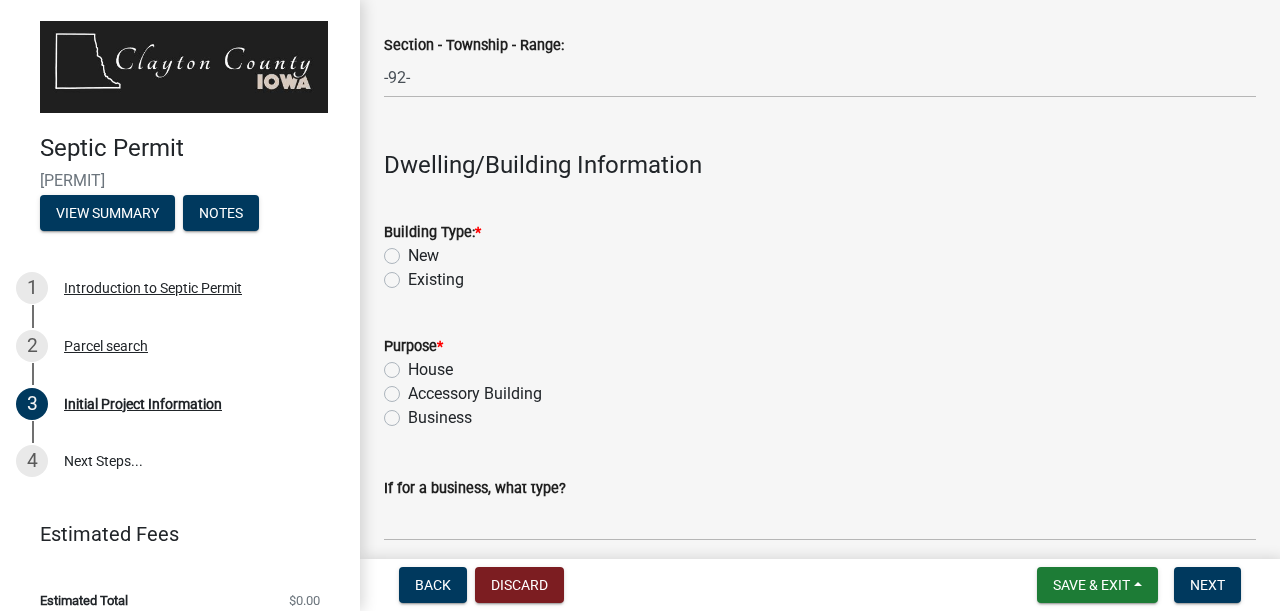 scroll, scrollTop: 2149, scrollLeft: 0, axis: vertical 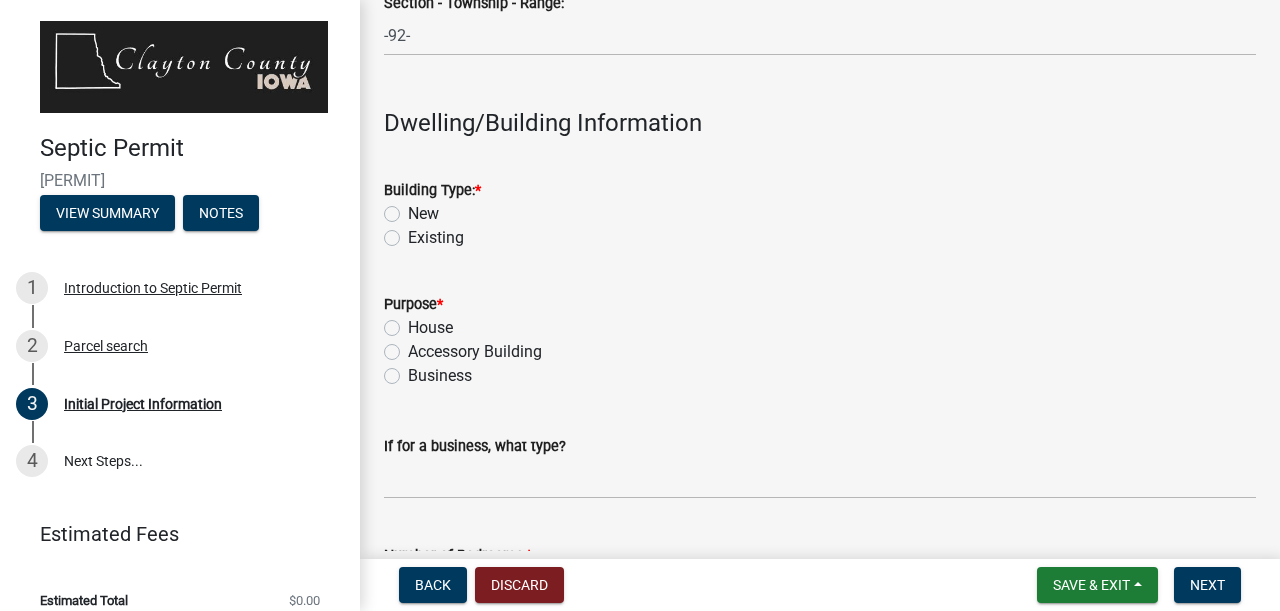 click on "Existing" 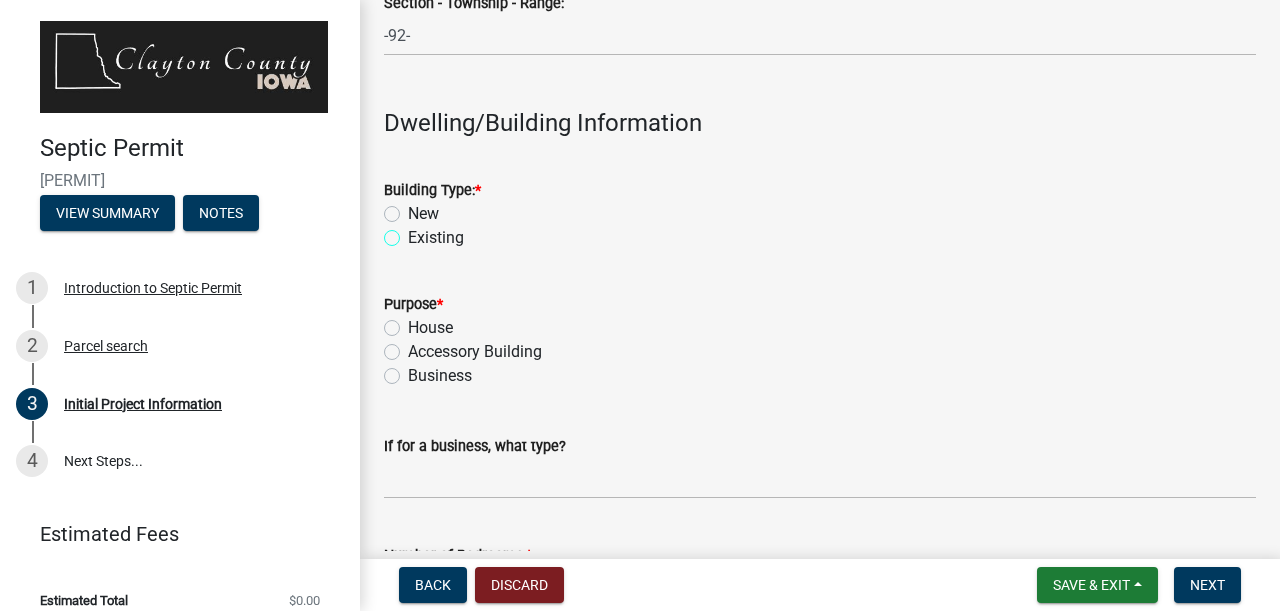 click on "Existing" at bounding box center (414, 232) 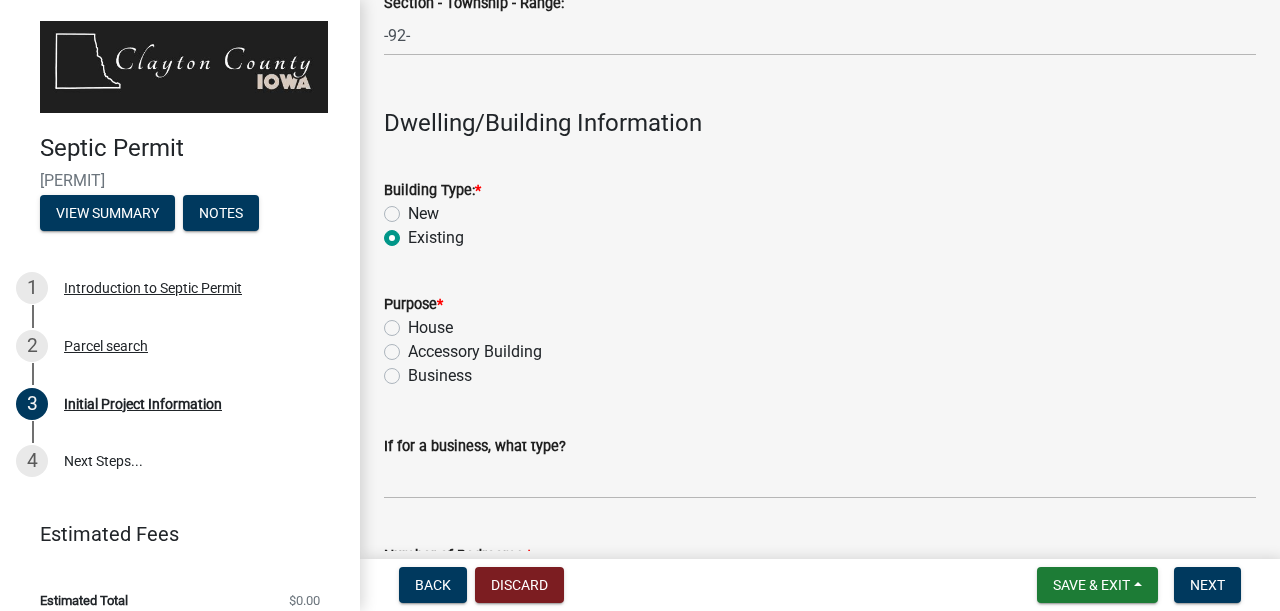 radio on "true" 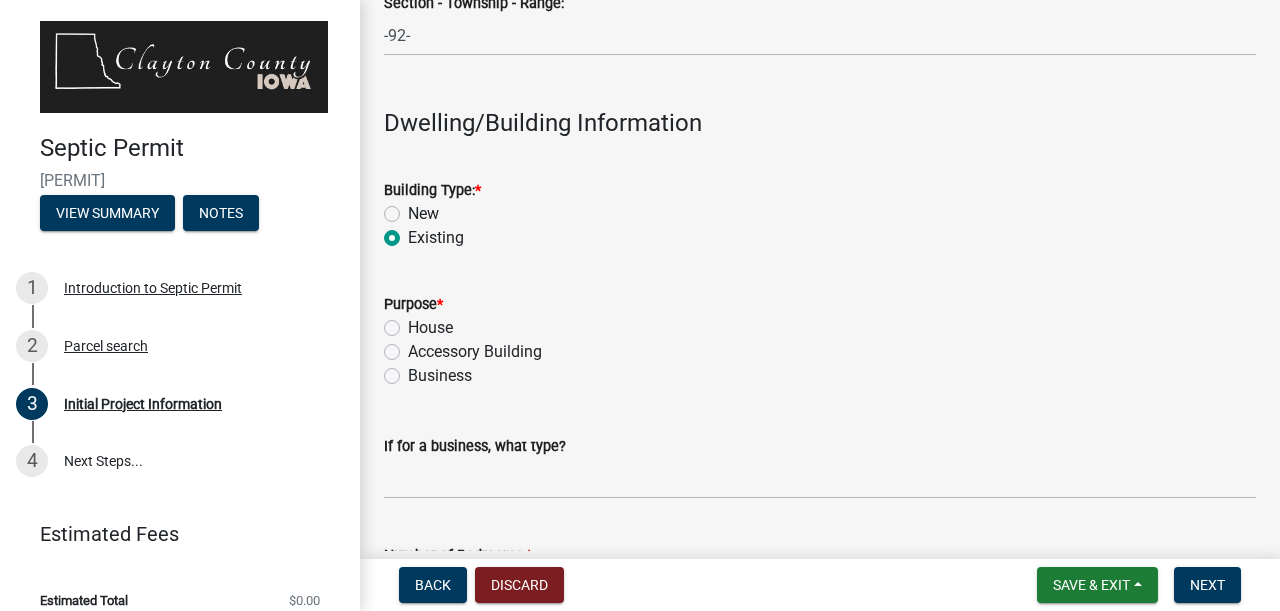 click on "House" 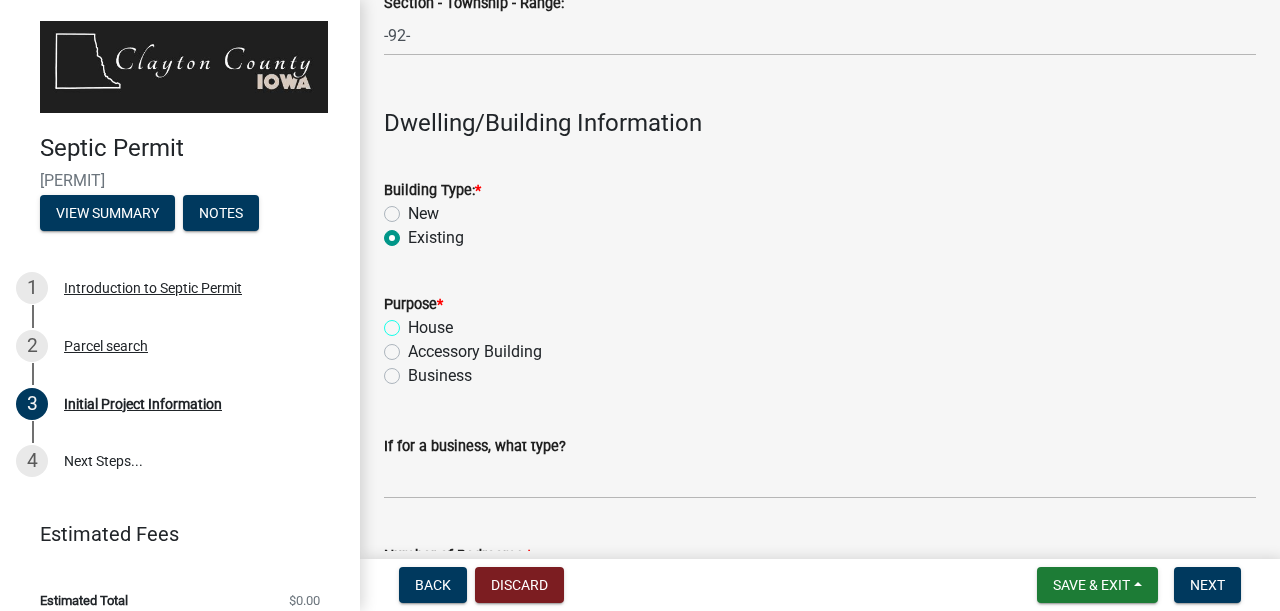 click on "House" at bounding box center [414, 322] 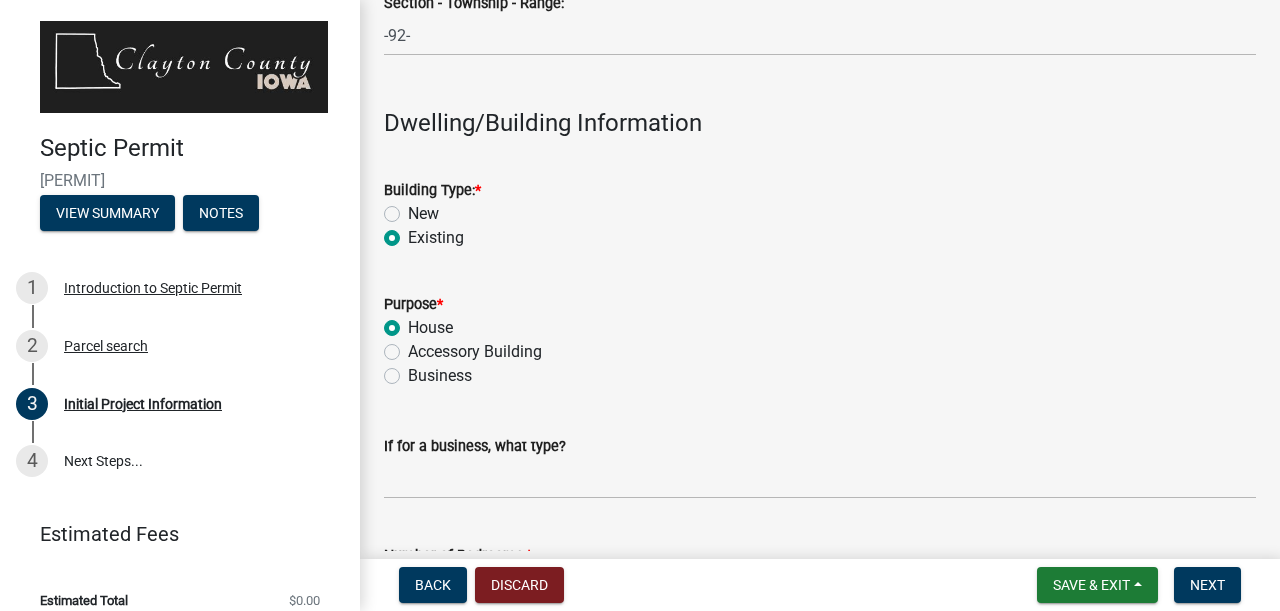radio on "true" 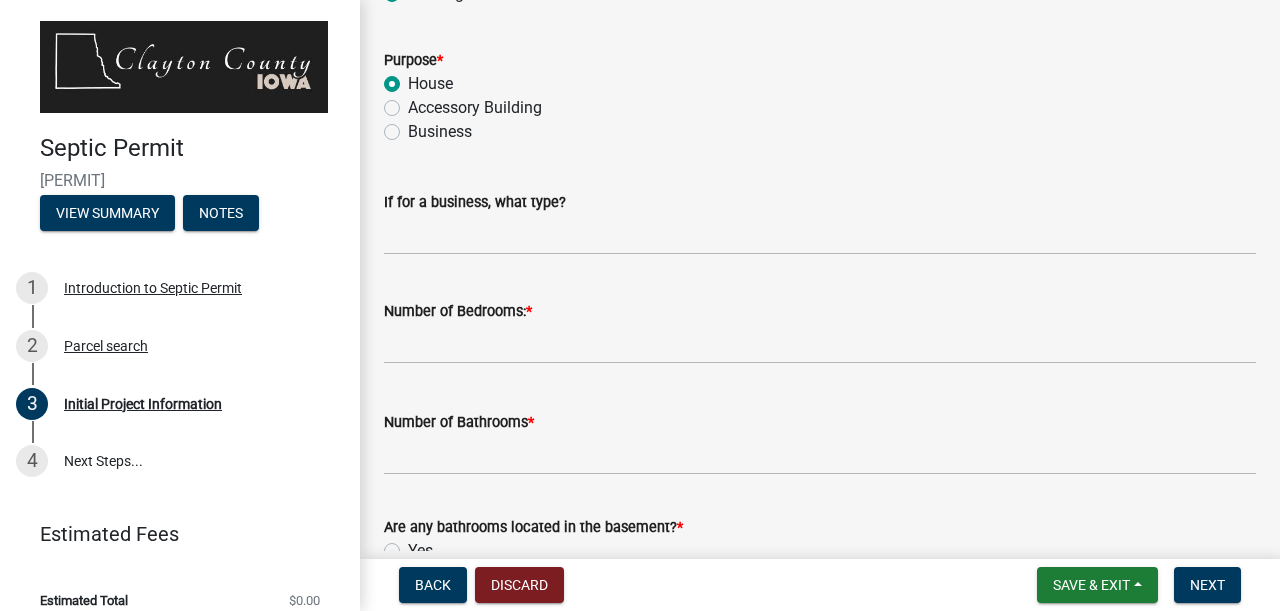 scroll, scrollTop: 2397, scrollLeft: 0, axis: vertical 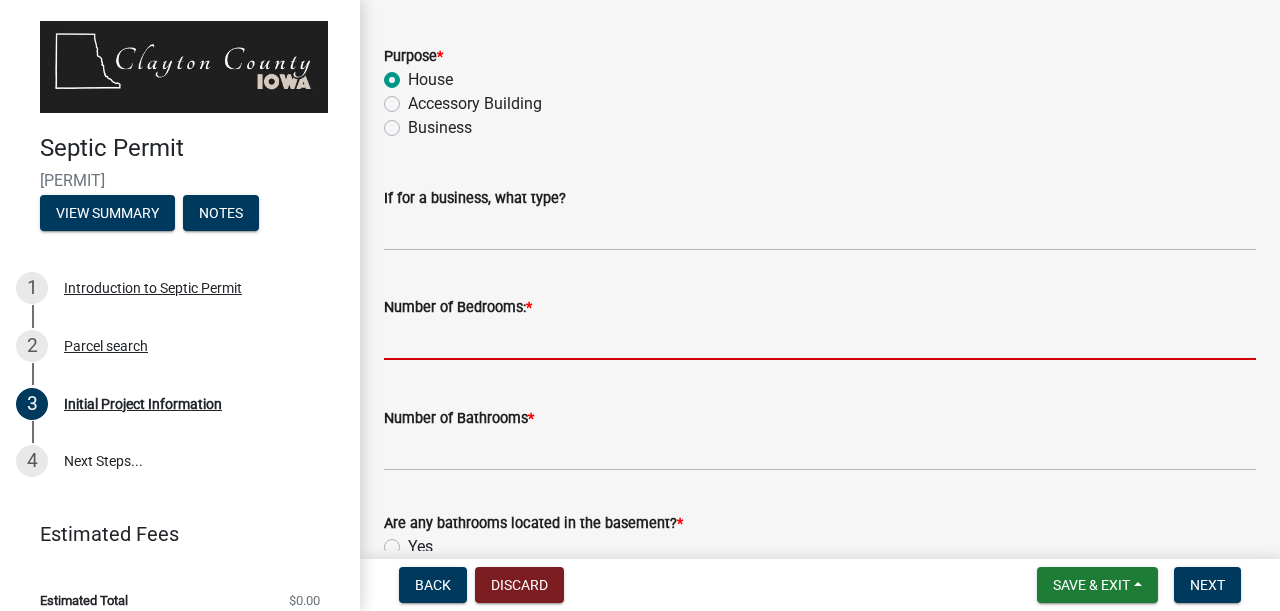 click 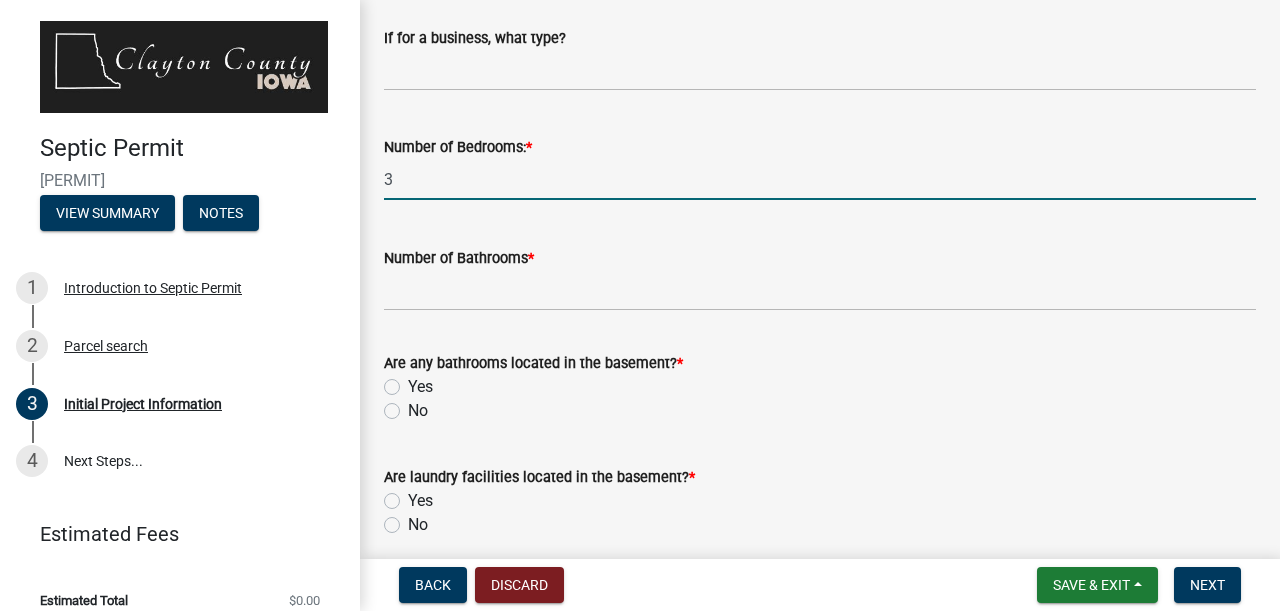 scroll, scrollTop: 2562, scrollLeft: 0, axis: vertical 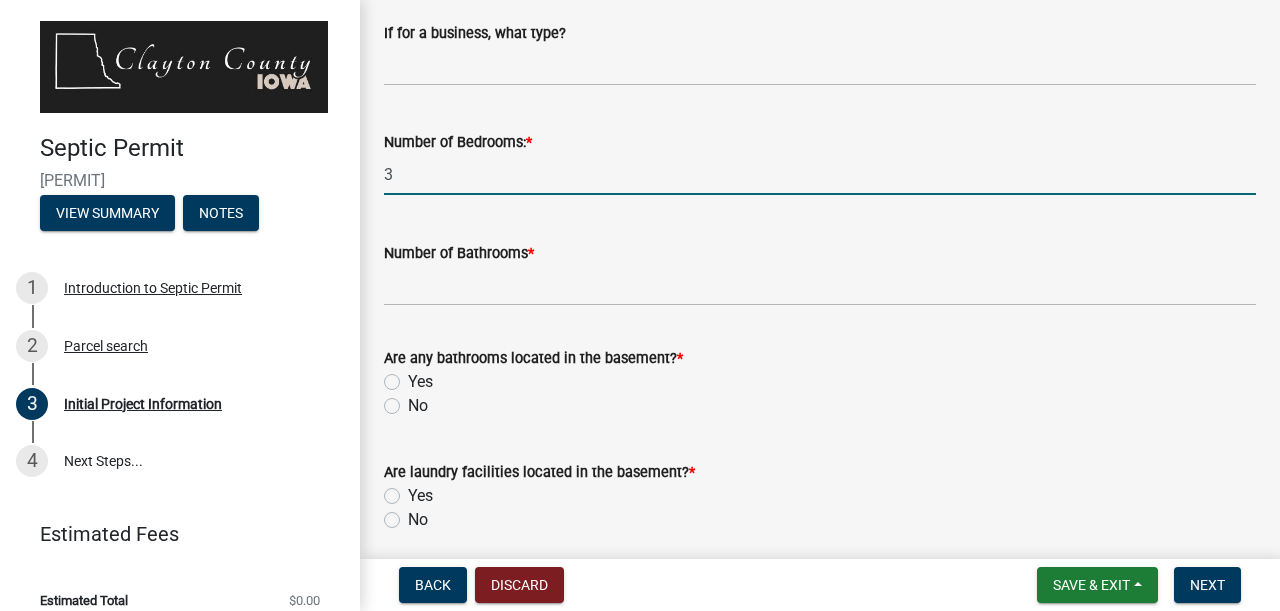 type on "3" 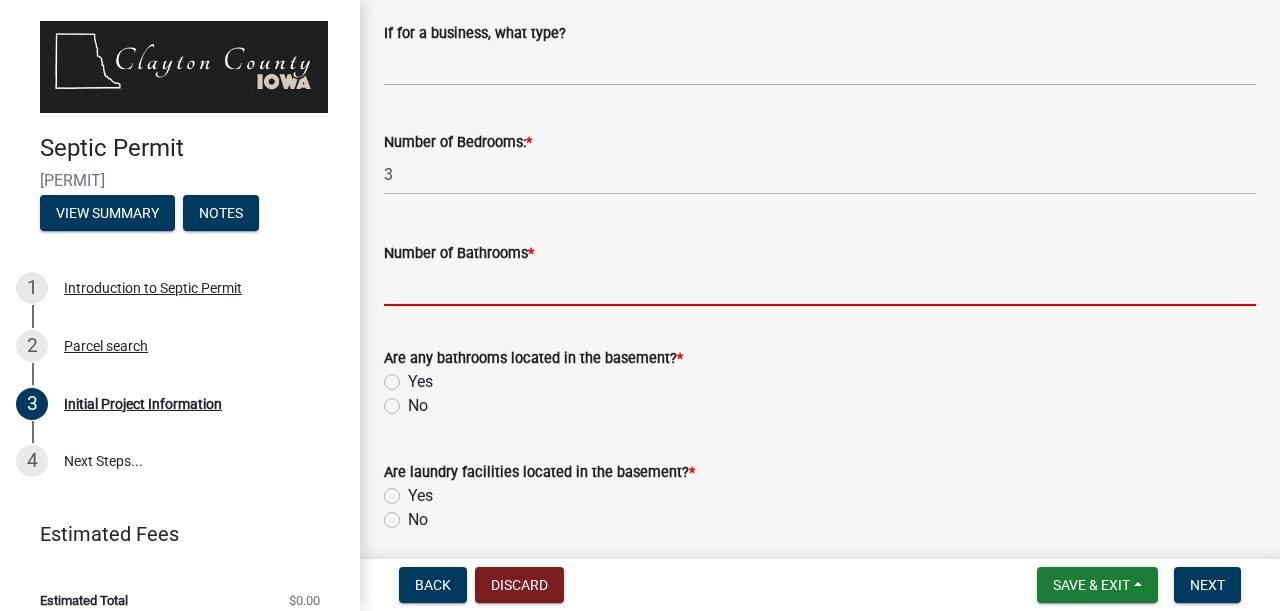 click on "Number of Bathrooms  *" at bounding box center [820, 285] 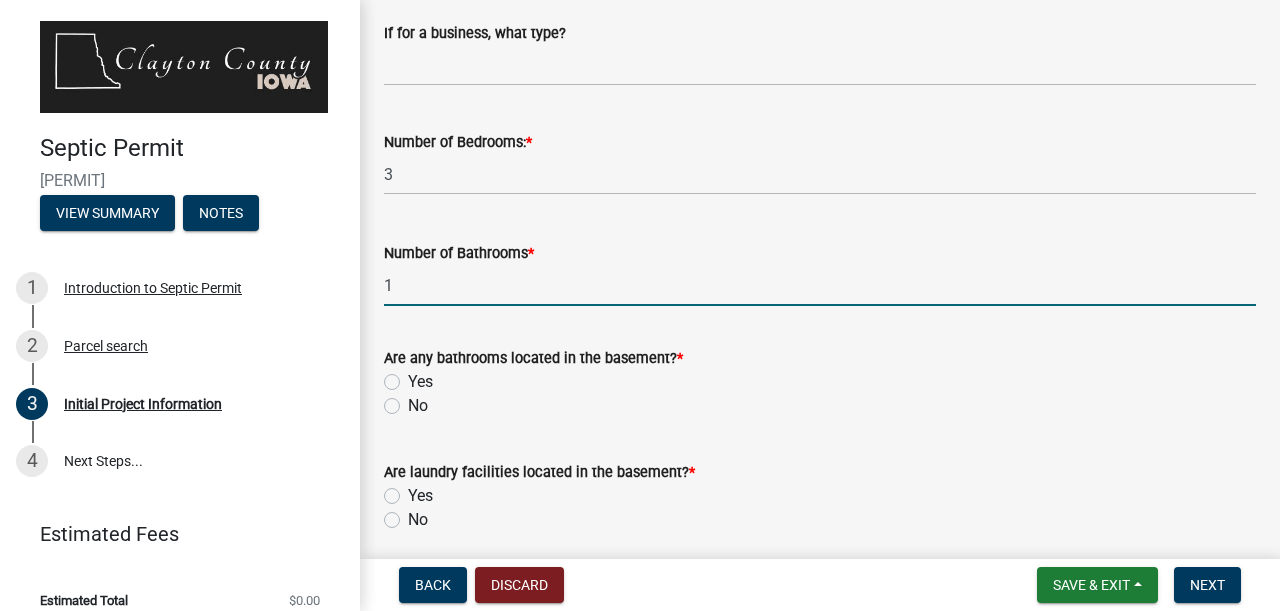 scroll, scrollTop: 2563, scrollLeft: 0, axis: vertical 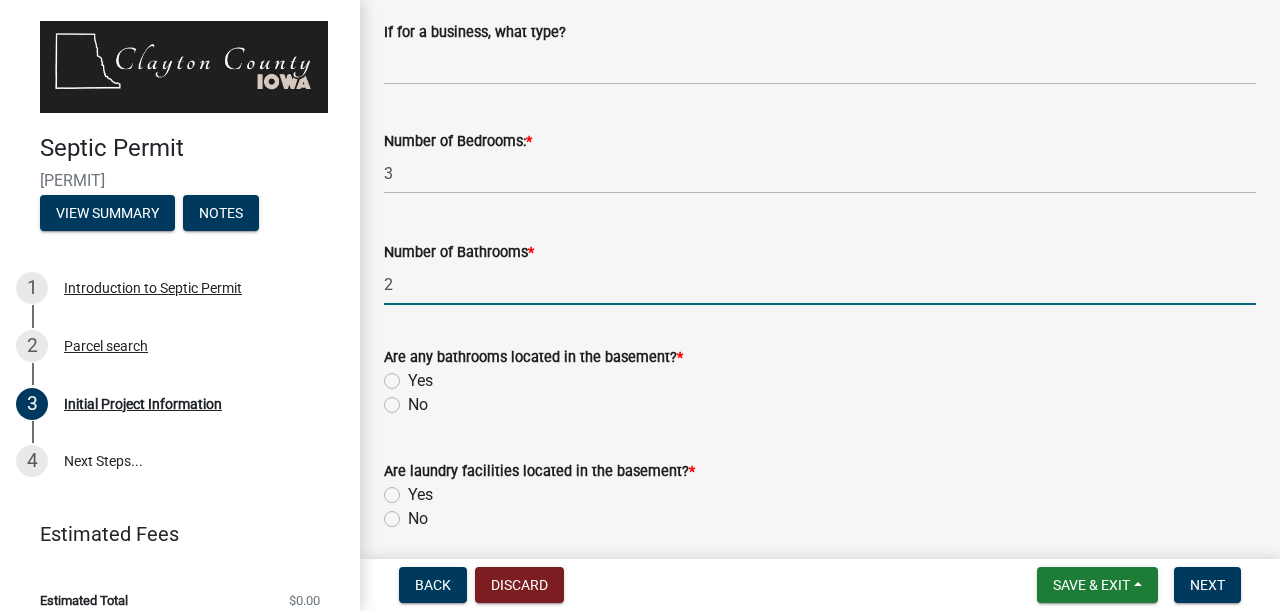 type on "2" 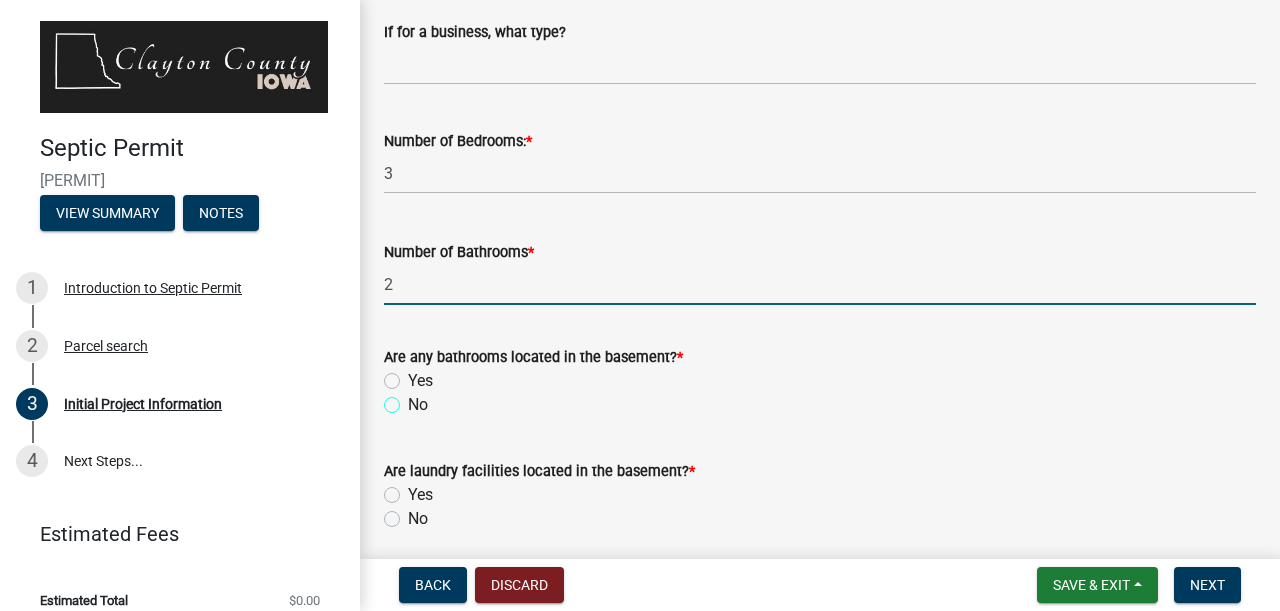 click on "No" at bounding box center (414, 399) 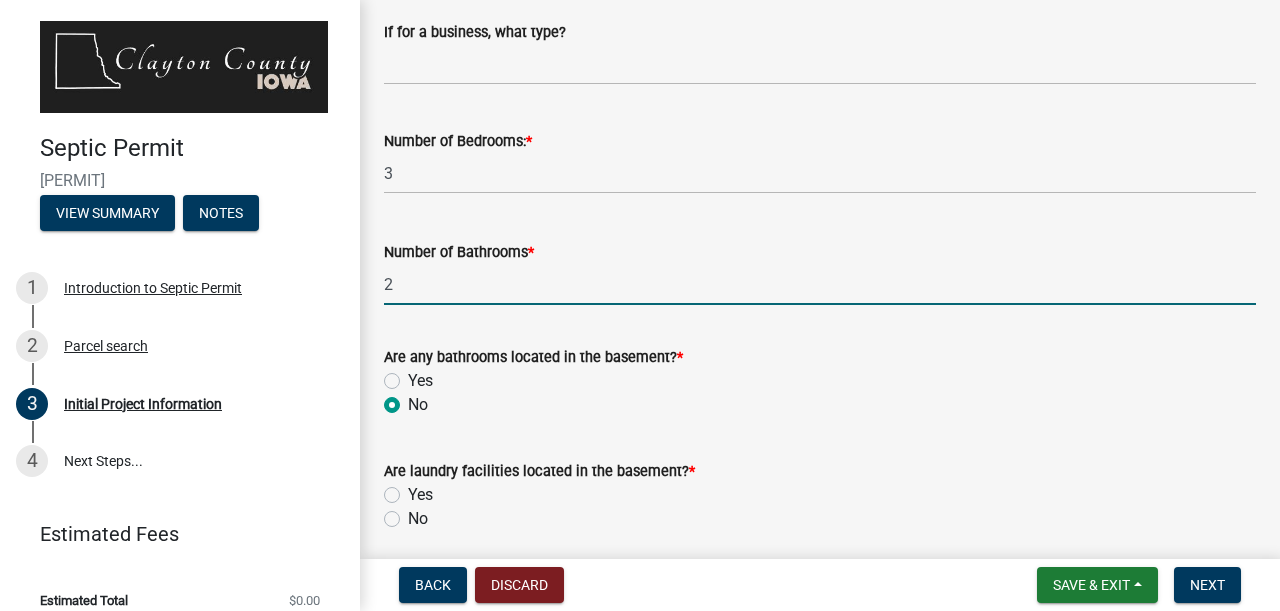 radio on "true" 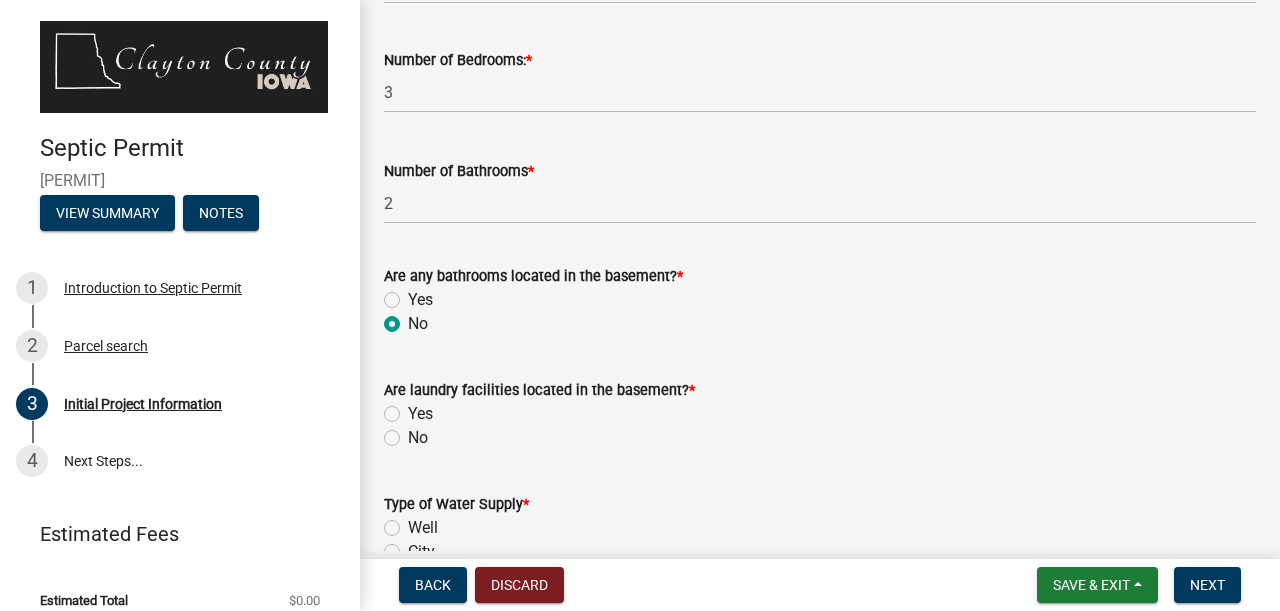scroll, scrollTop: 2645, scrollLeft: 0, axis: vertical 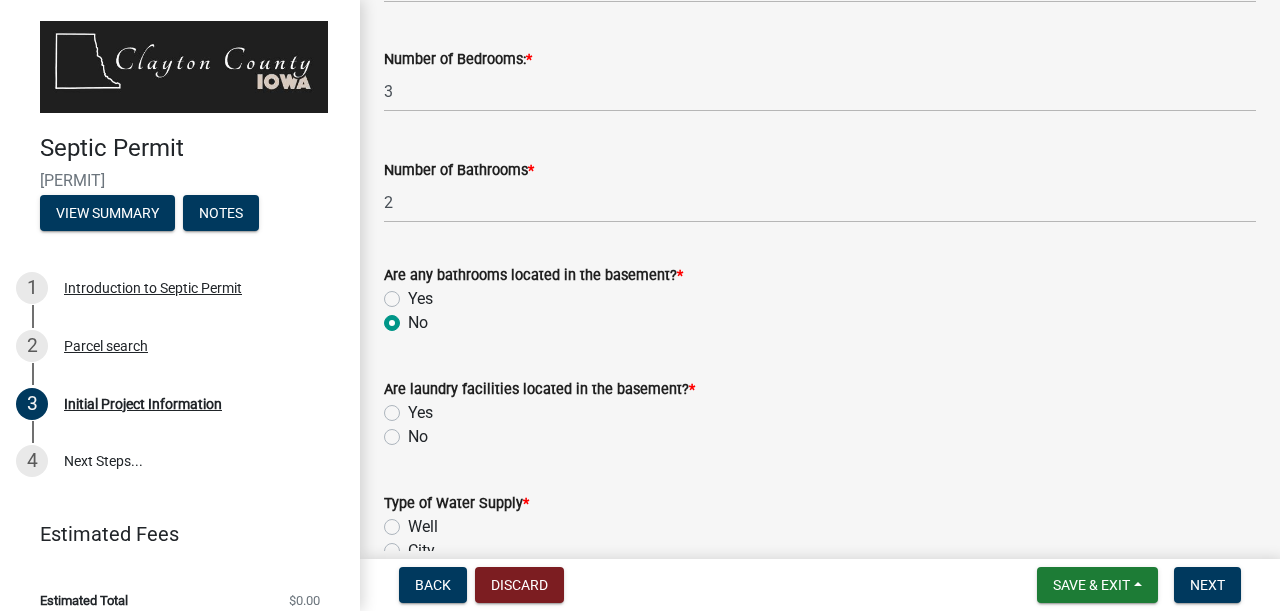 click on "Yes" 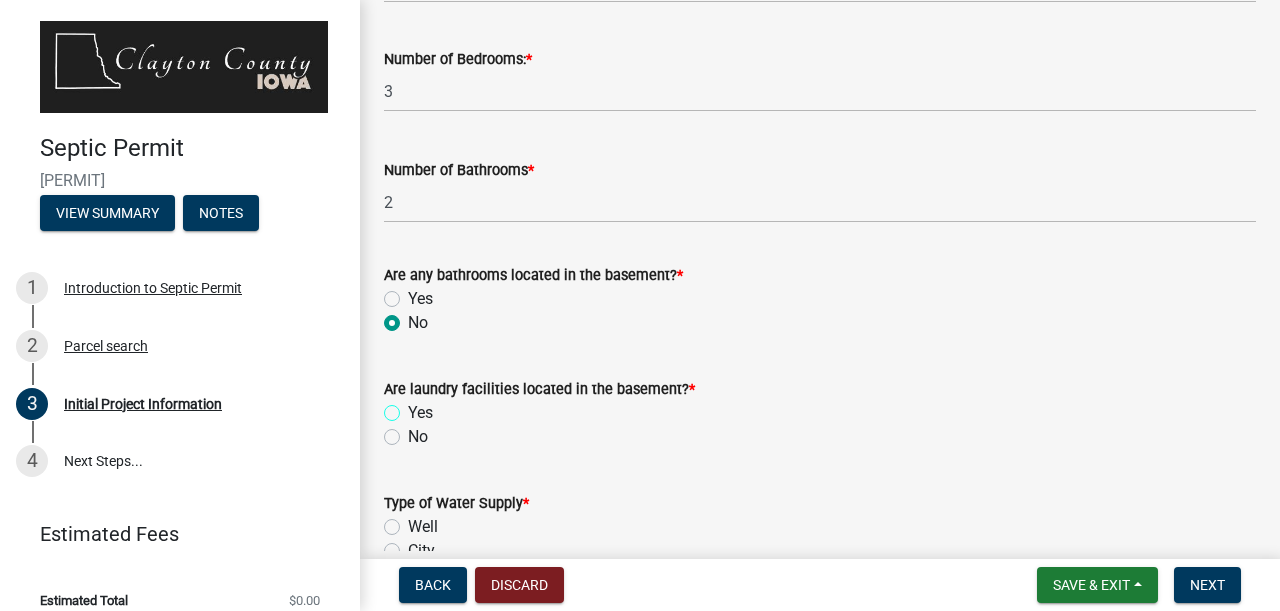click on "Yes" at bounding box center [414, 407] 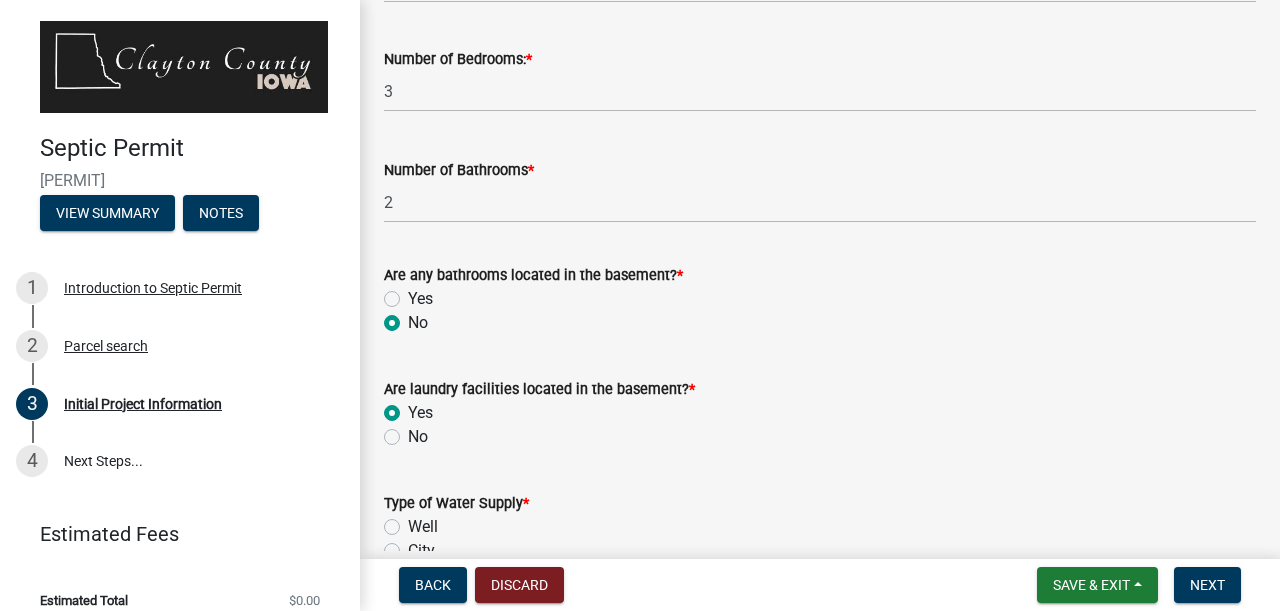 radio on "true" 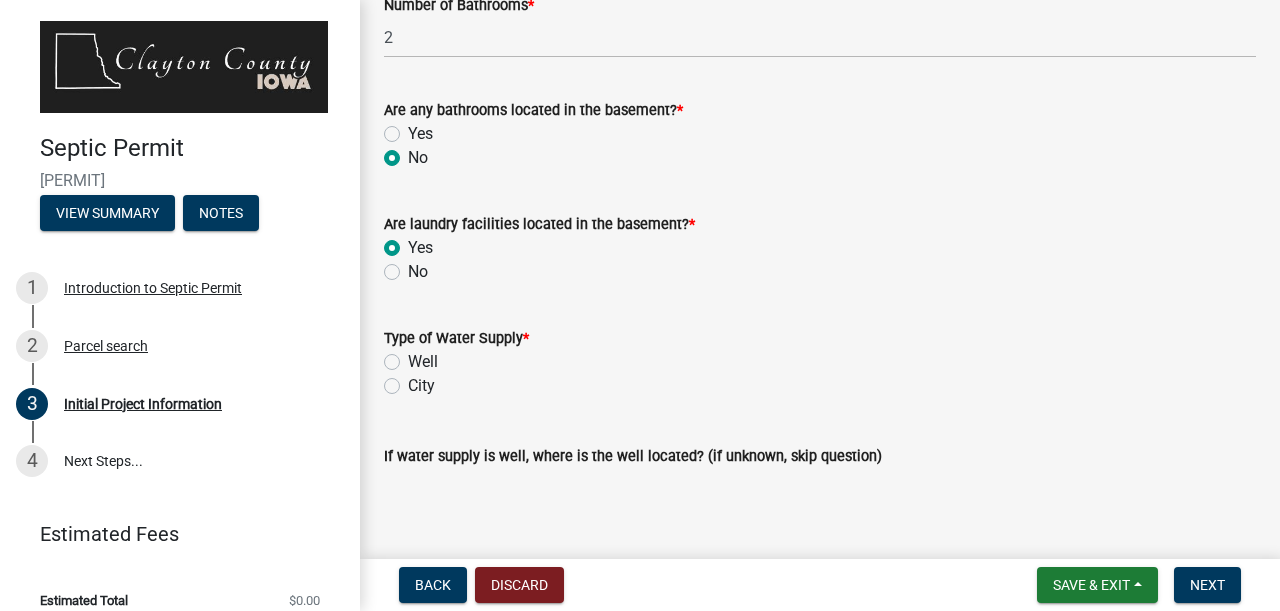 scroll, scrollTop: 2810, scrollLeft: 0, axis: vertical 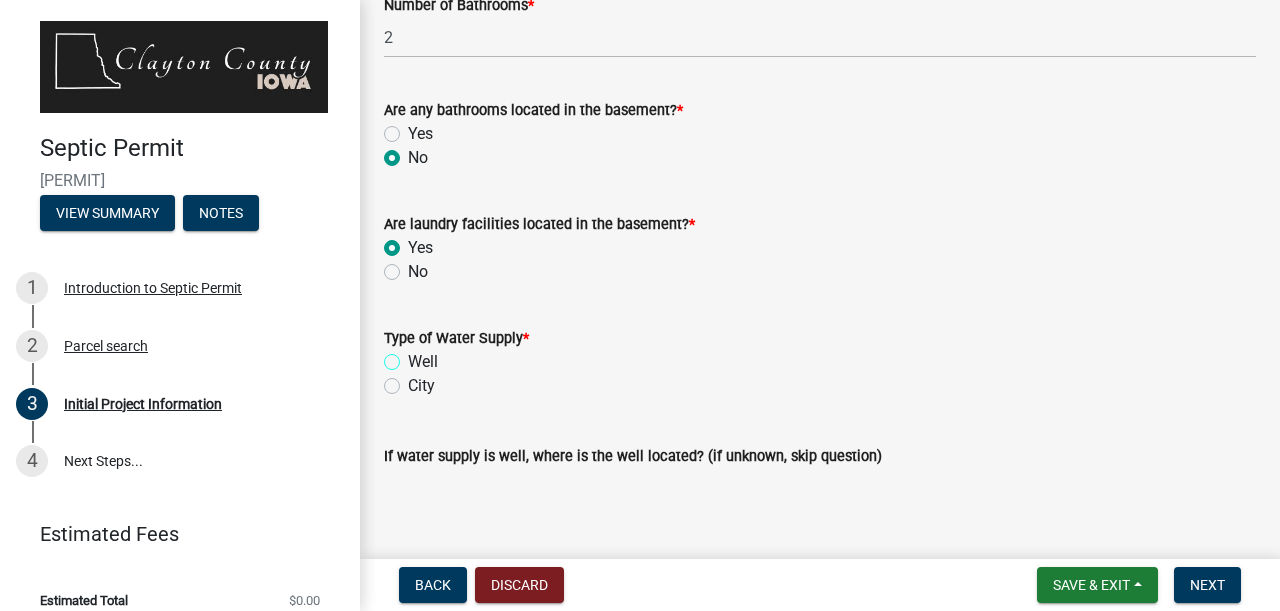 click on "Well" at bounding box center (414, 356) 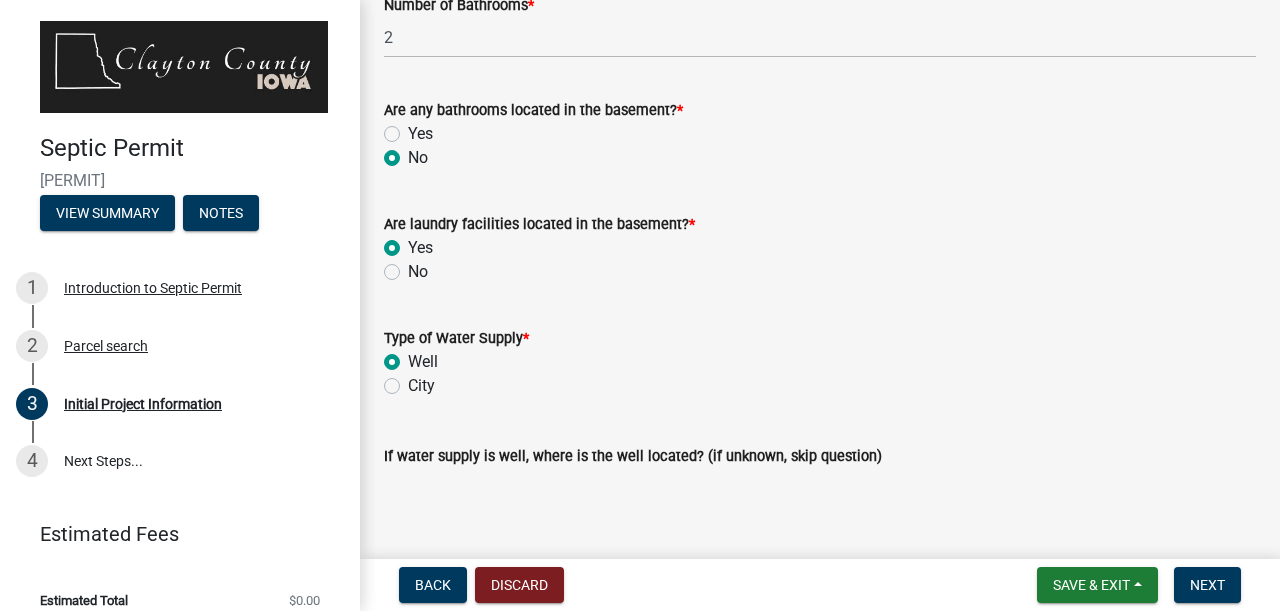 radio on "true" 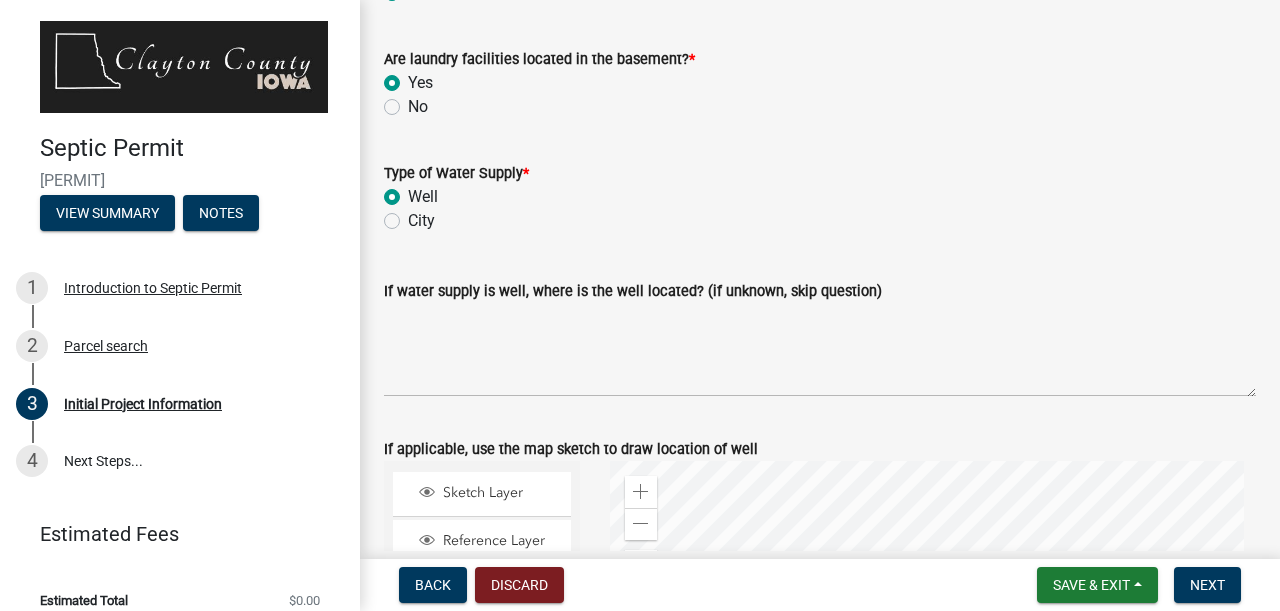 scroll, scrollTop: 2976, scrollLeft: 0, axis: vertical 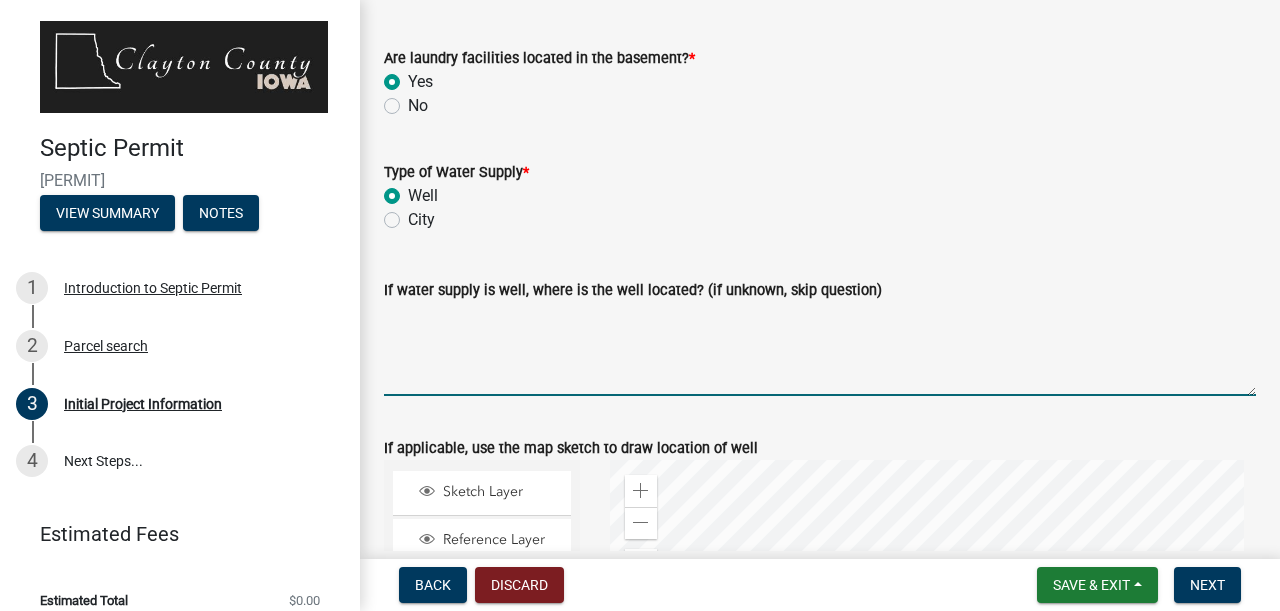 click on "If water supply is well, where is the well located? (if unknown, skip question)" at bounding box center [820, 349] 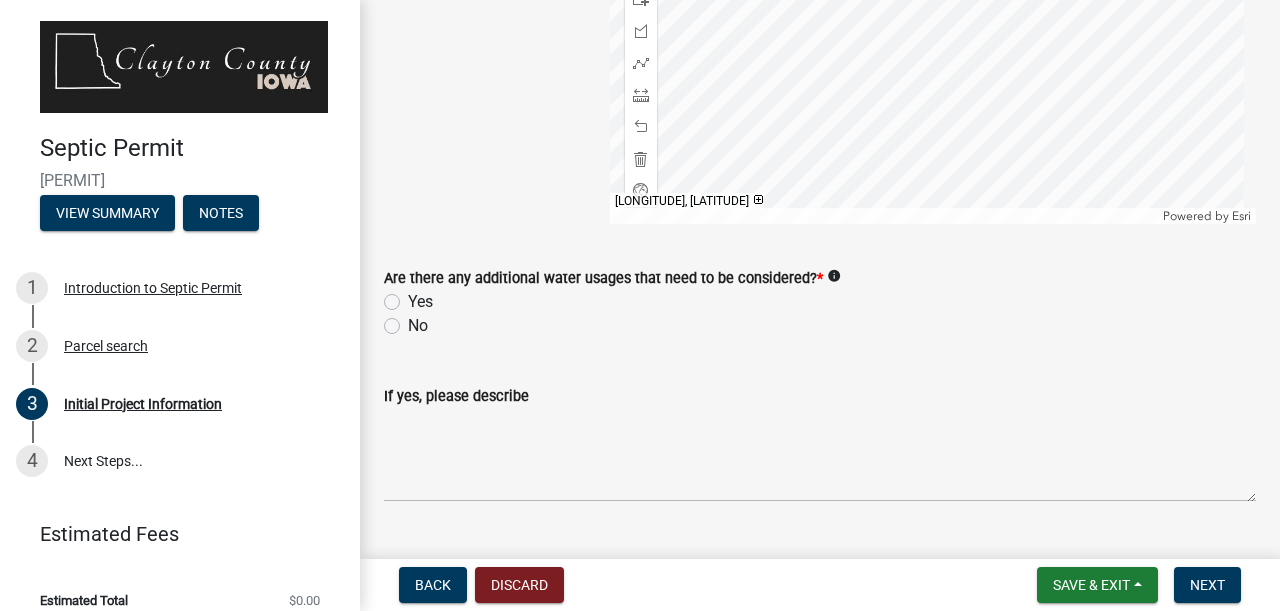 scroll, scrollTop: 3720, scrollLeft: 0, axis: vertical 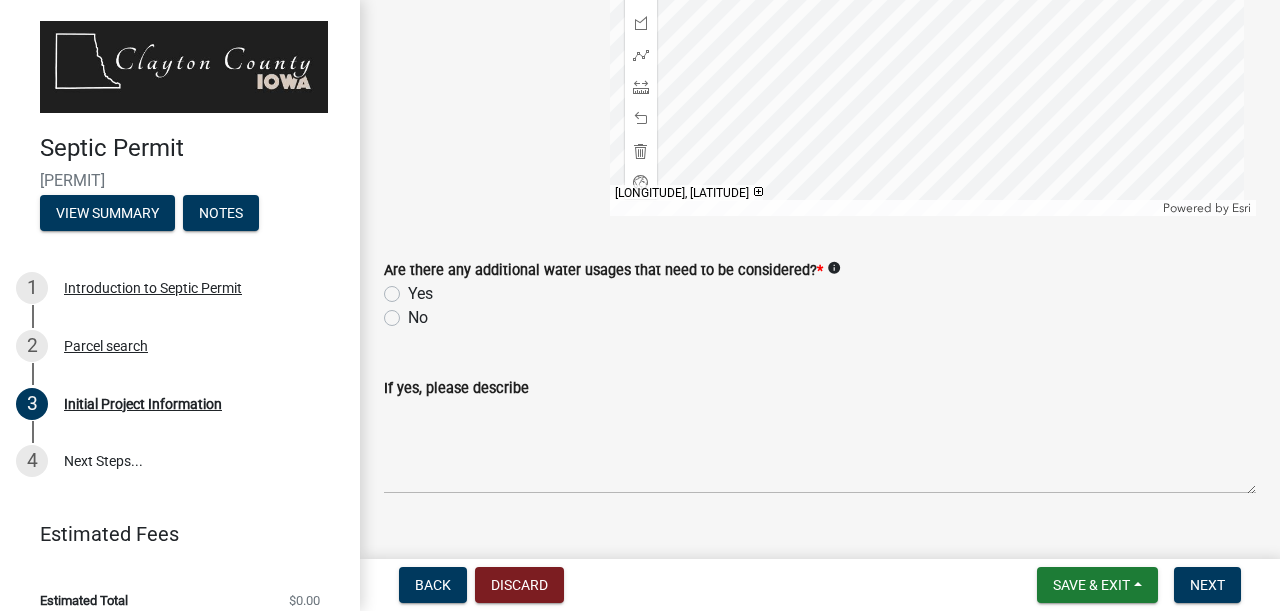 type on "Sandpoint in basement" 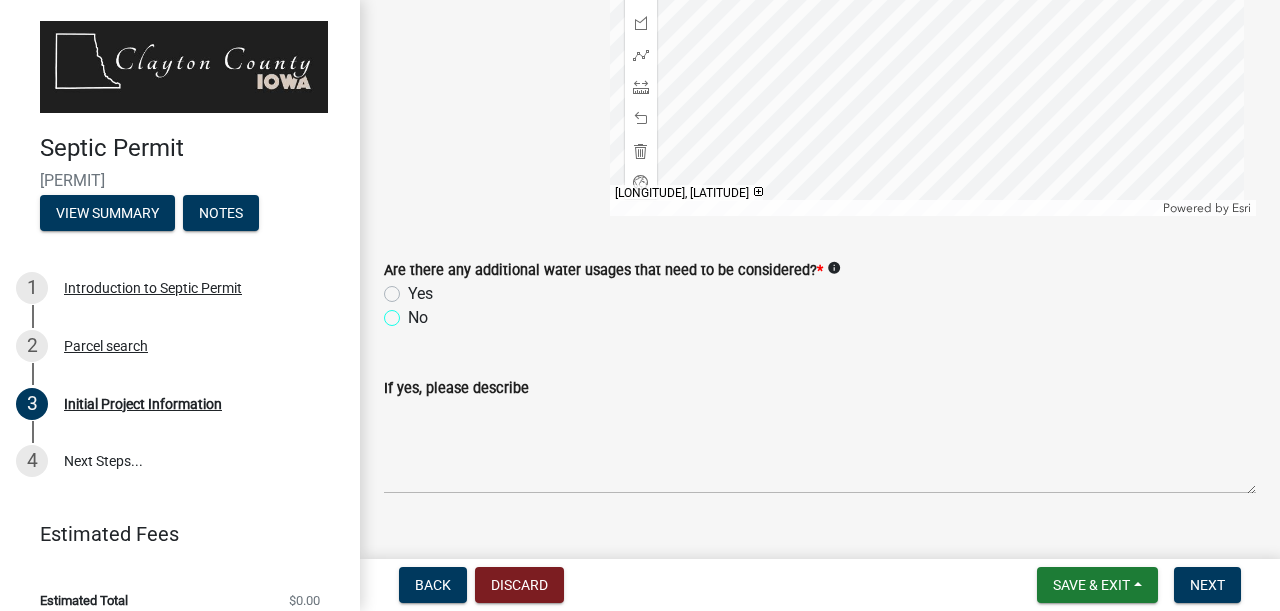 click on "No" at bounding box center [414, 312] 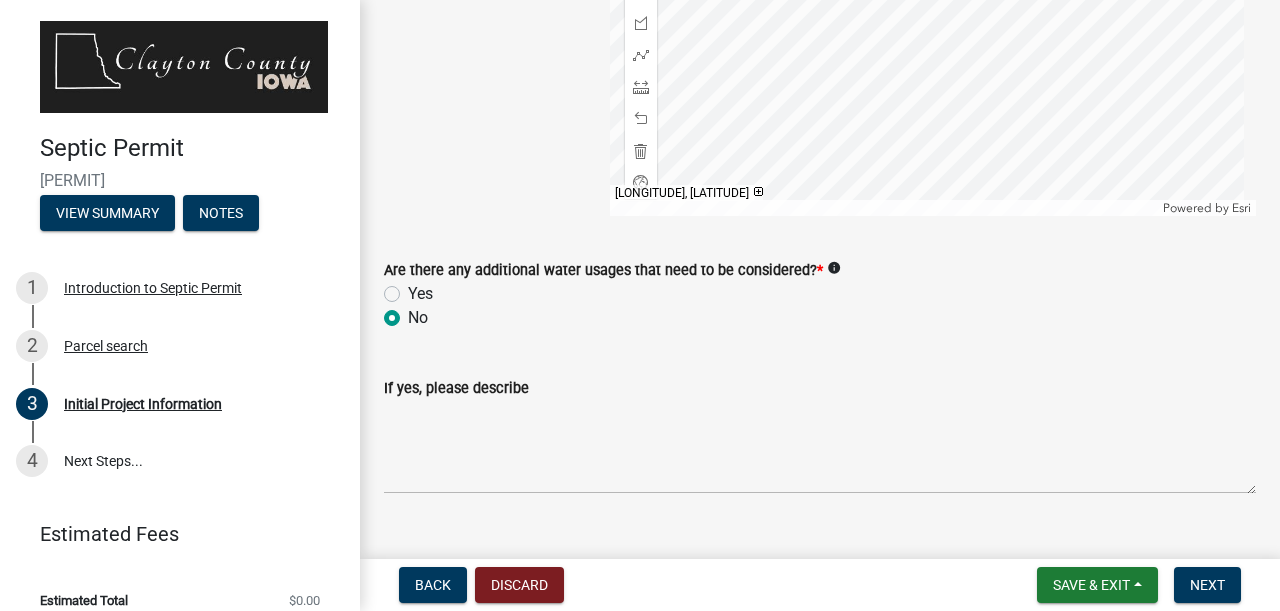 radio on "true" 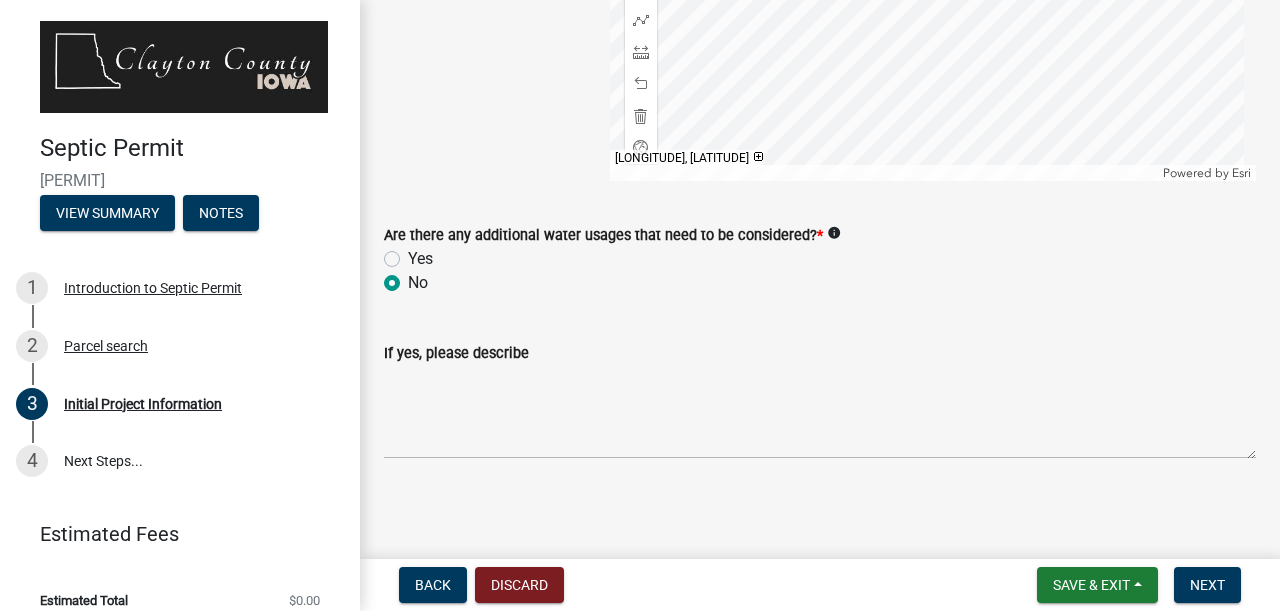 scroll, scrollTop: 3756, scrollLeft: 0, axis: vertical 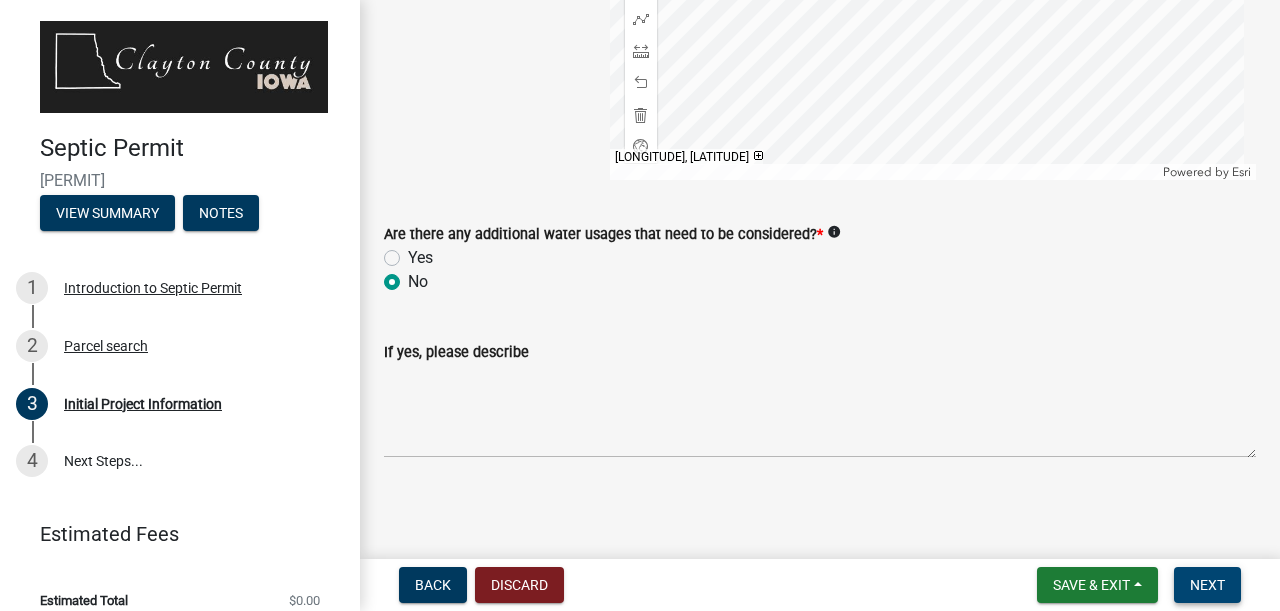 click on "Next" at bounding box center (1207, 585) 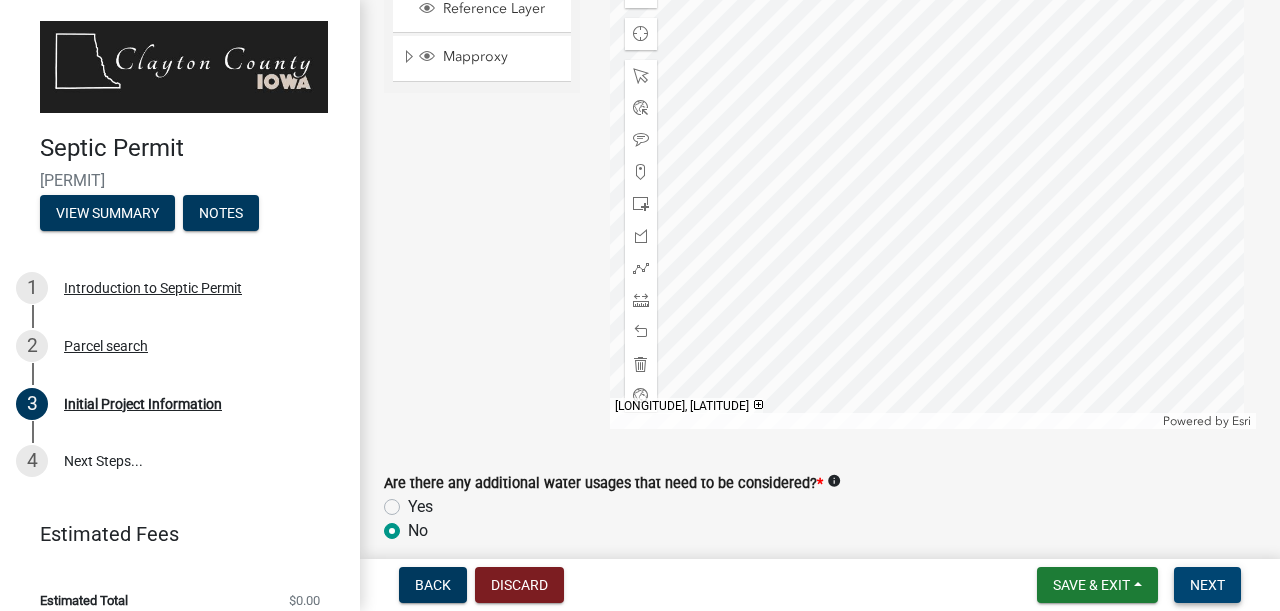 scroll, scrollTop: 3507, scrollLeft: 0, axis: vertical 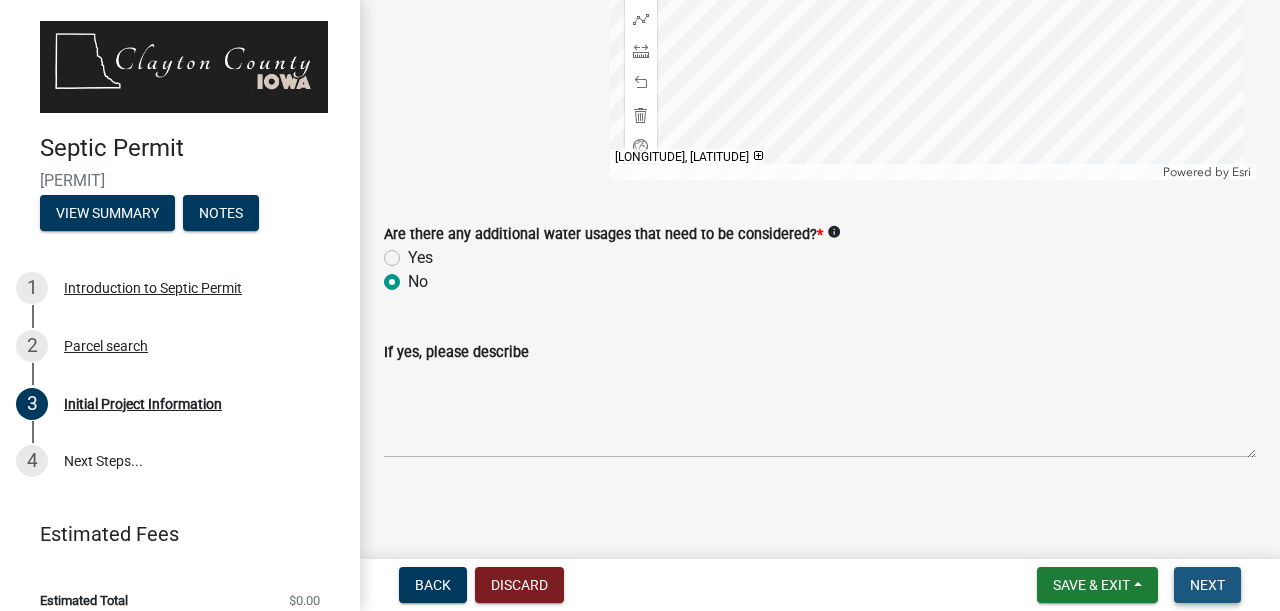 click on "Next" at bounding box center (1207, 585) 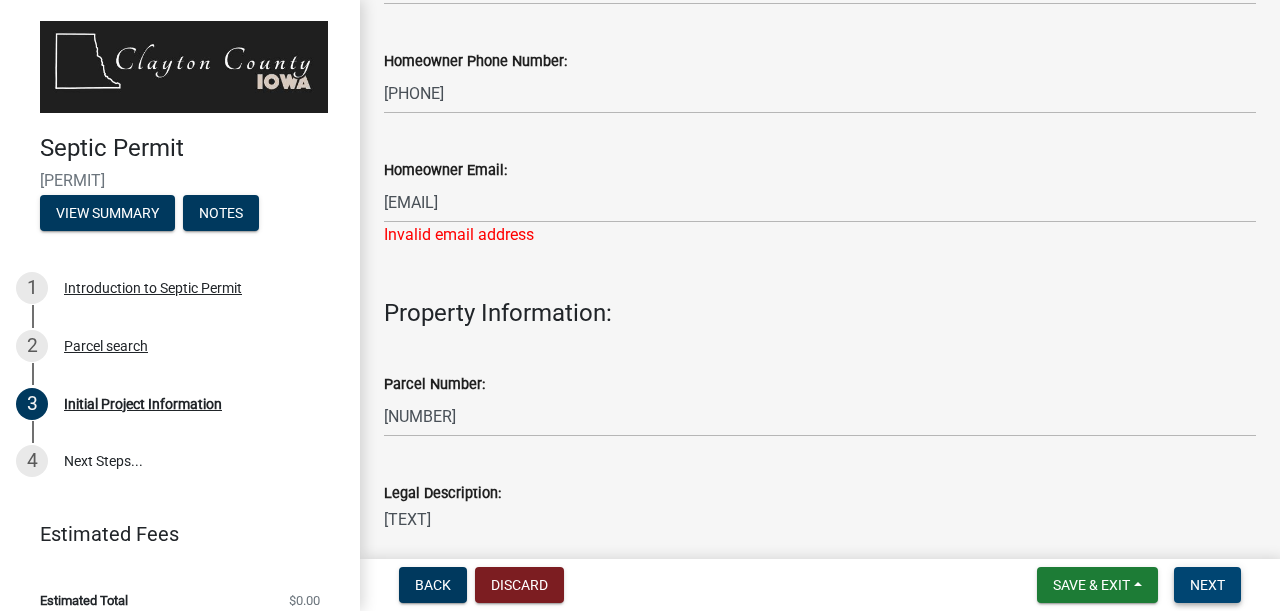 scroll, scrollTop: 1027, scrollLeft: 0, axis: vertical 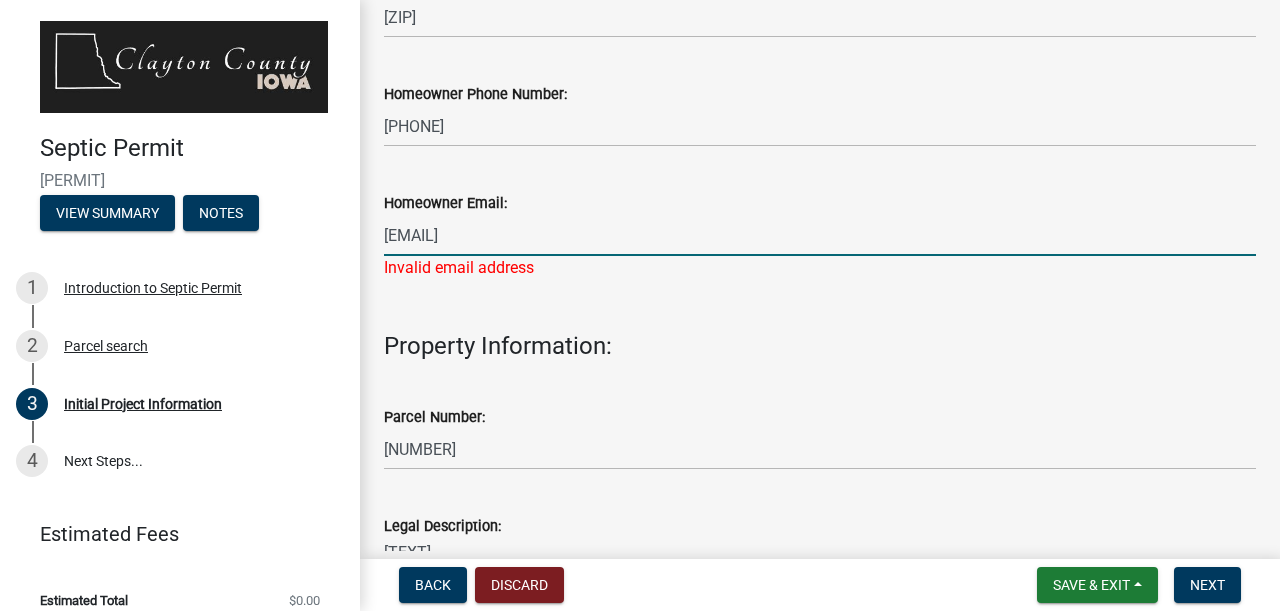click on "[EMAIL]" at bounding box center (820, 235) 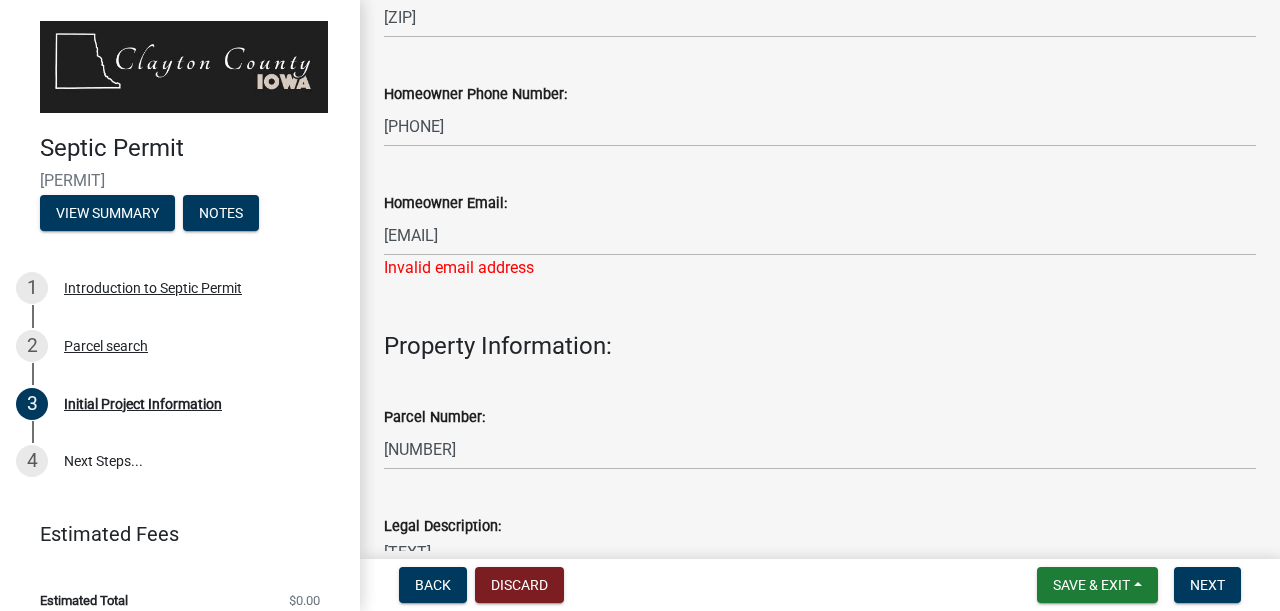 click on "Homeowner Email:  [EMAIL] Invalid email address" 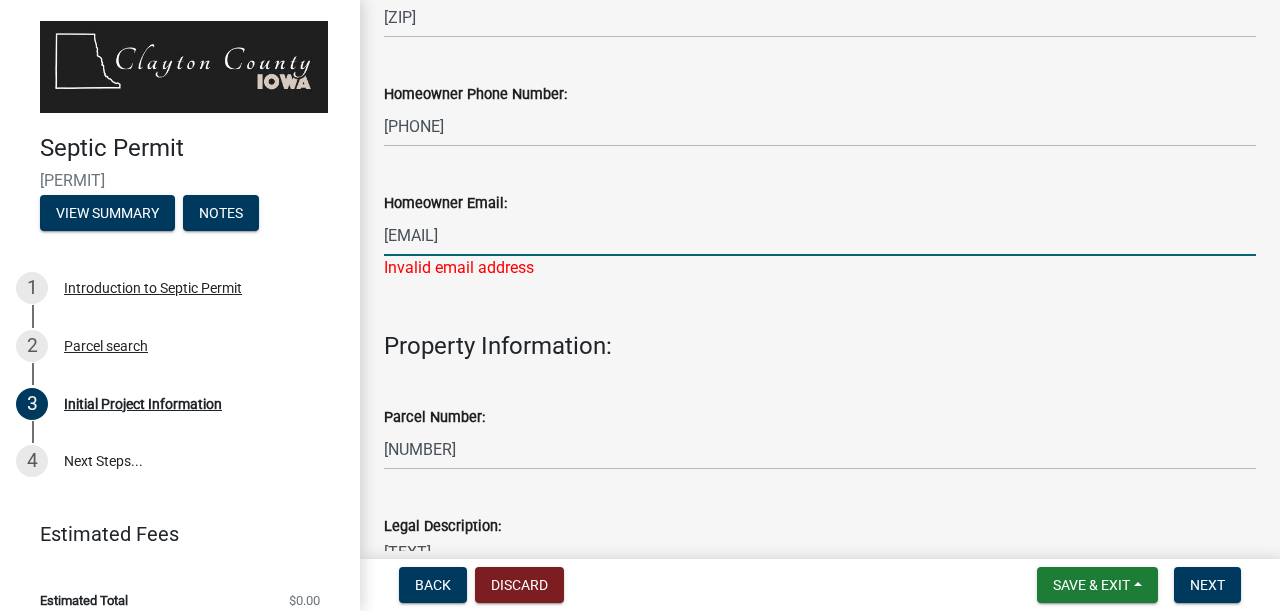 click on "[EMAIL]" at bounding box center (820, 235) 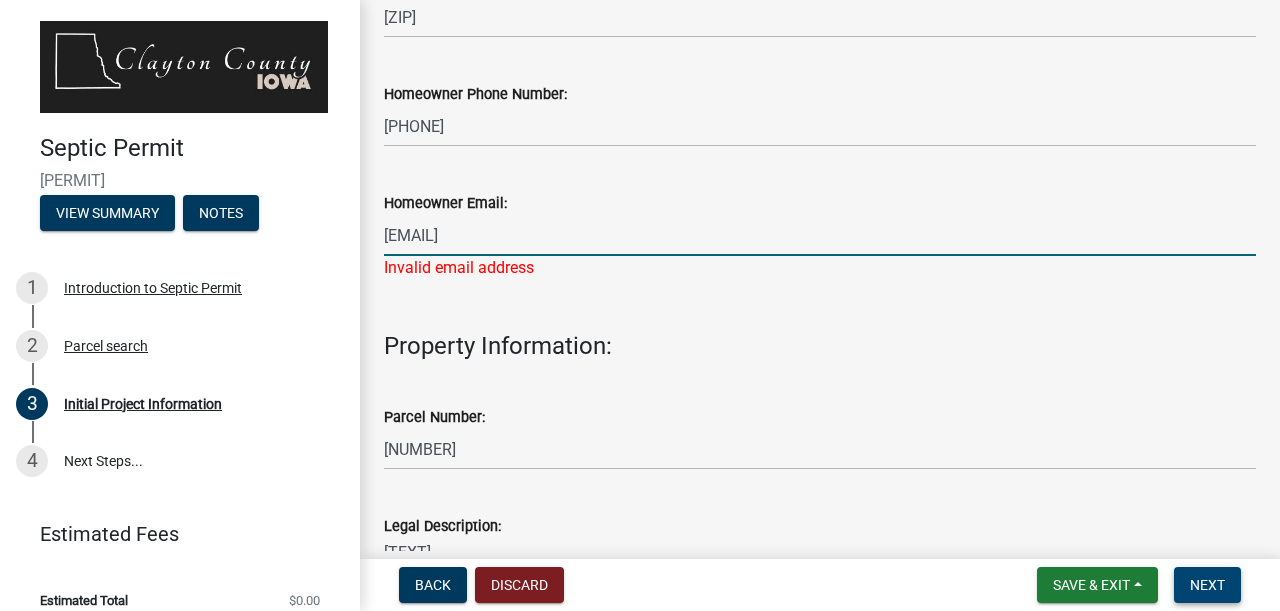 click on "Next" at bounding box center (1207, 585) 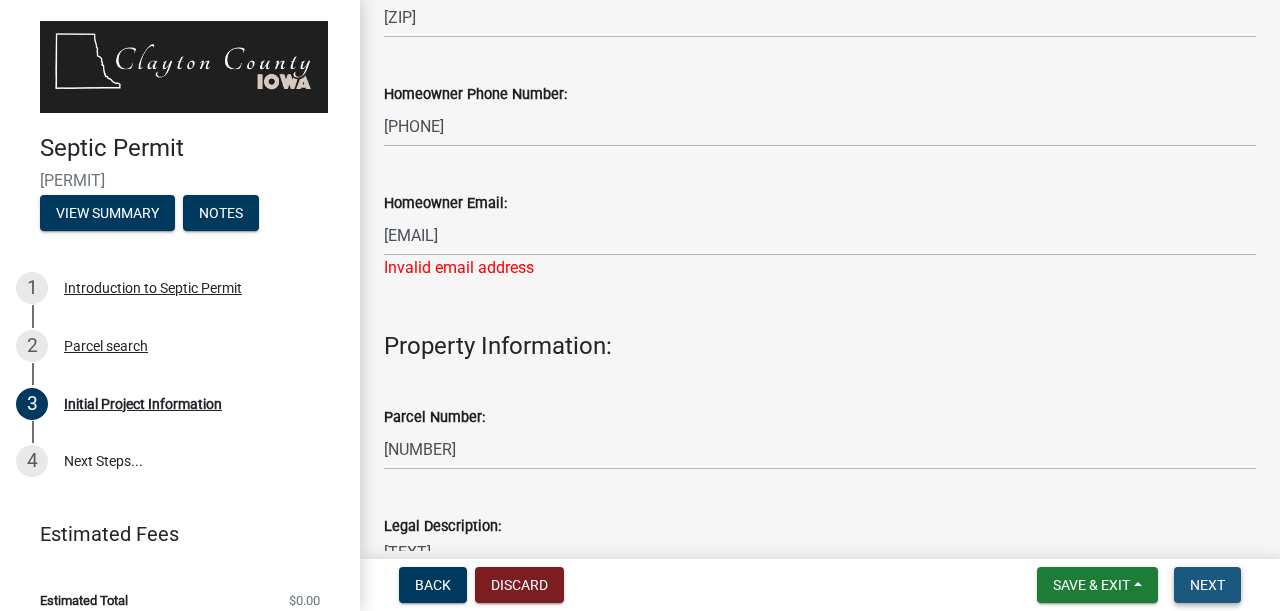 click on "Next" at bounding box center (1207, 585) 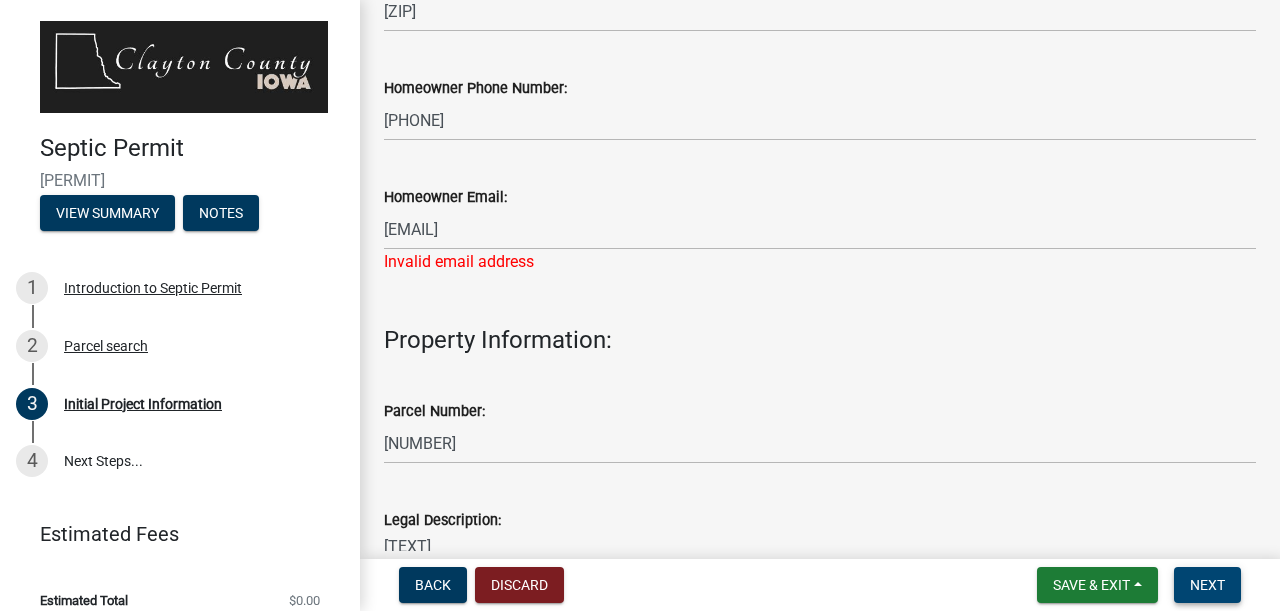 scroll, scrollTop: 1027, scrollLeft: 0, axis: vertical 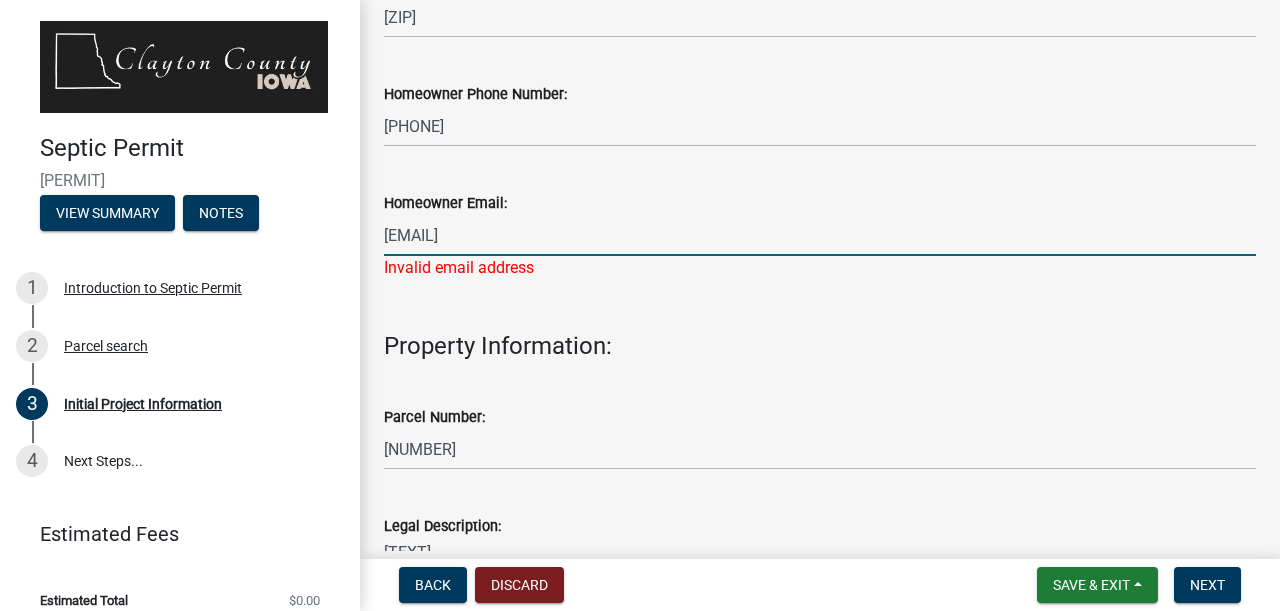 click on "[EMAIL]" at bounding box center (820, 235) 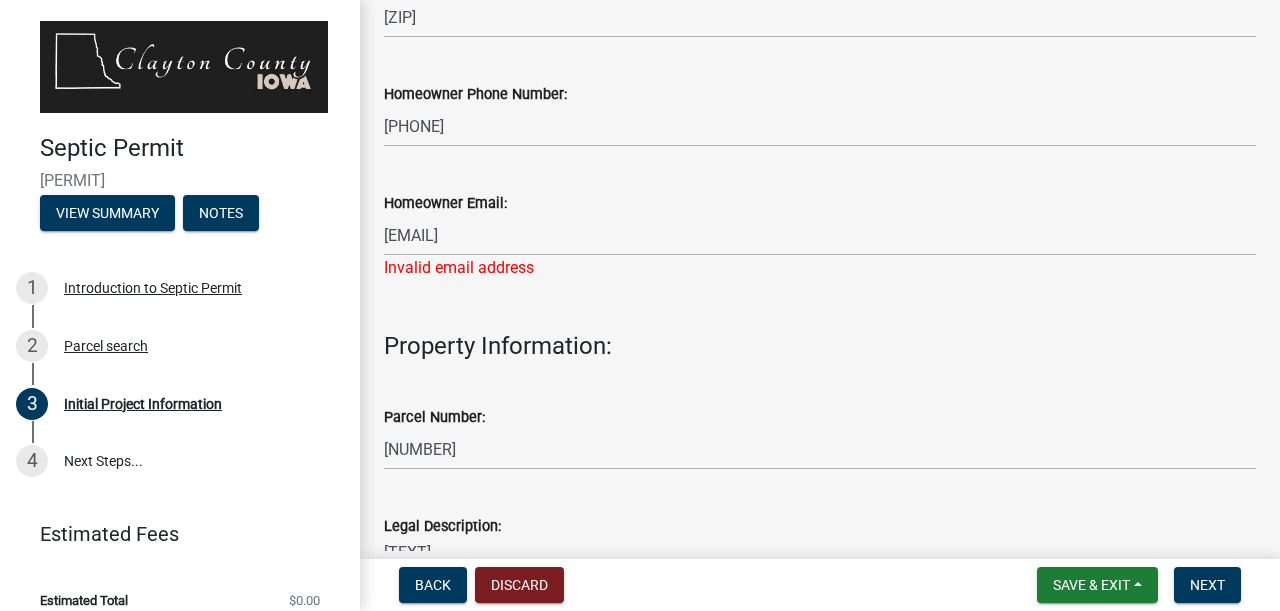 drag, startPoint x: 565, startPoint y: 262, endPoint x: 608, endPoint y: 256, distance: 43.416588 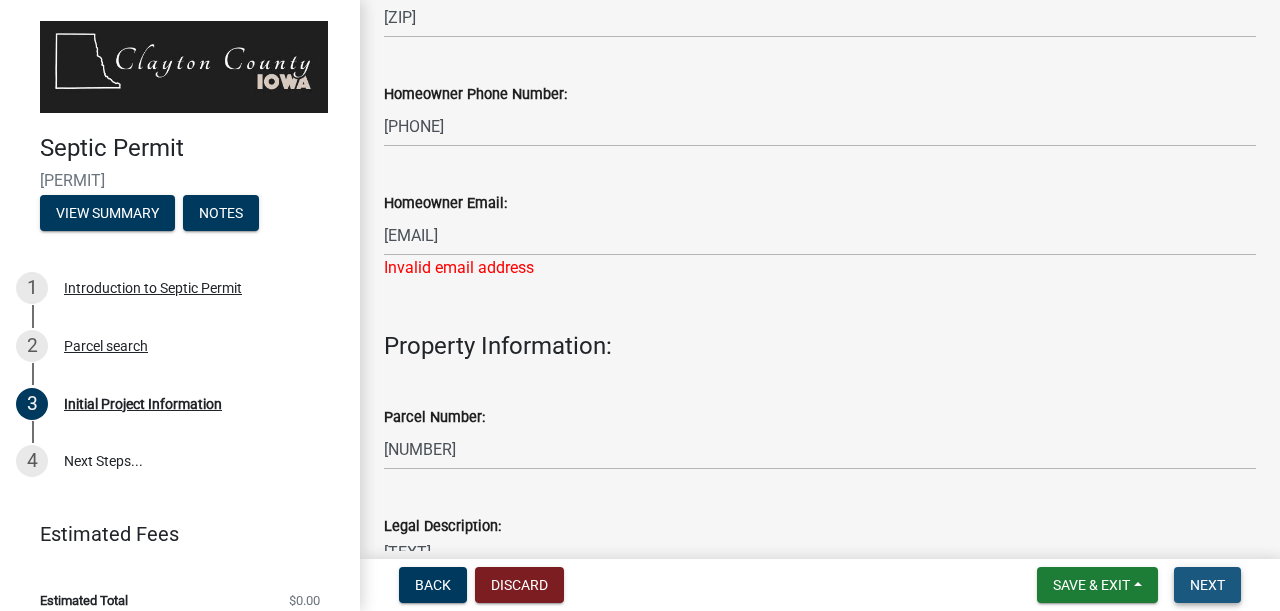 click on "Next" at bounding box center [1207, 585] 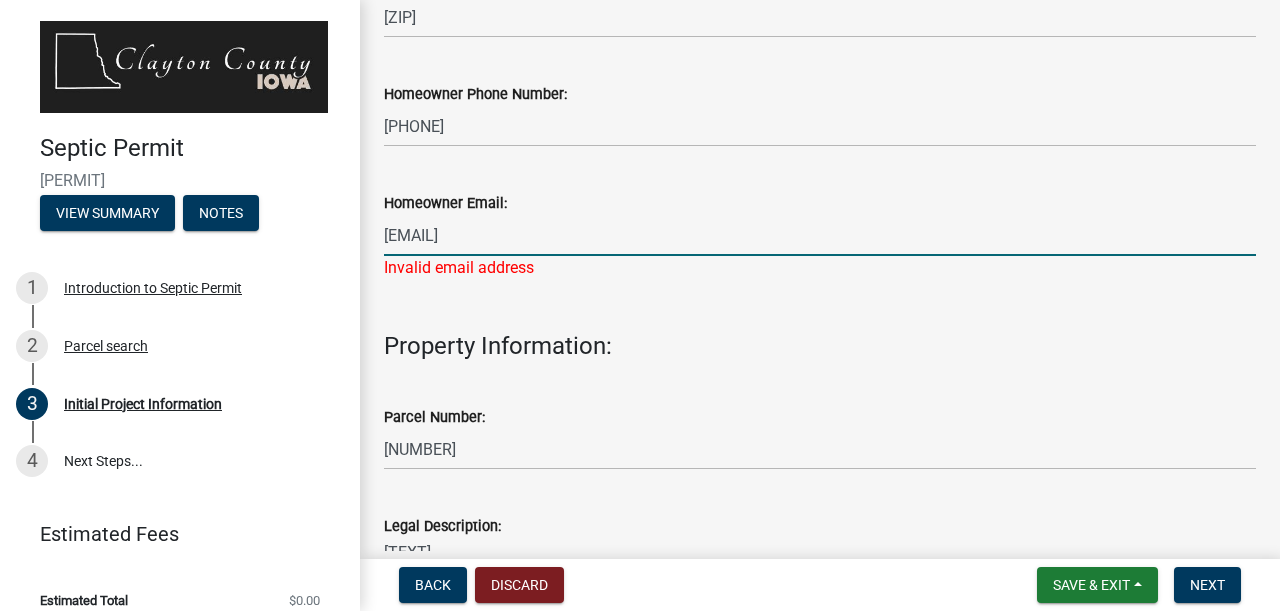 click on "[EMAIL]" at bounding box center [820, 235] 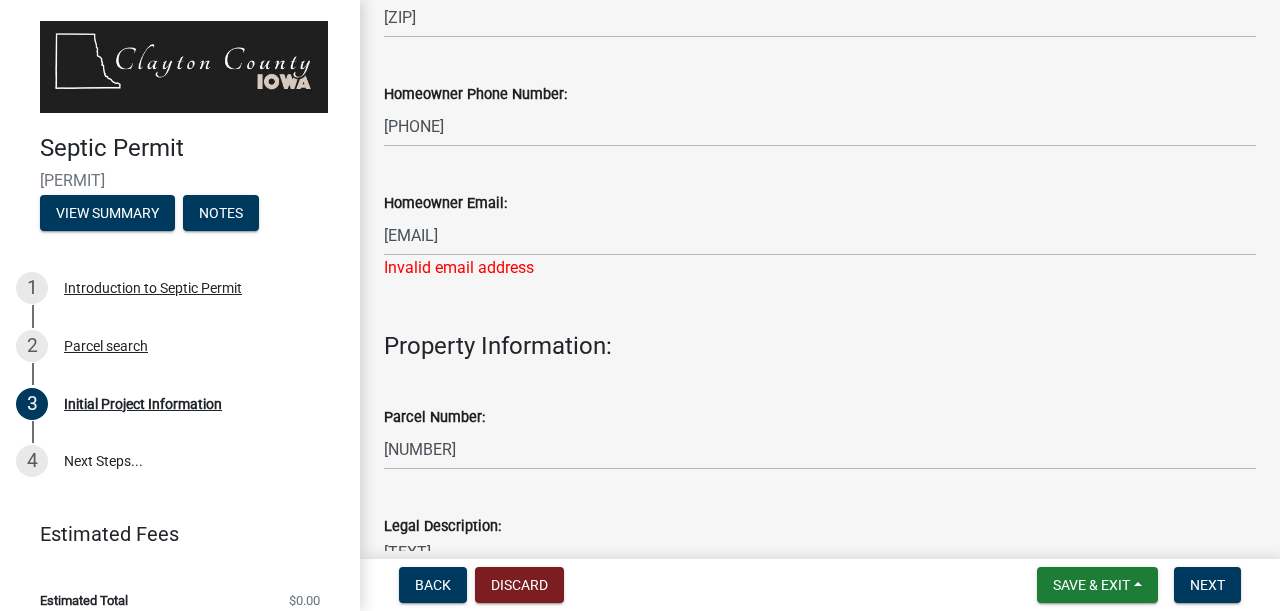 click on "Invalid email address" 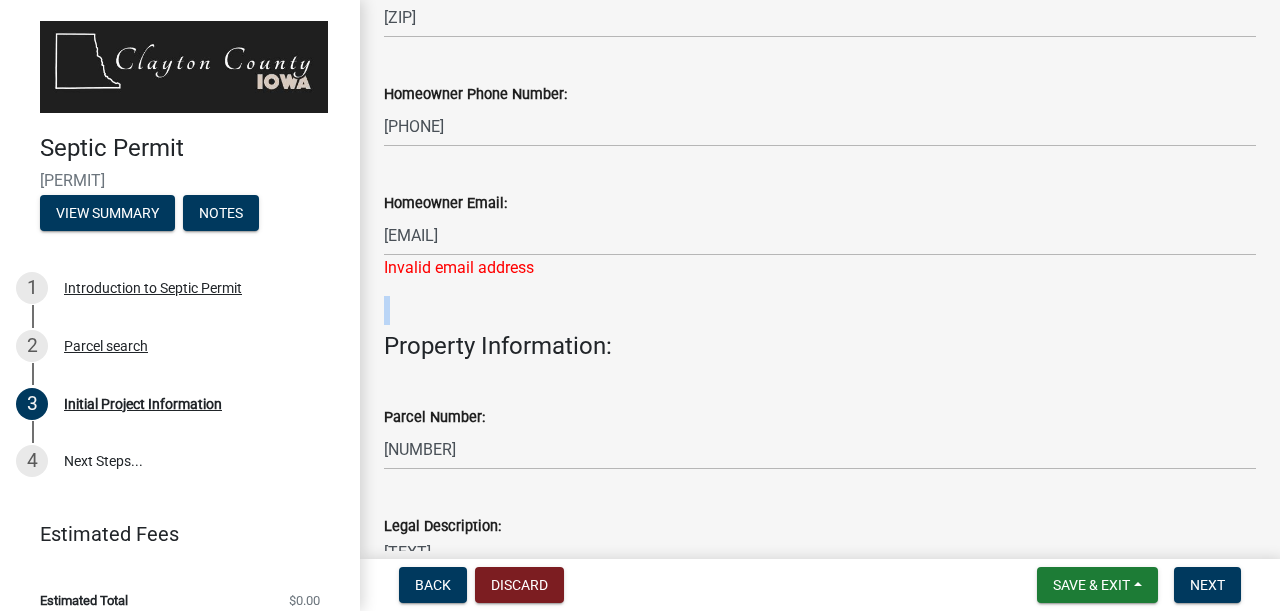 click on "Invalid email address" 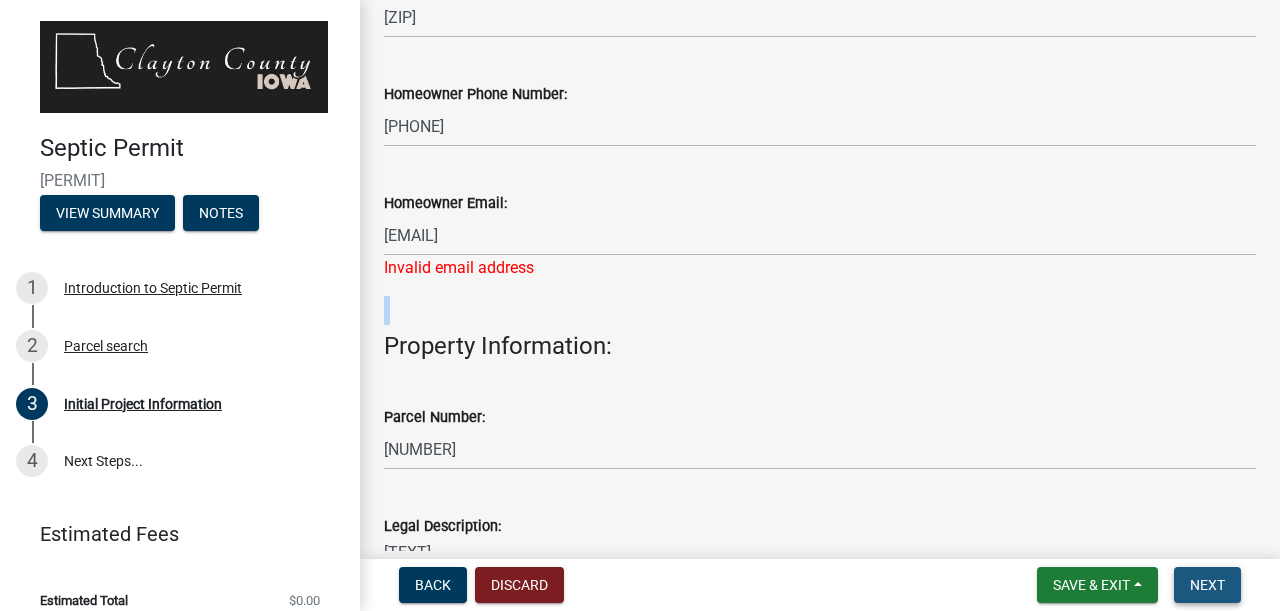 click on "Next" at bounding box center [1207, 585] 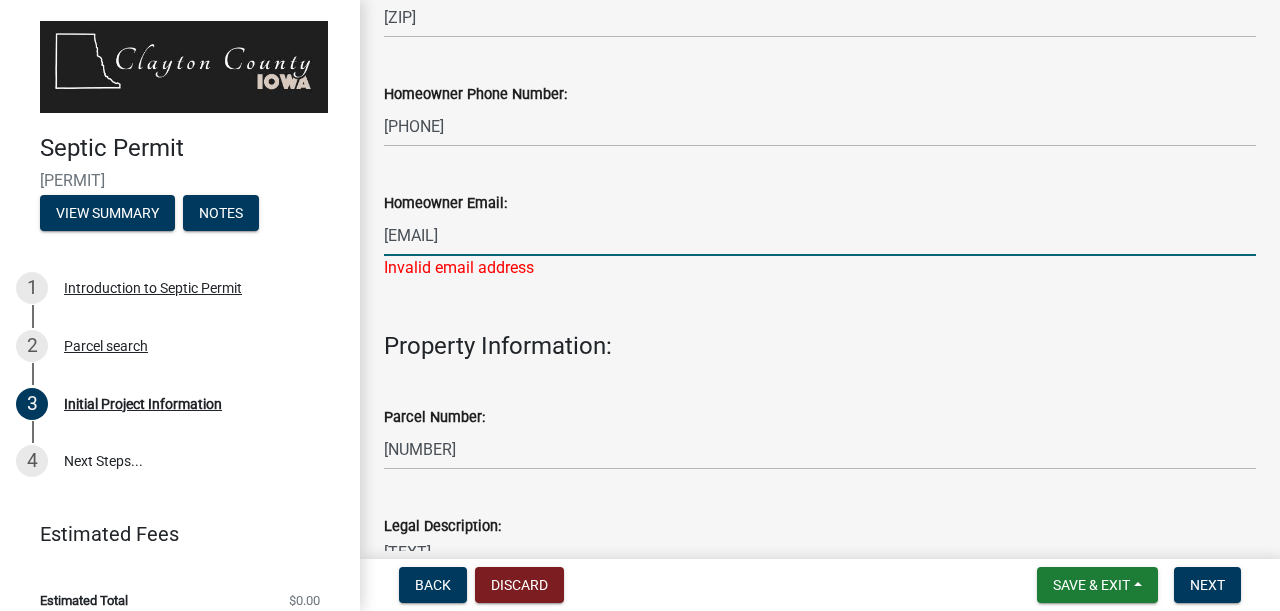 click on "[EMAIL]" at bounding box center [820, 235] 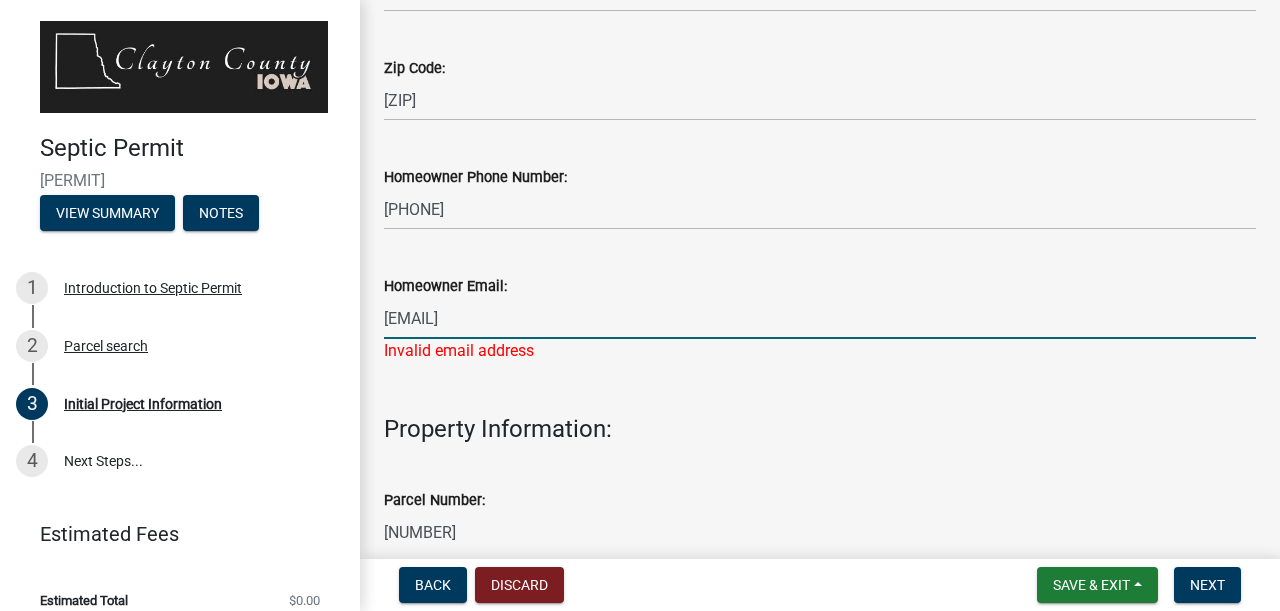 scroll, scrollTop: 1027, scrollLeft: 0, axis: vertical 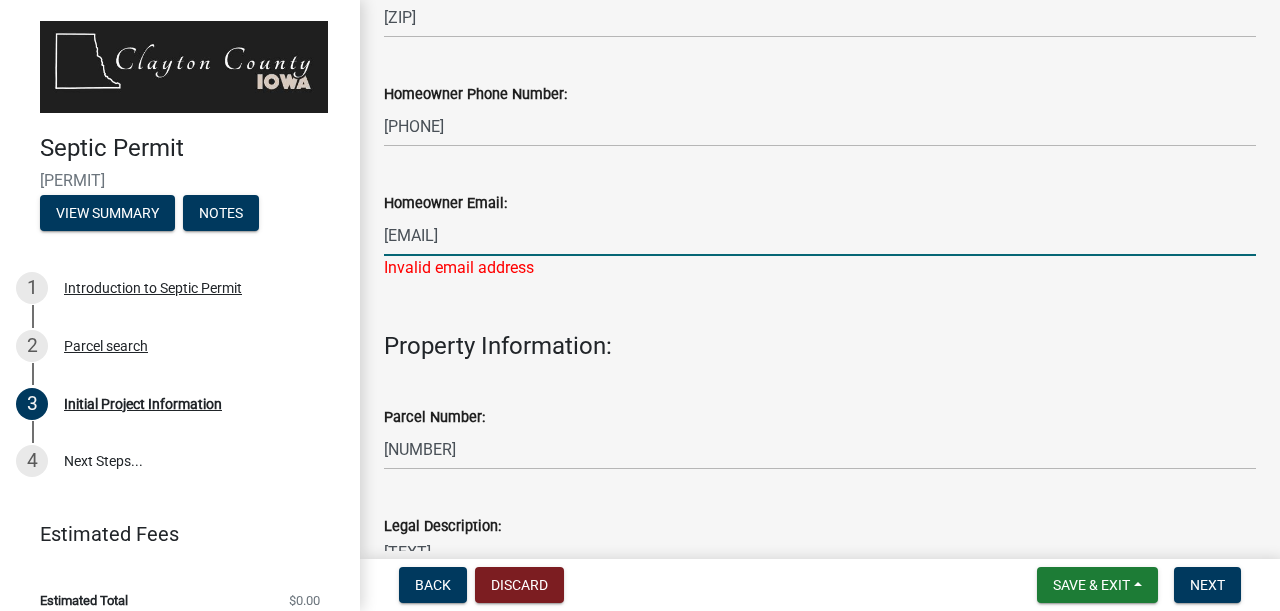 click on "Homeowner Email:  [EMAIL] Invalid email address" 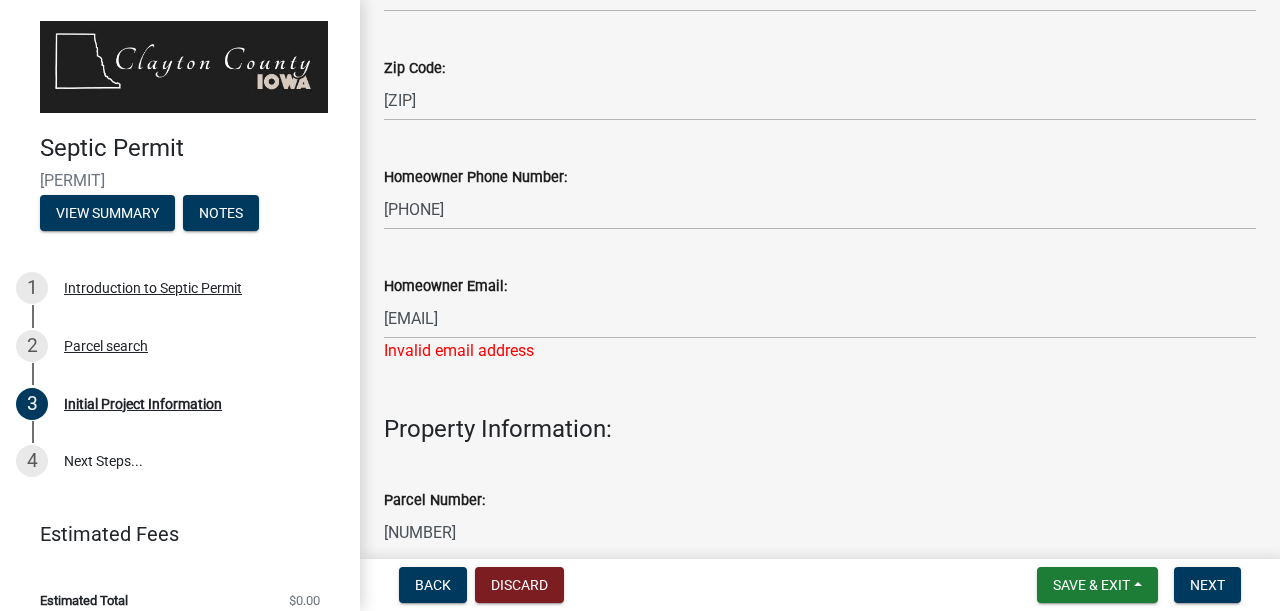 scroll, scrollTop: 944, scrollLeft: 0, axis: vertical 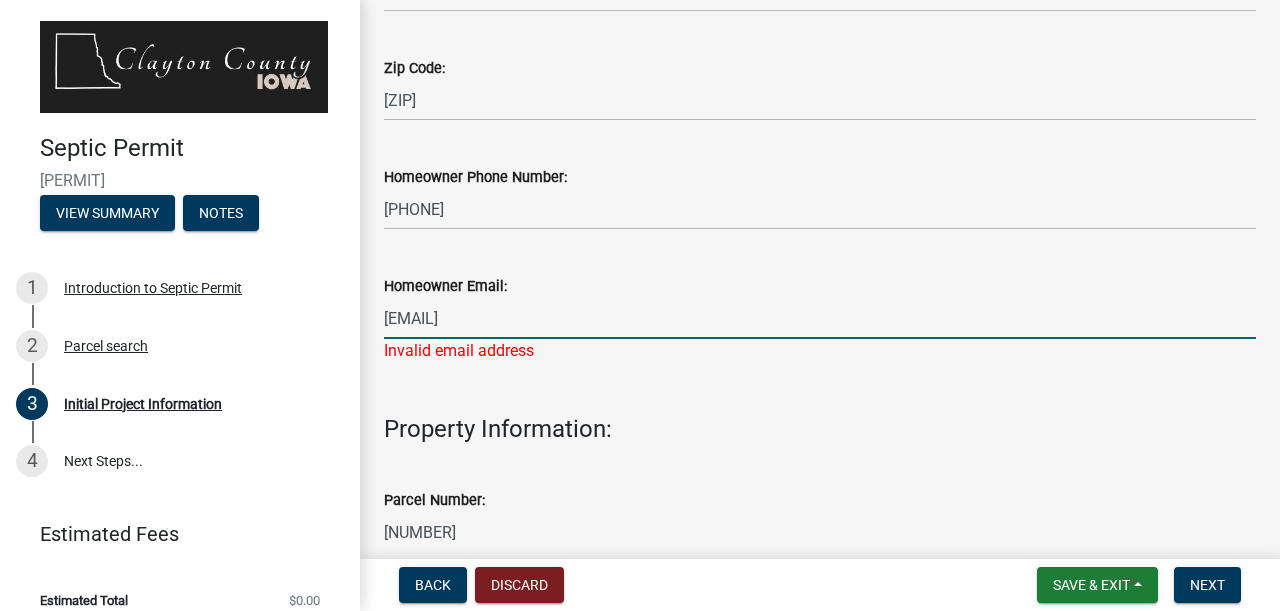click on "[EMAIL]" at bounding box center (820, 318) 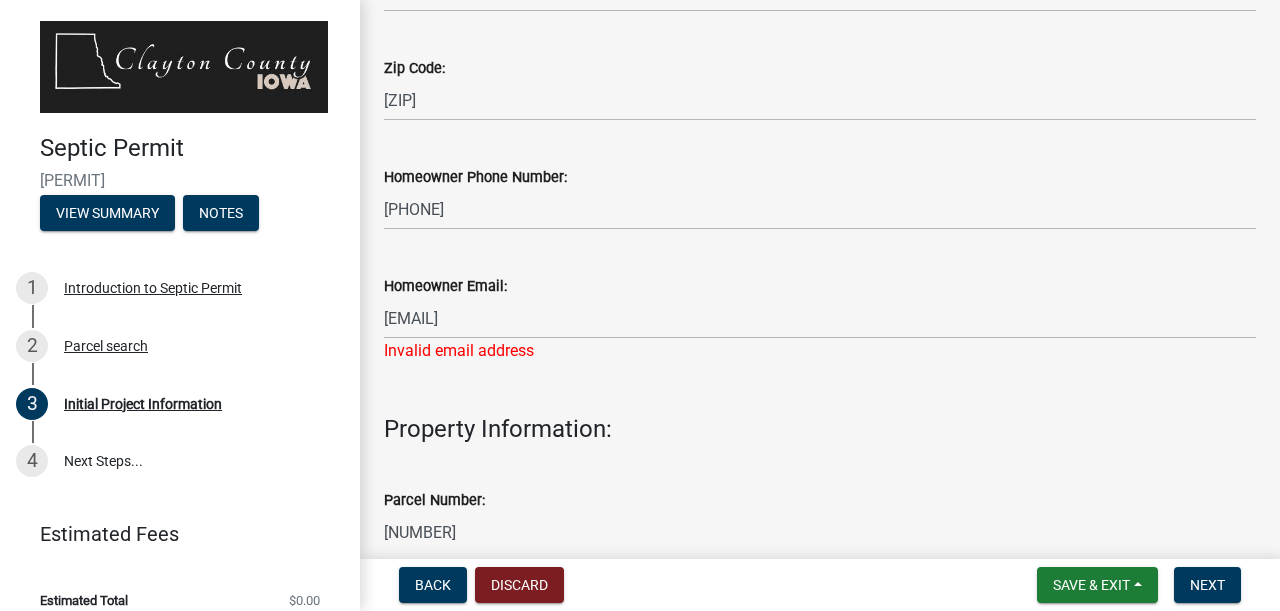 click on "Homeowner Email:  [EMAIL] Invalid email address" 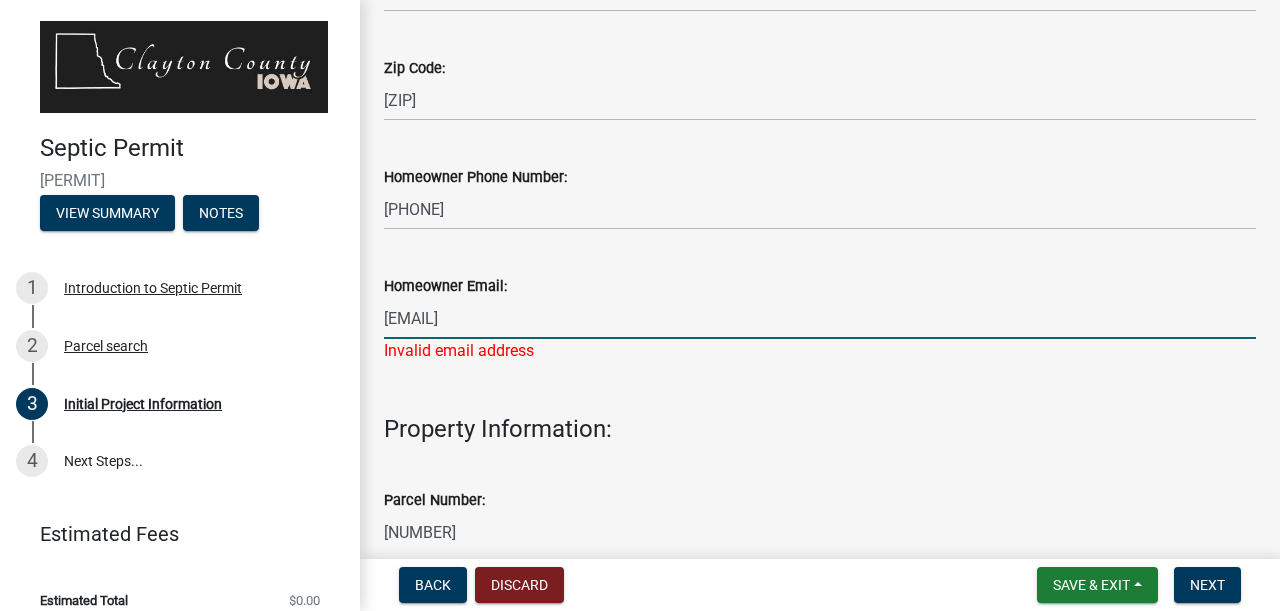 click on "[EMAIL]" at bounding box center [820, 318] 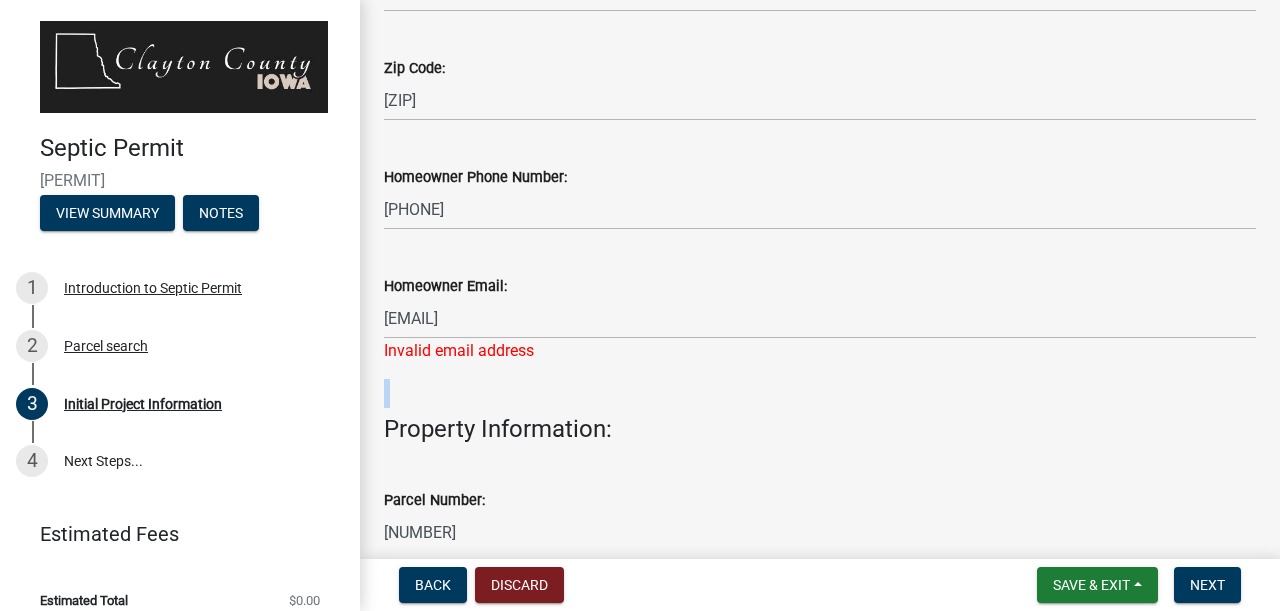 click on "Name: [LAST] [FIRST] & [LAST] [FIRST] (Deed) Mailing Address: [NUMBER] [STREET] City: [CITY] State: [STATE] Zip Code: [ZIP] Homeowner Phone Number: [PHONE] Homeowner Email: [EMAIL] Invalid email address Property Information: Parcel Number: [NUMBER] Legal Description: [TEXT] Site Address: [NUMBER] [STREET] City: [CITY] State: [STATE] Zip Code: [ZIP] Section - Township - Range: [NUMBER] Dwelling/Building Information Building Type: * New Existing Purpose * House Accessory Building Business If for a business, what type? Number of Bedrooms: * [NUMBER] Number of Bathrooms * [NUMBER] Are any bathrooms located in the basement? * Yes No Are laundry facilities located in the basement? * Yes No Type of Water Supply * Well City [TEXT] Zoning" 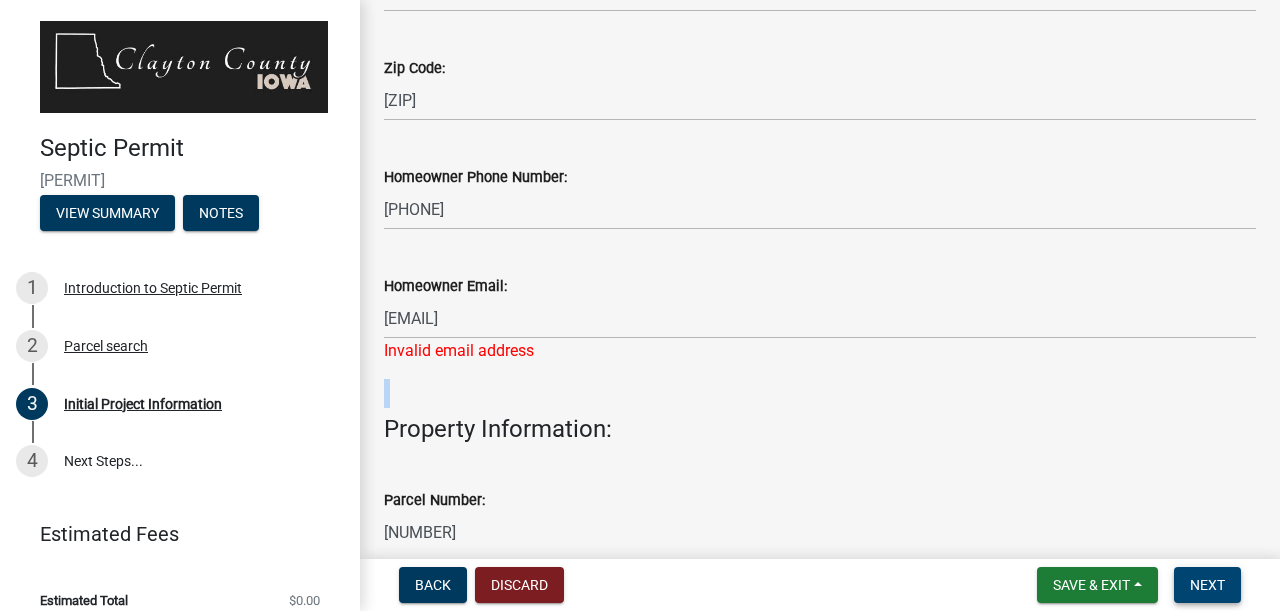 click on "Next" at bounding box center [1207, 585] 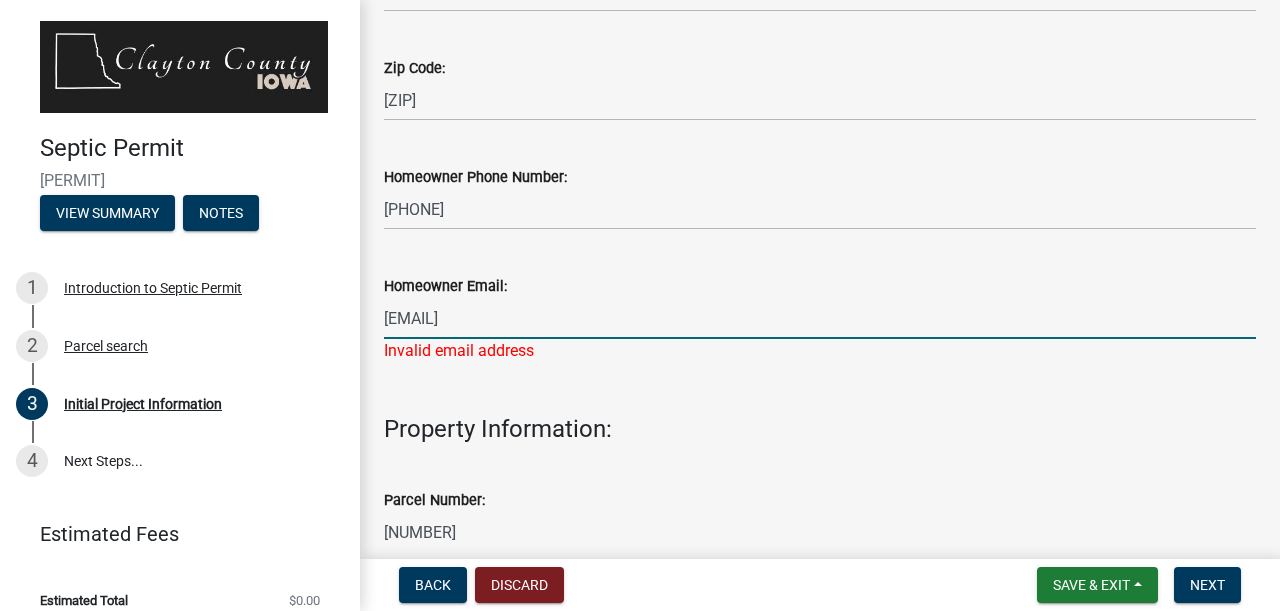 click on "[EMAIL]" at bounding box center [820, 318] 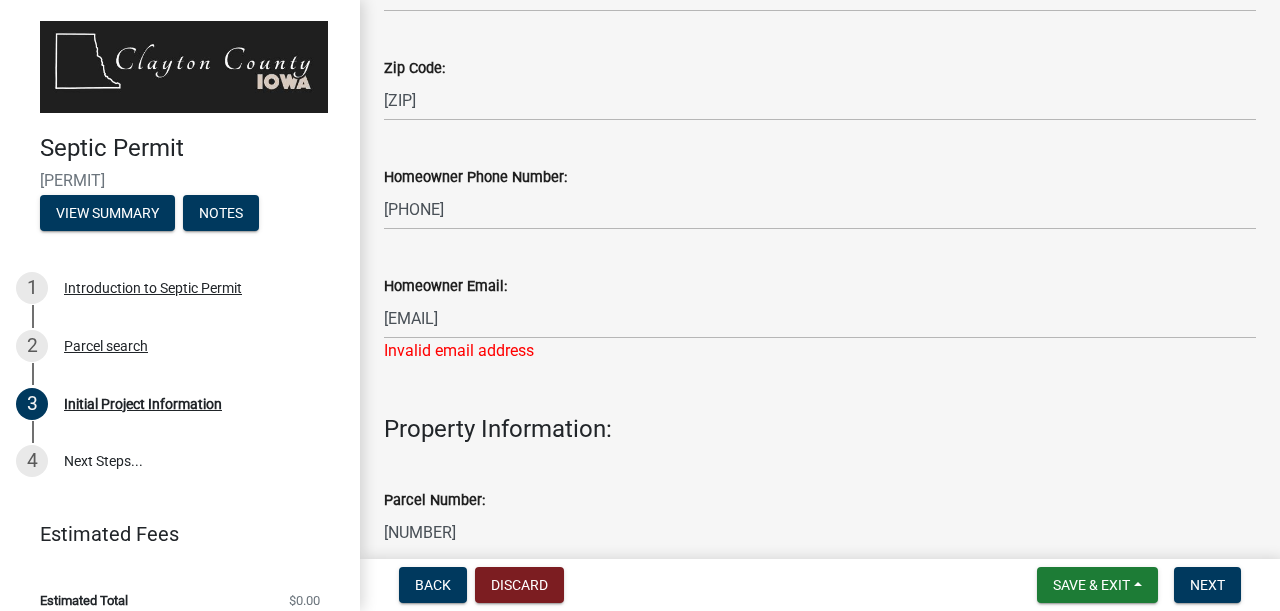 drag, startPoint x: 773, startPoint y: 375, endPoint x: 1094, endPoint y: 463, distance: 332.8438 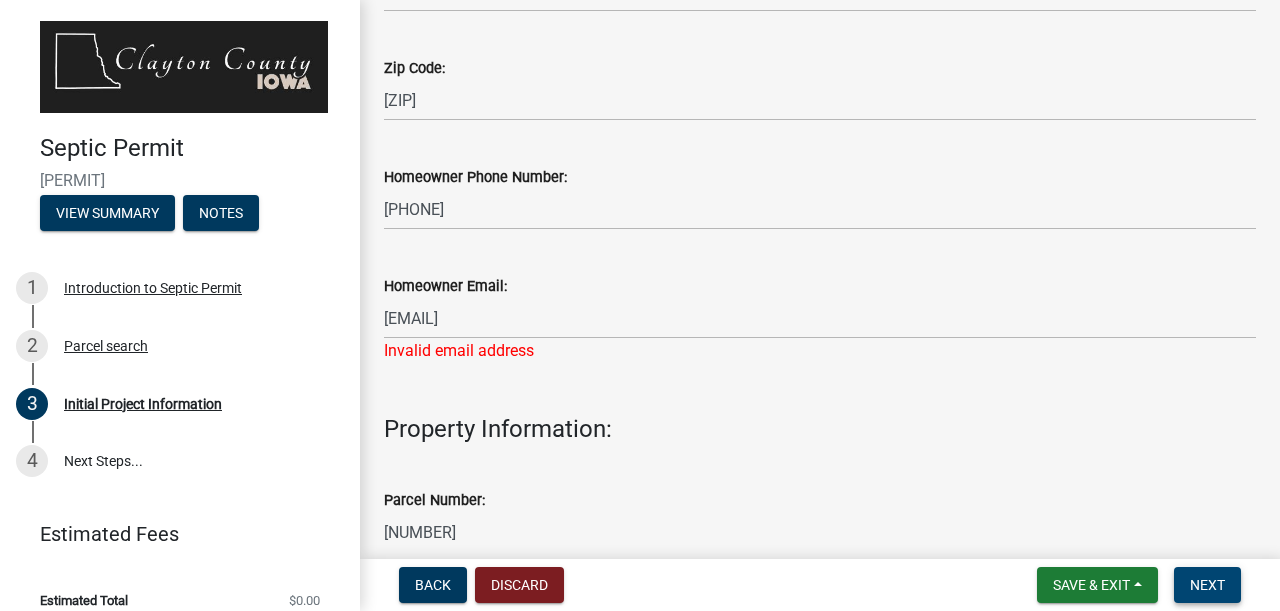 click on "Next" at bounding box center [1207, 585] 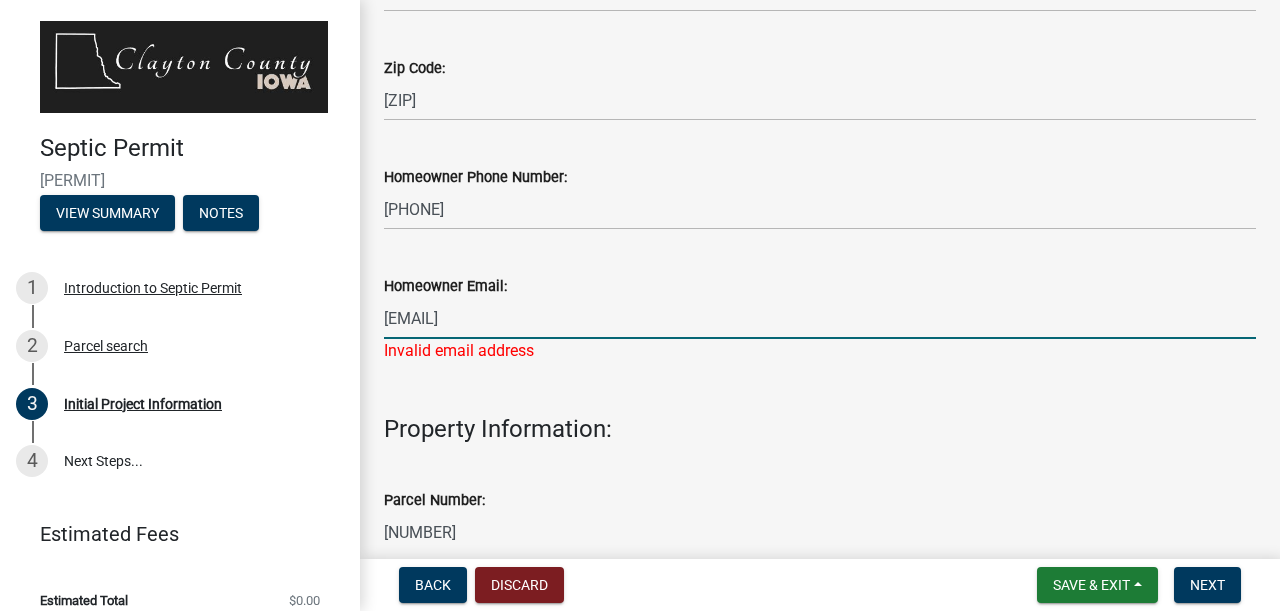 click on "[EMAIL]" at bounding box center [820, 318] 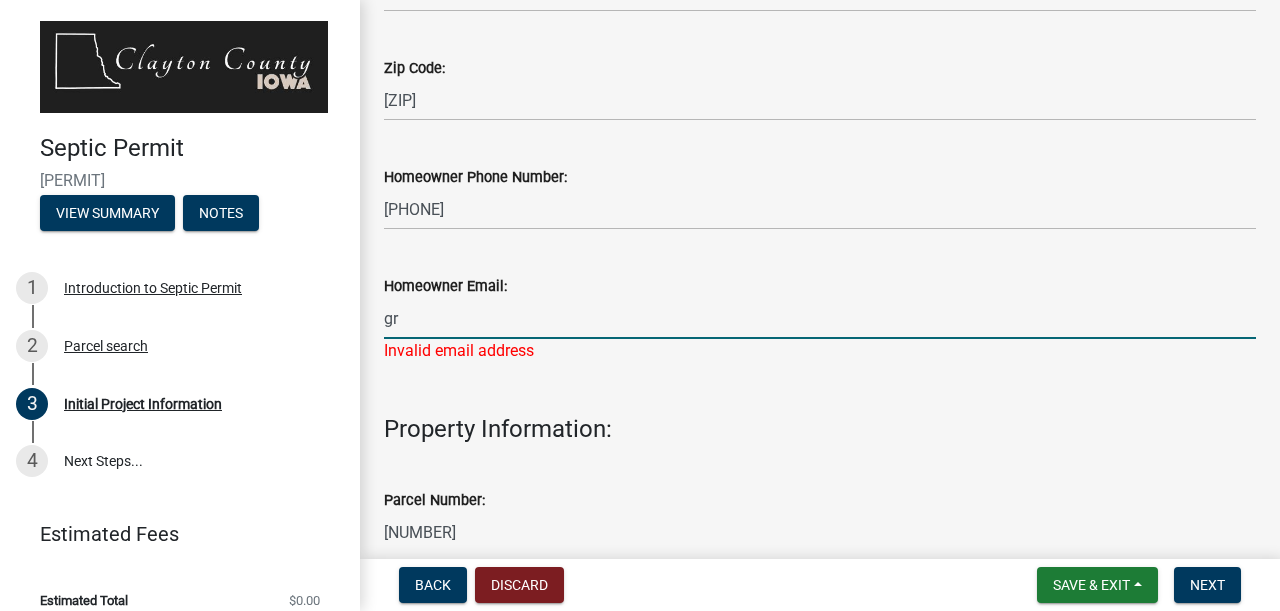 type on "g" 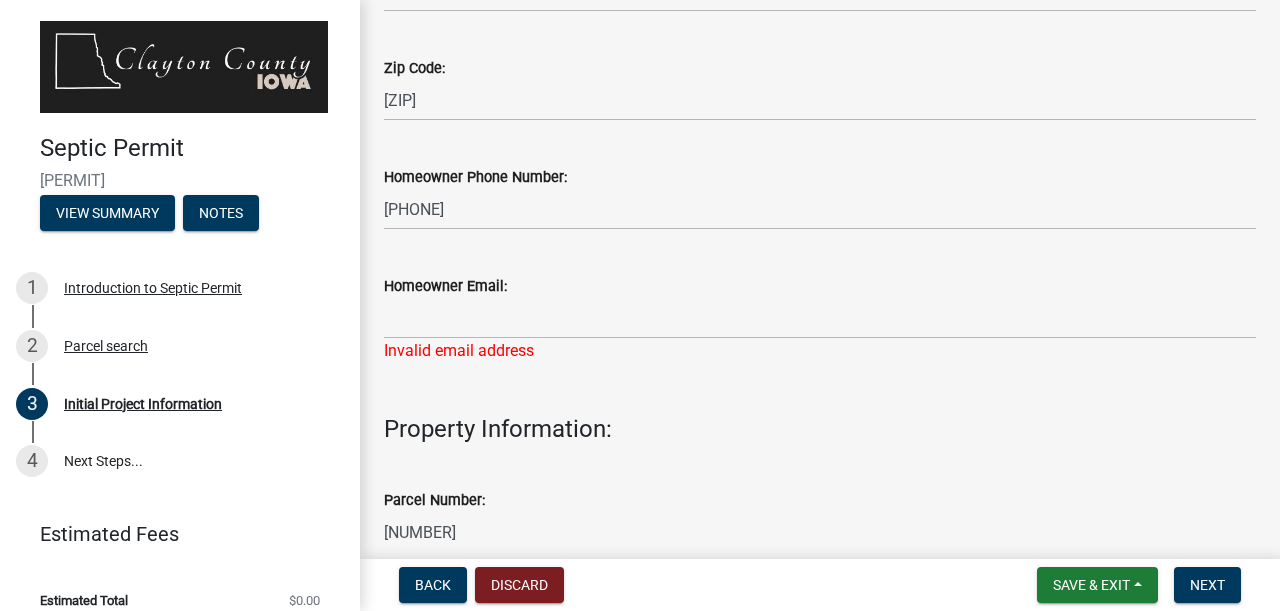 click on "Homeowner Email: Invalid email address" 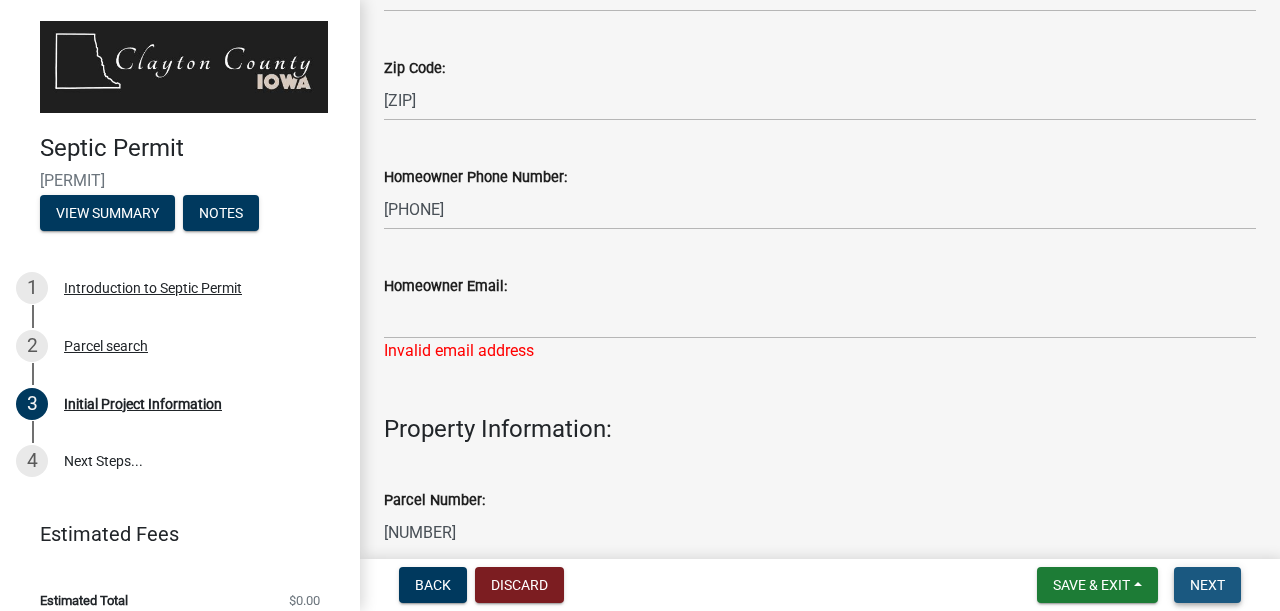 click on "Next" at bounding box center [1207, 585] 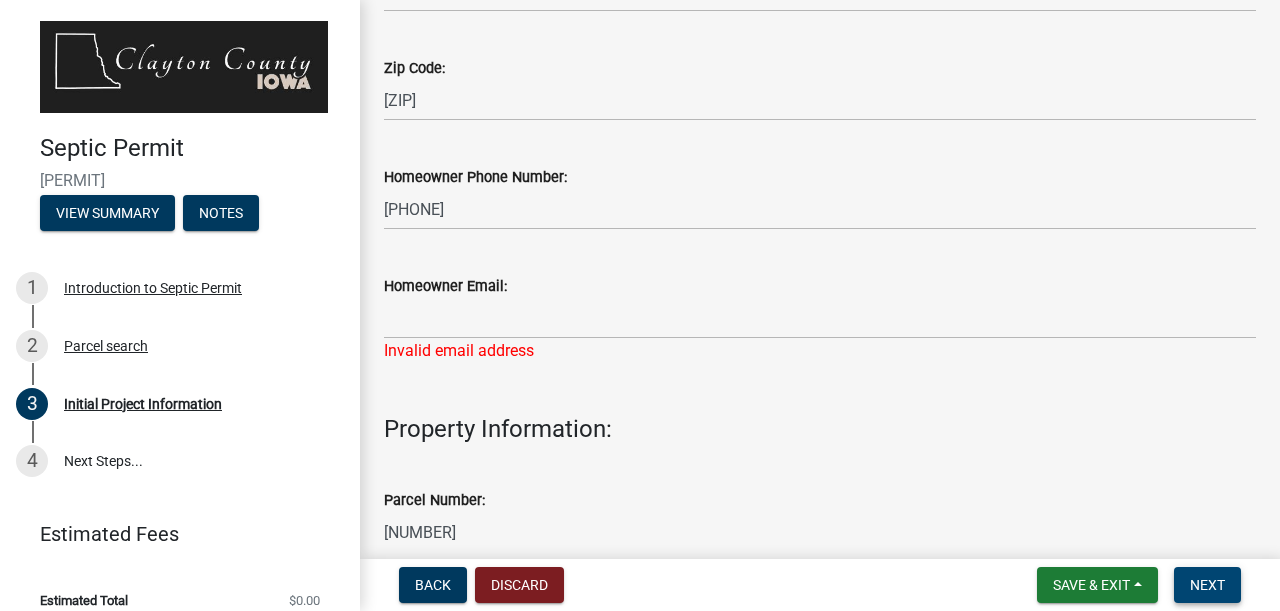 click on "Next" at bounding box center (1207, 585) 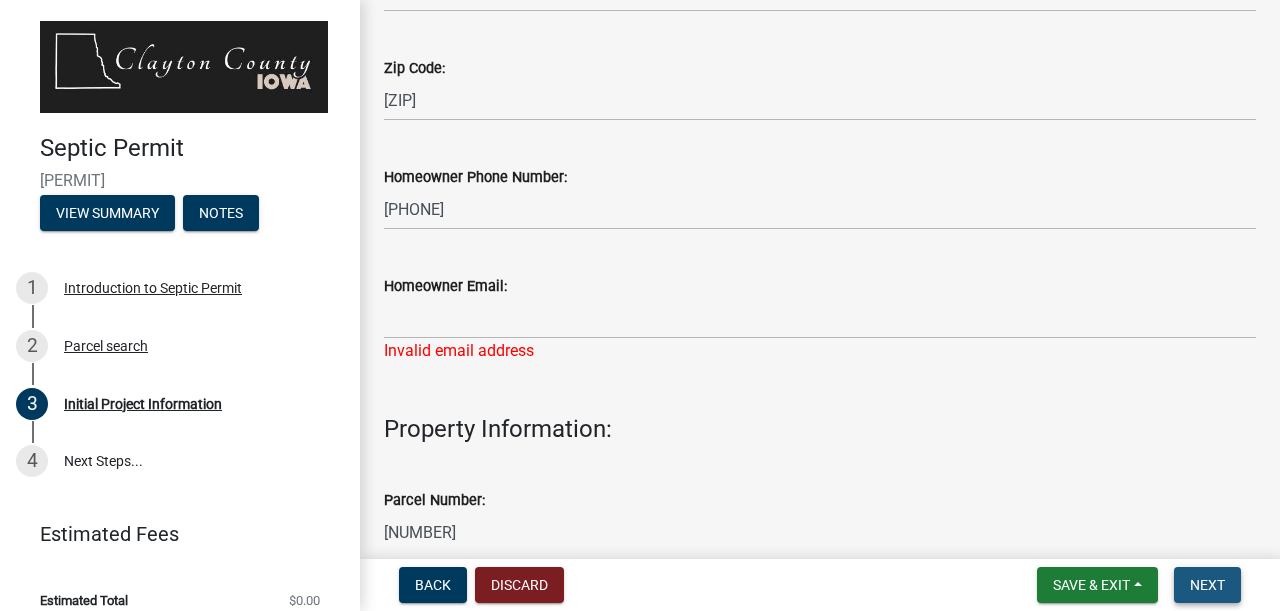 click on "Next" at bounding box center (1207, 585) 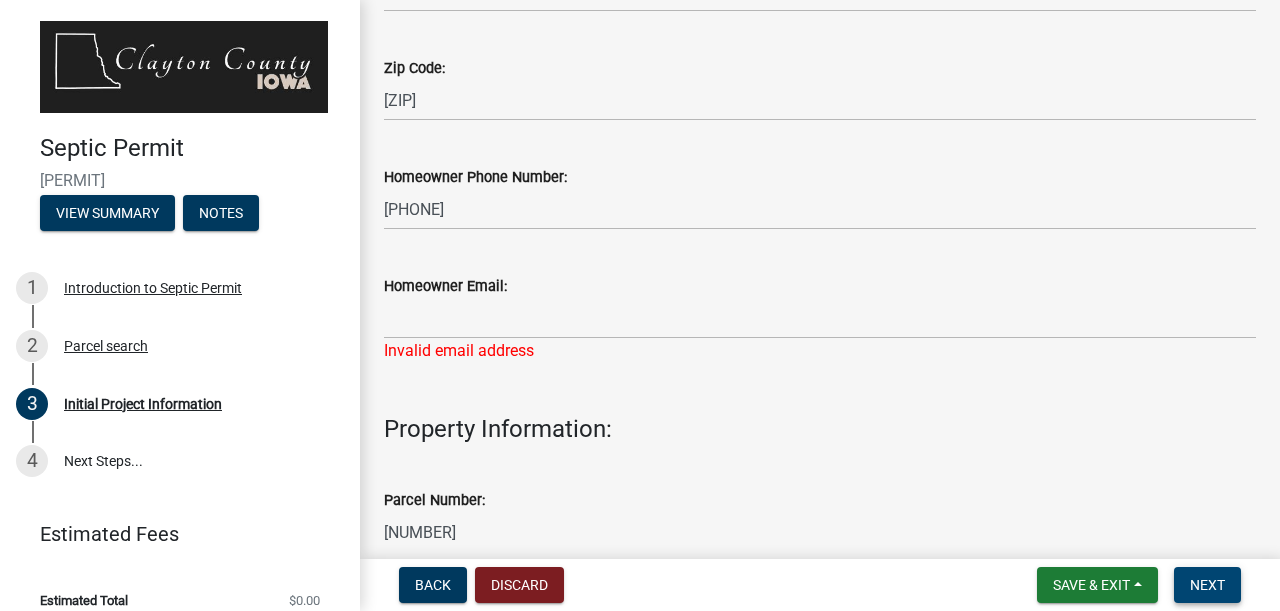 scroll, scrollTop: 944, scrollLeft: 0, axis: vertical 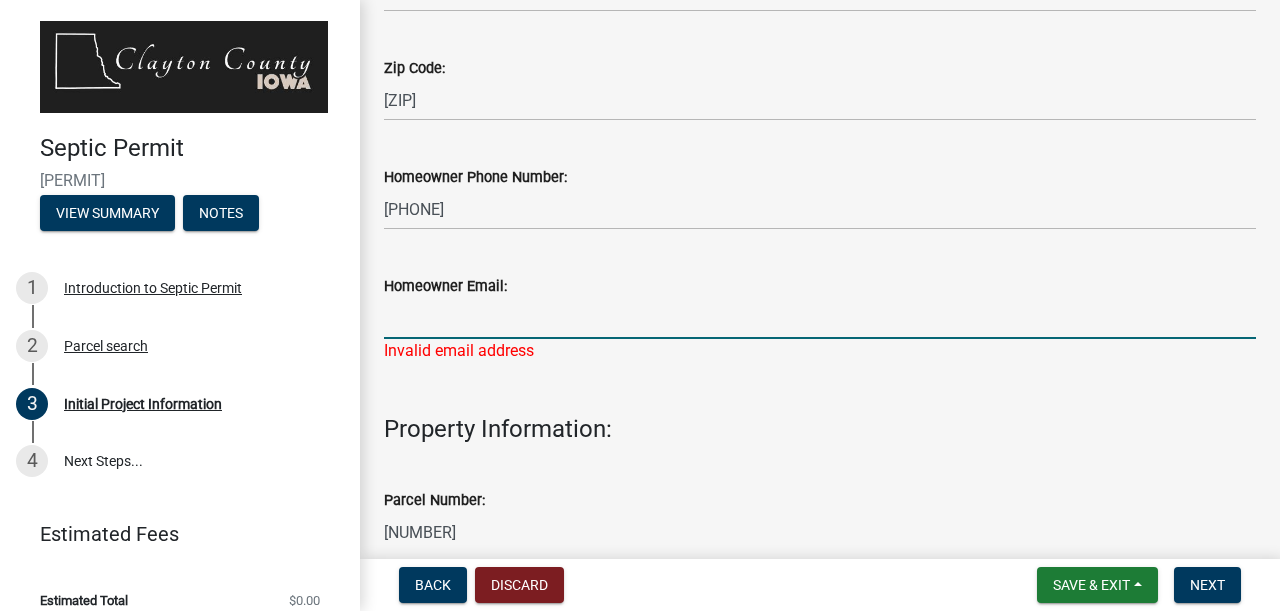 click on "Homeowner Email:" at bounding box center [820, 318] 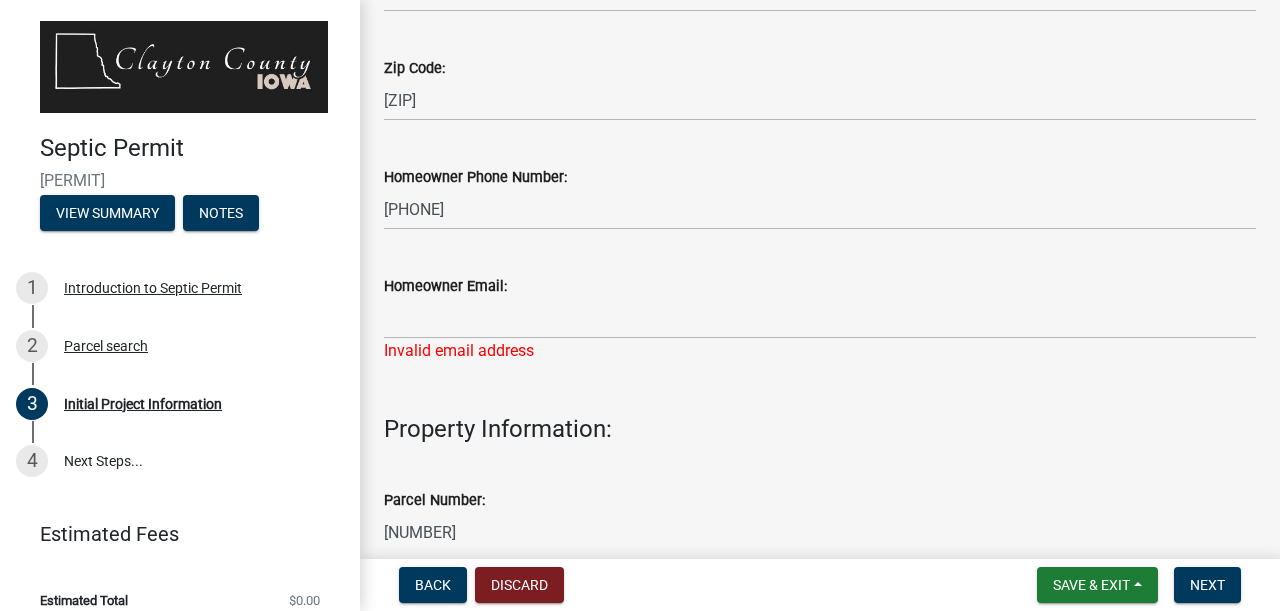 drag, startPoint x: 519, startPoint y: 363, endPoint x: 533, endPoint y: 361, distance: 14.142136 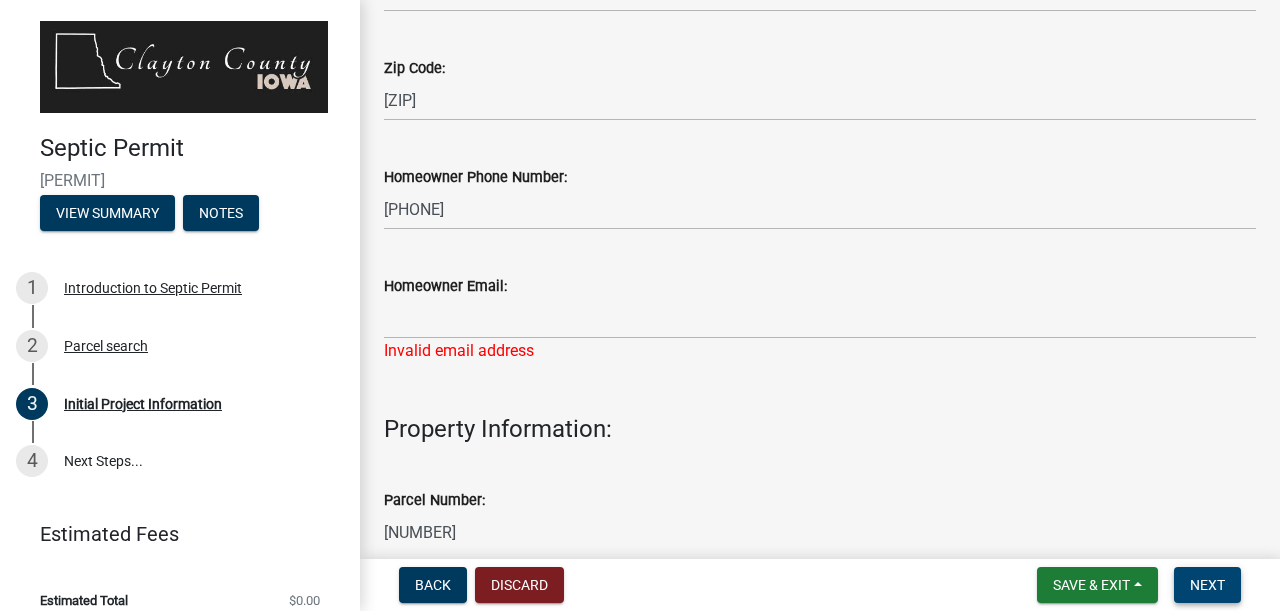 click on "Next" at bounding box center (1207, 585) 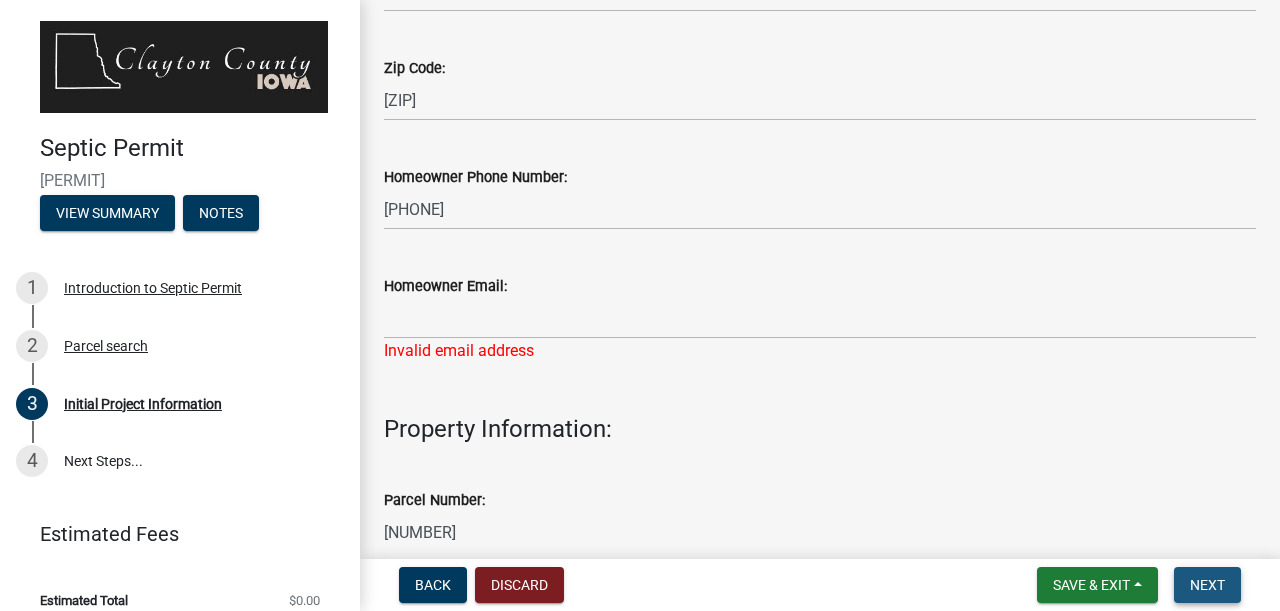 click on "Next" at bounding box center [1207, 585] 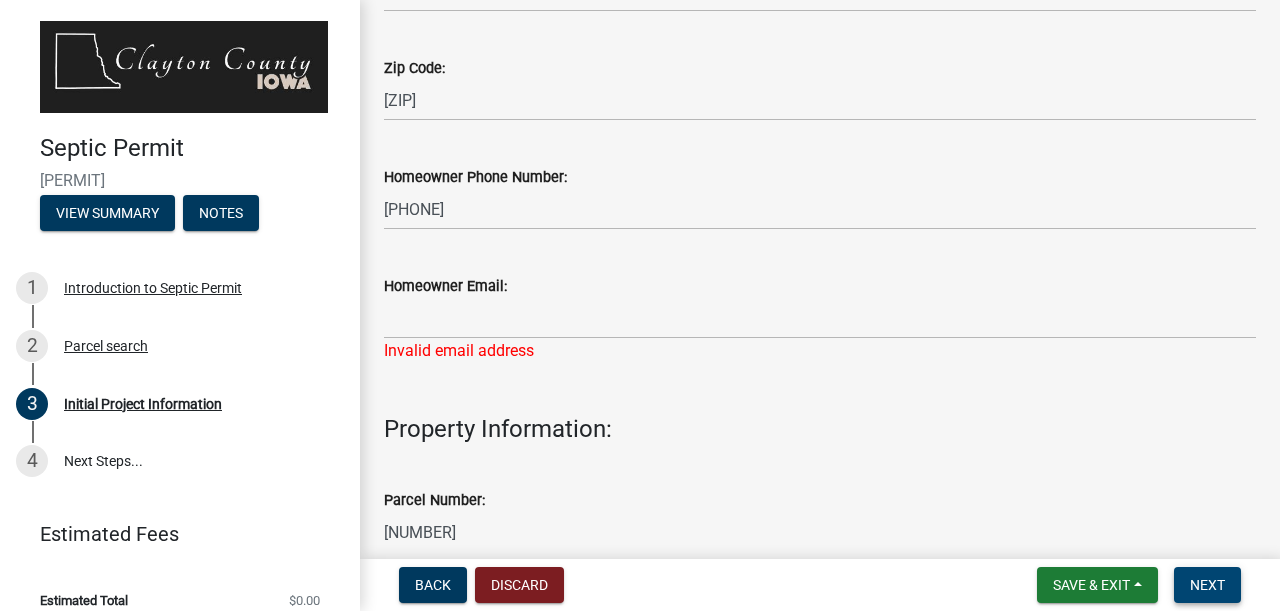 click on "Next" at bounding box center (1207, 585) 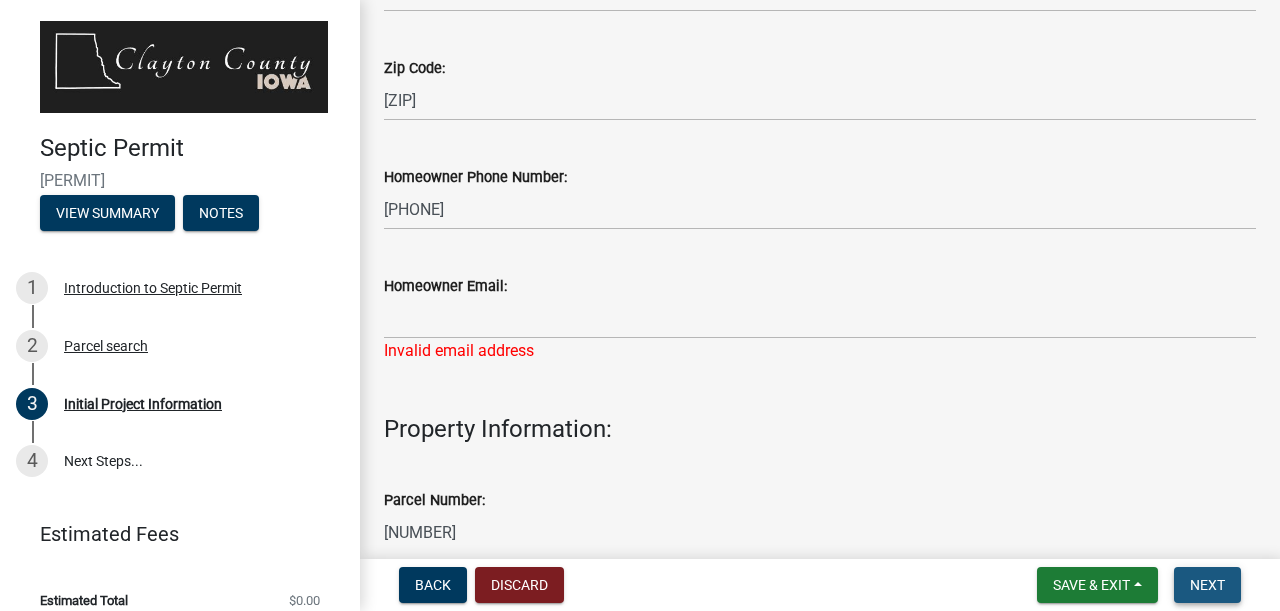 click on "Next" at bounding box center [1207, 585] 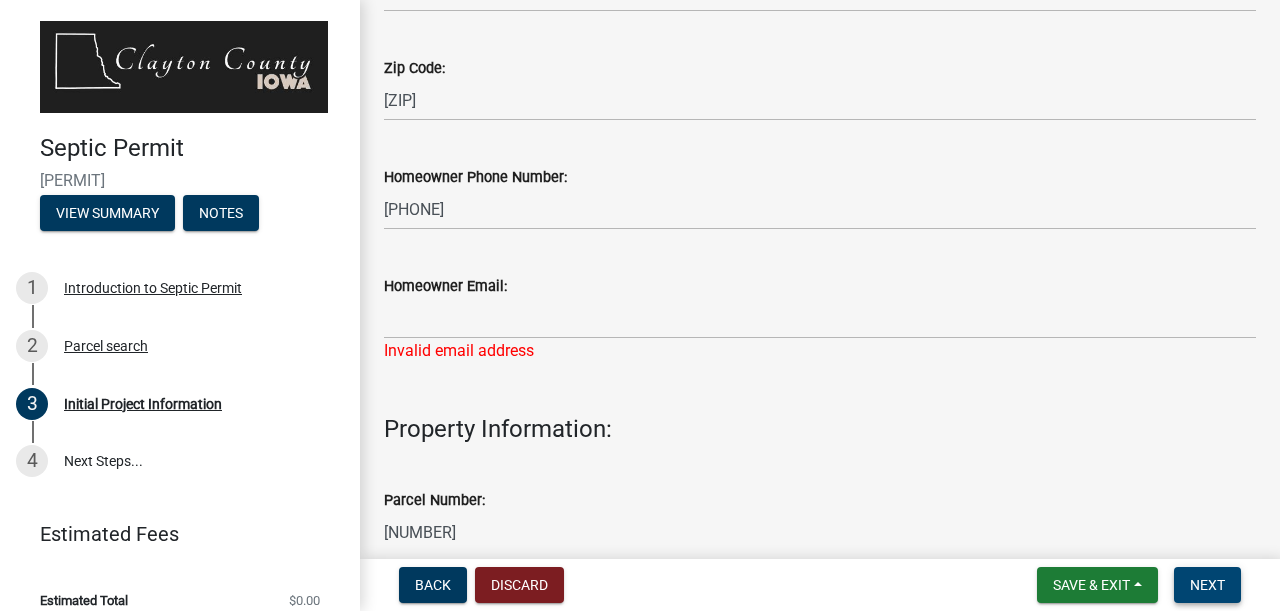 click on "Next" at bounding box center [1207, 585] 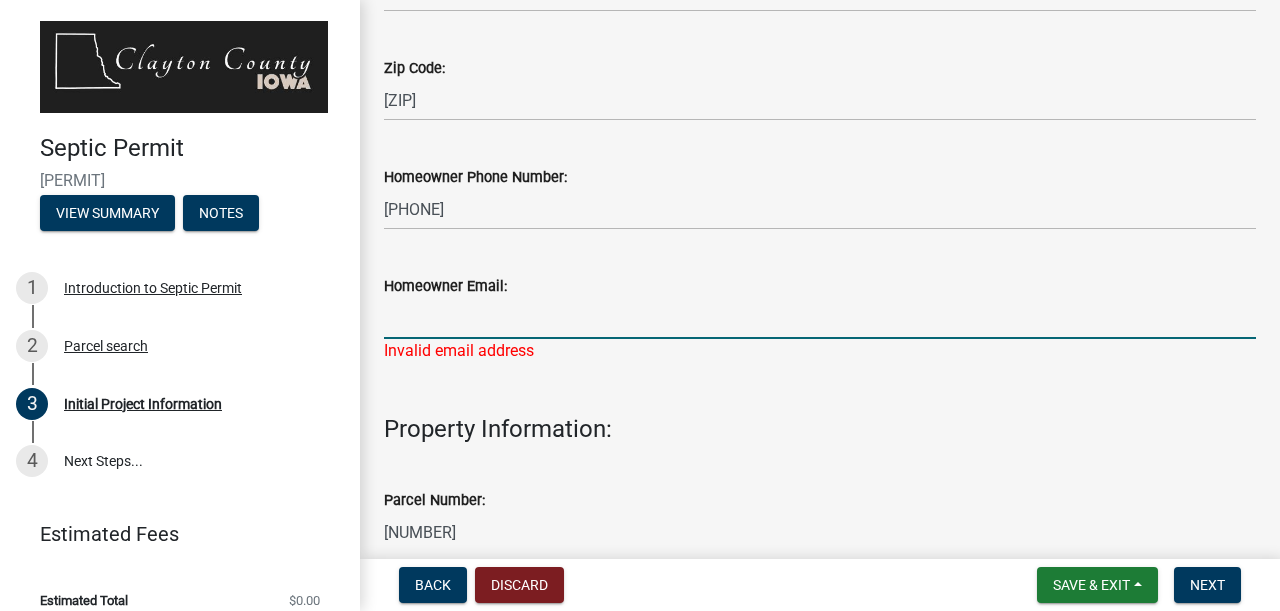 click on "Homeowner Email:" at bounding box center [820, 318] 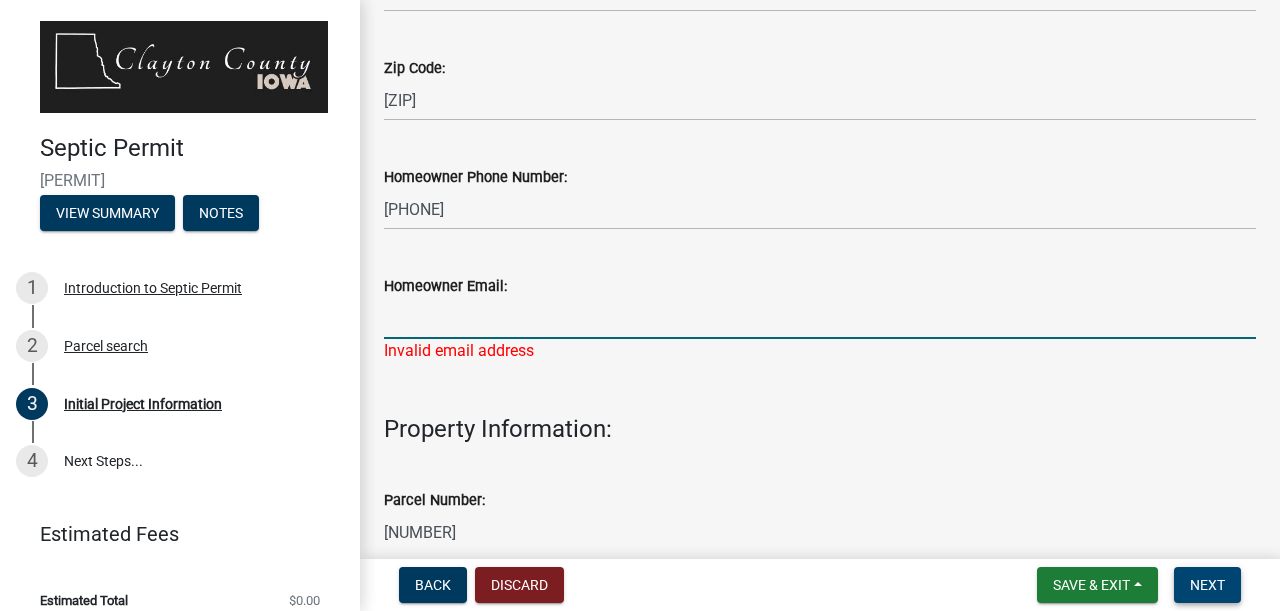 click on "Next" at bounding box center (1207, 585) 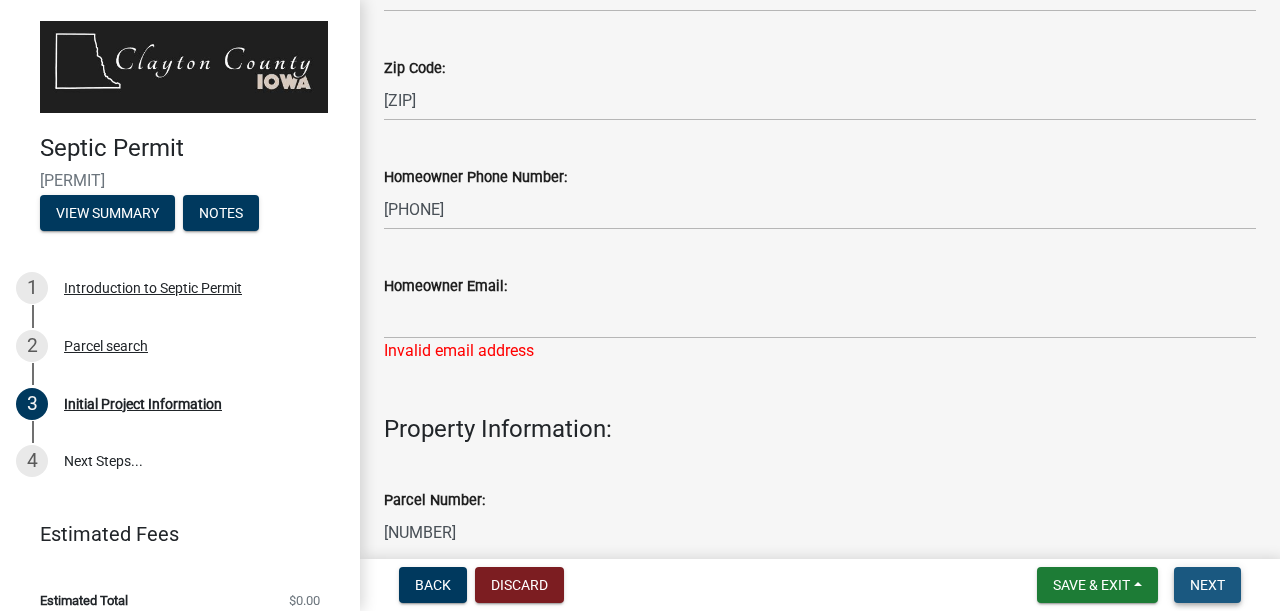 click on "Next" at bounding box center [1207, 585] 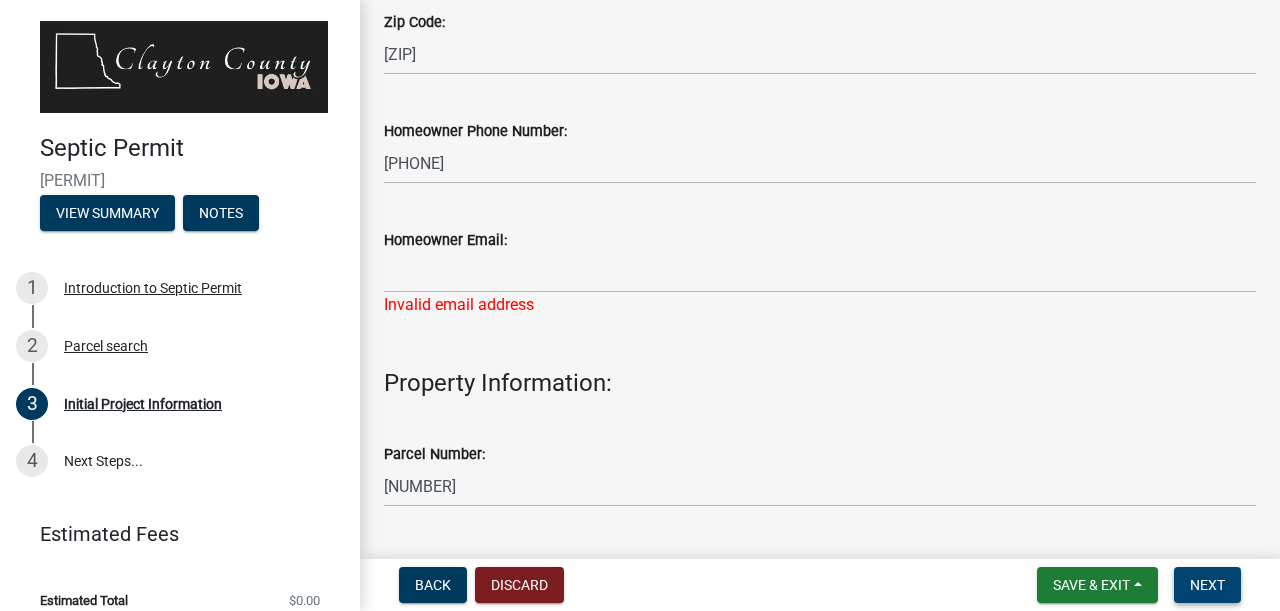 scroll, scrollTop: 992, scrollLeft: 0, axis: vertical 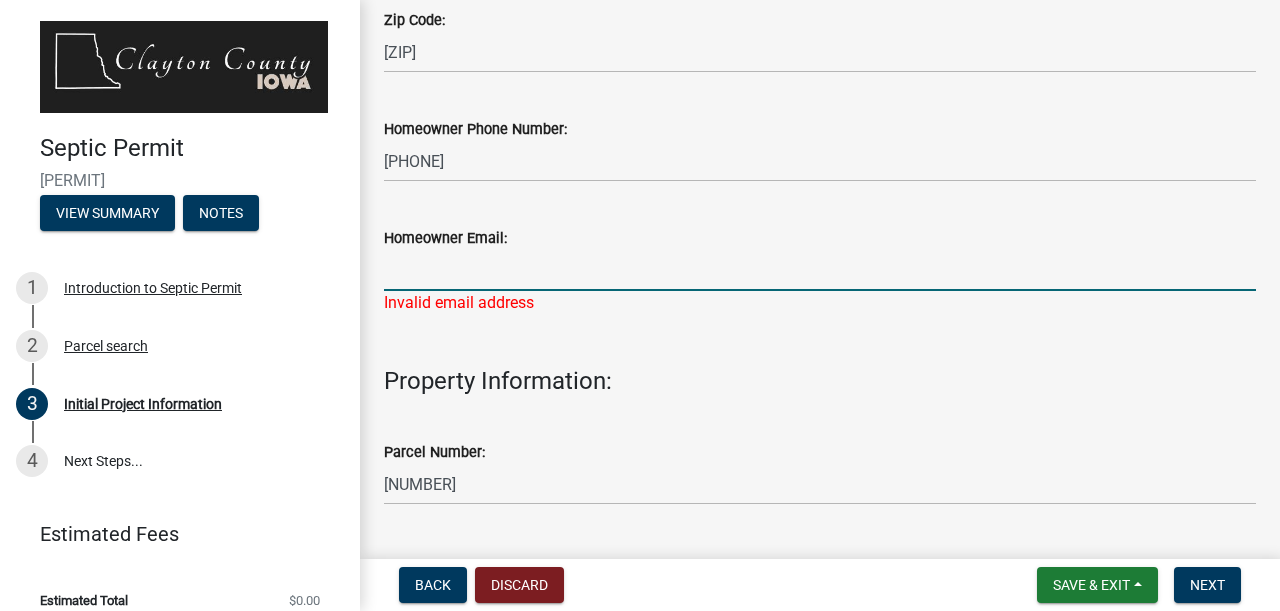 click on "Homeowner Email:" at bounding box center [820, 270] 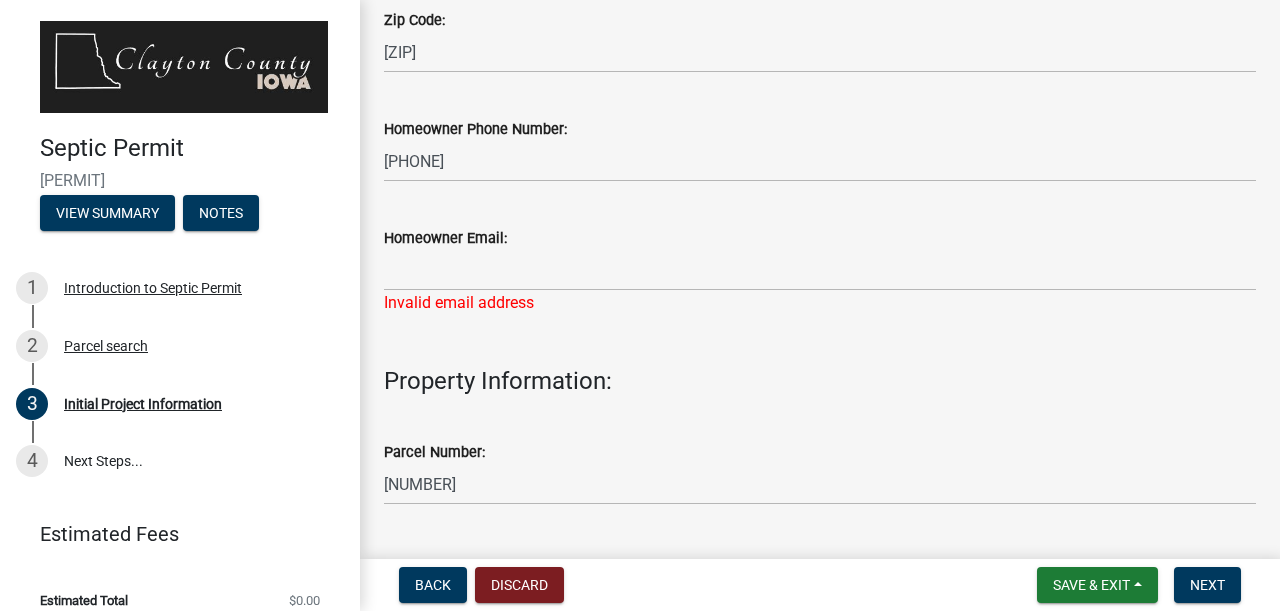 click 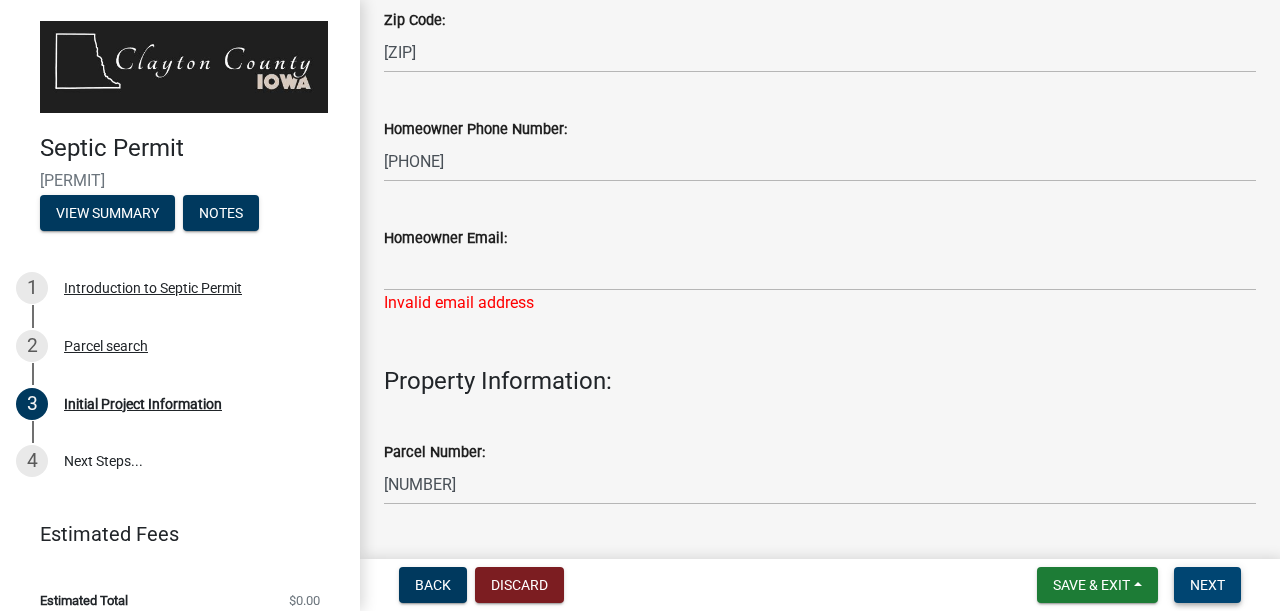 click on "Next" at bounding box center (1207, 585) 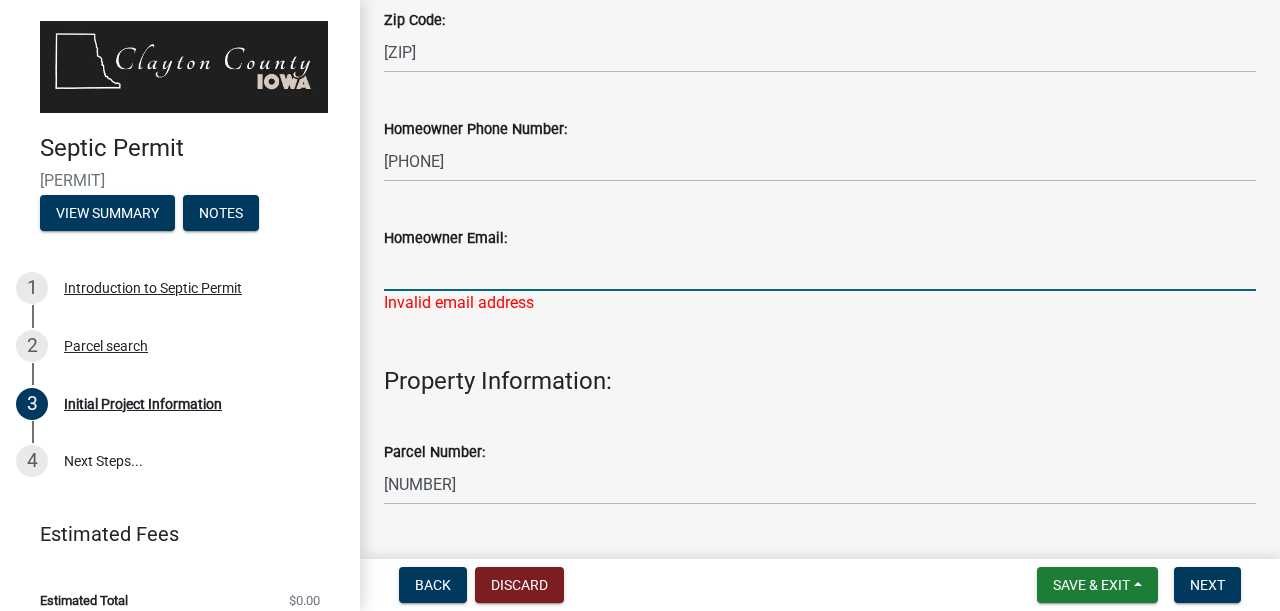 click on "Homeowner Email:" at bounding box center (820, 270) 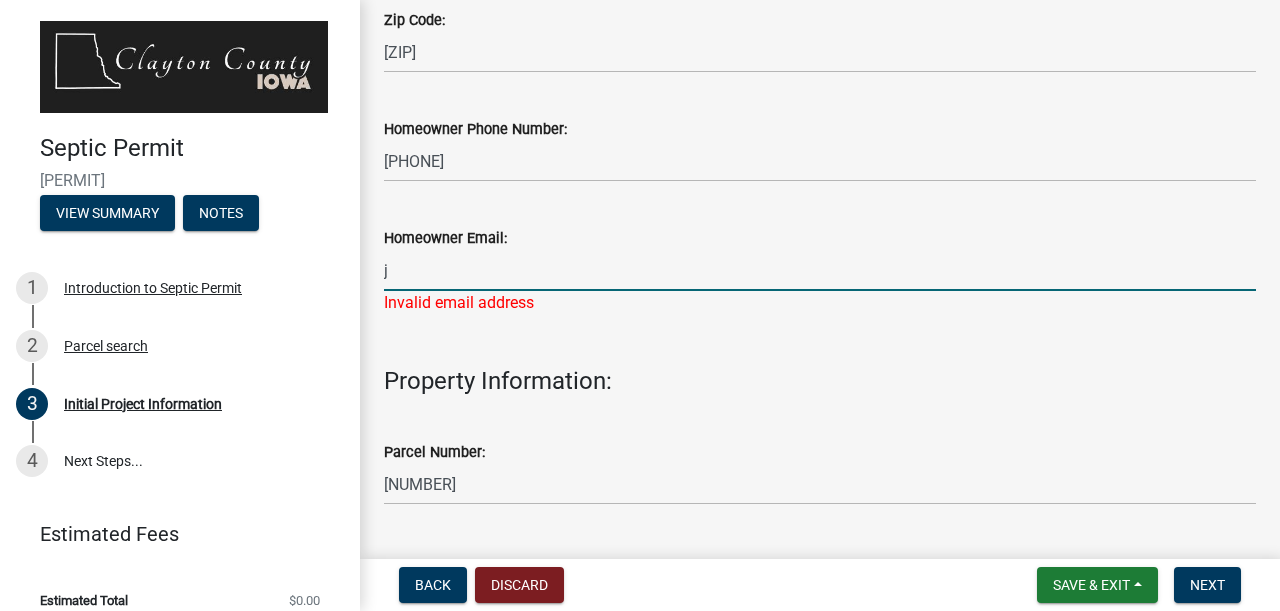 scroll, scrollTop: 992, scrollLeft: 0, axis: vertical 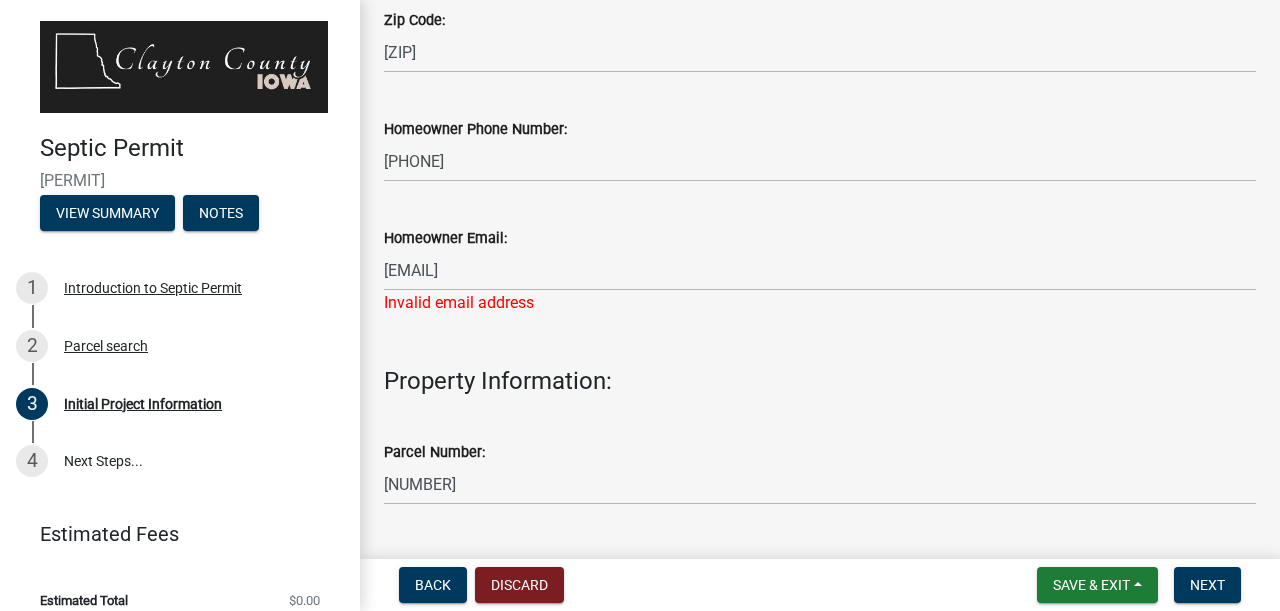 drag, startPoint x: 586, startPoint y: 300, endPoint x: 483, endPoint y: 283, distance: 104.393486 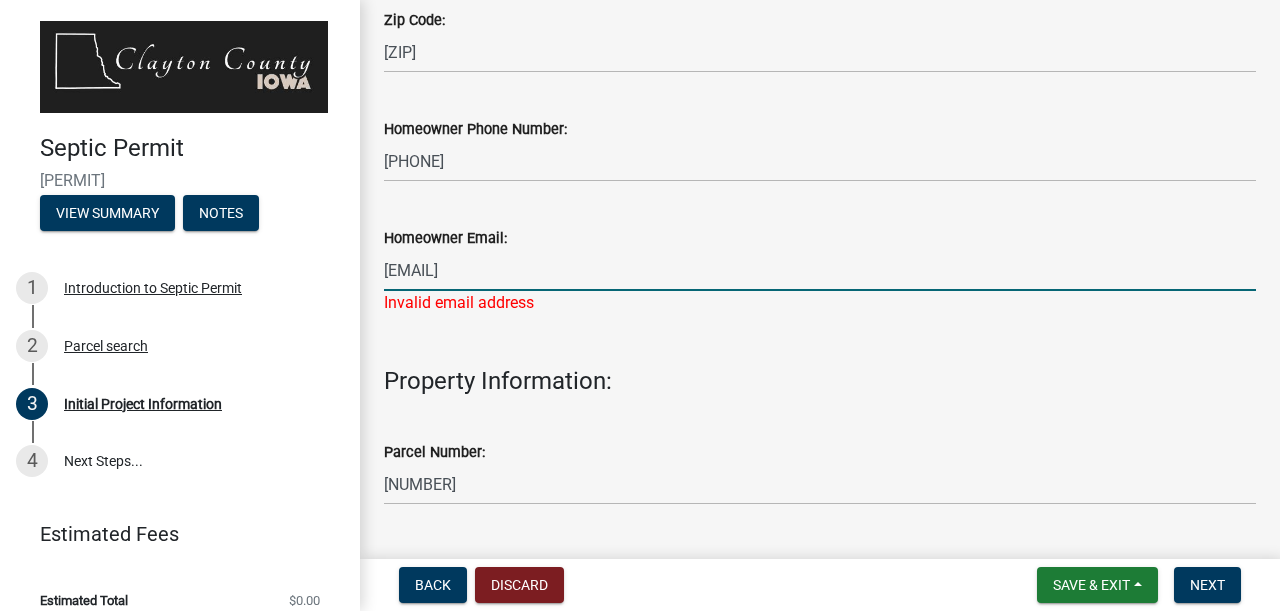 click on "[EMAIL]" at bounding box center (820, 270) 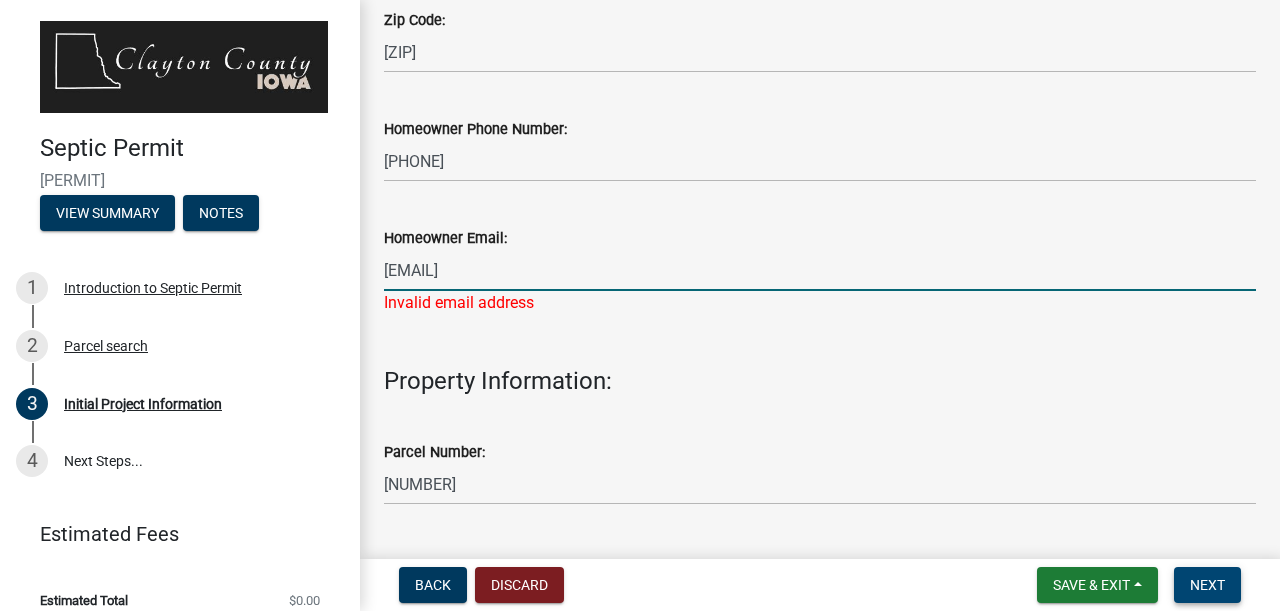 type on "[EMAIL]" 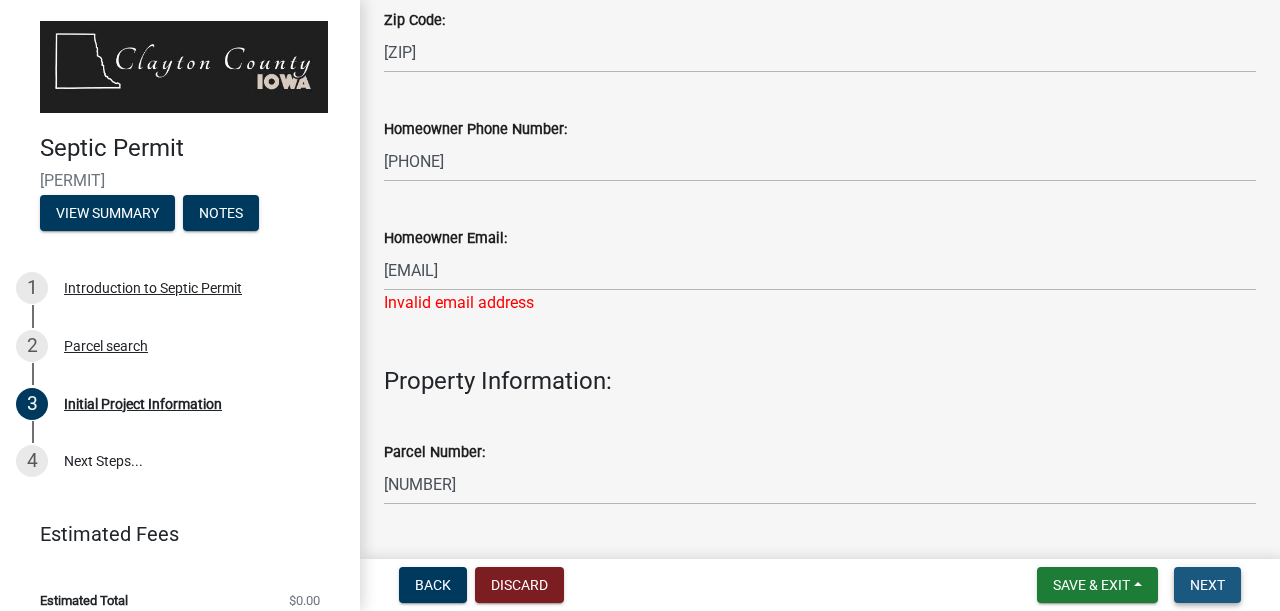 click on "Next" at bounding box center [1207, 585] 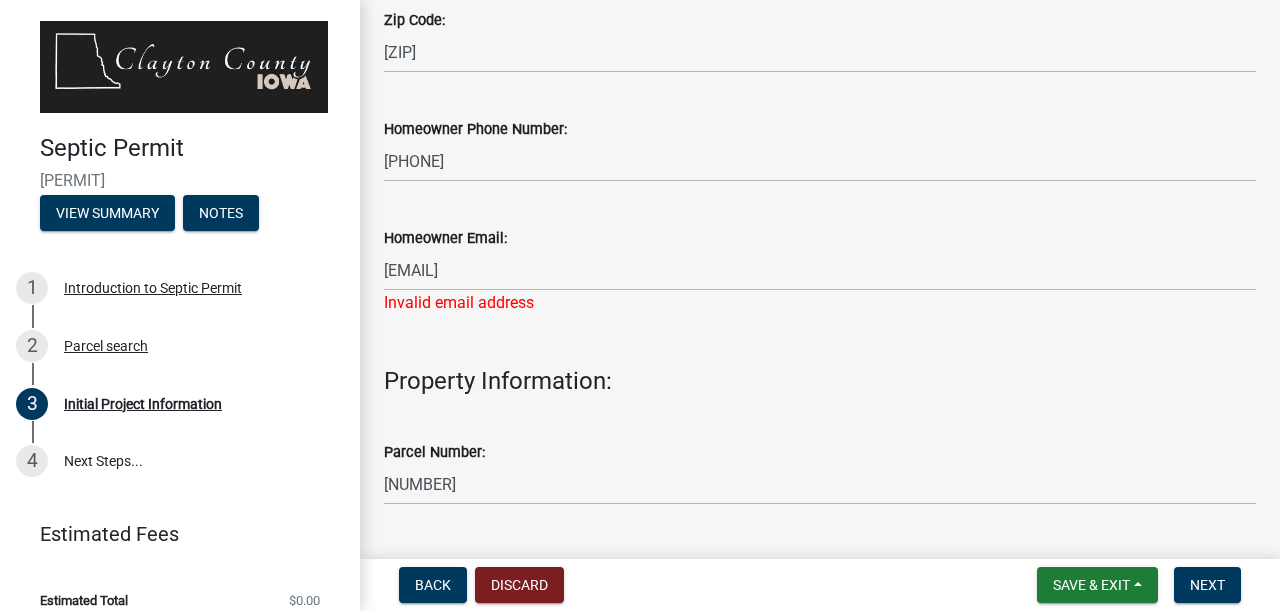click 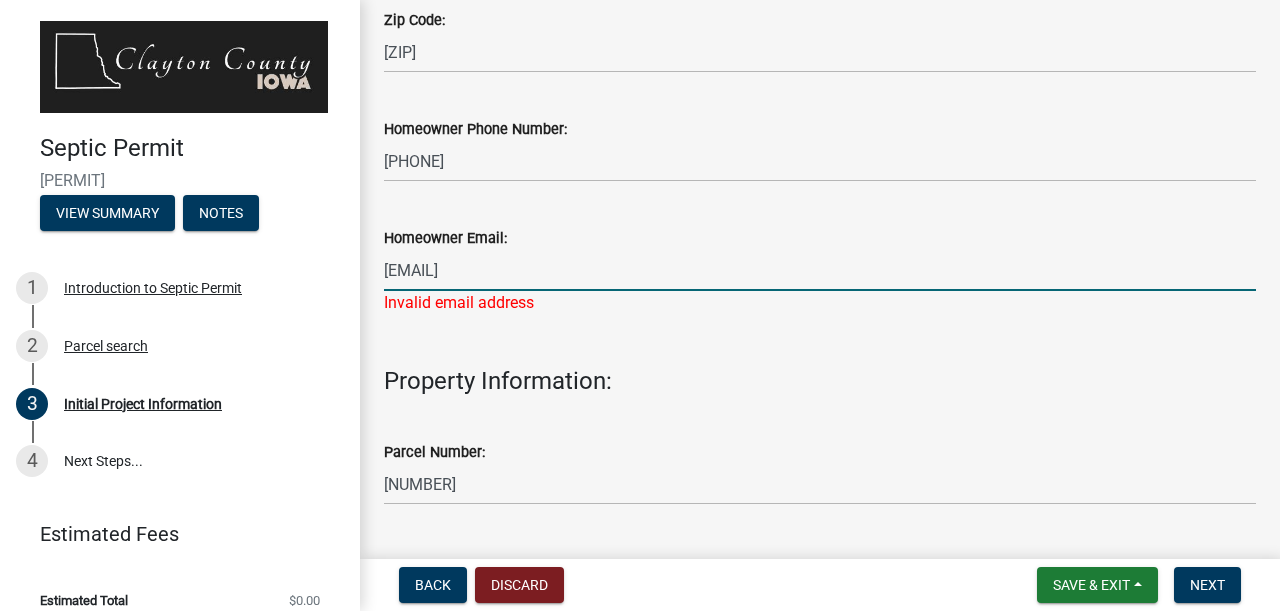 click on "[EMAIL]" at bounding box center (820, 270) 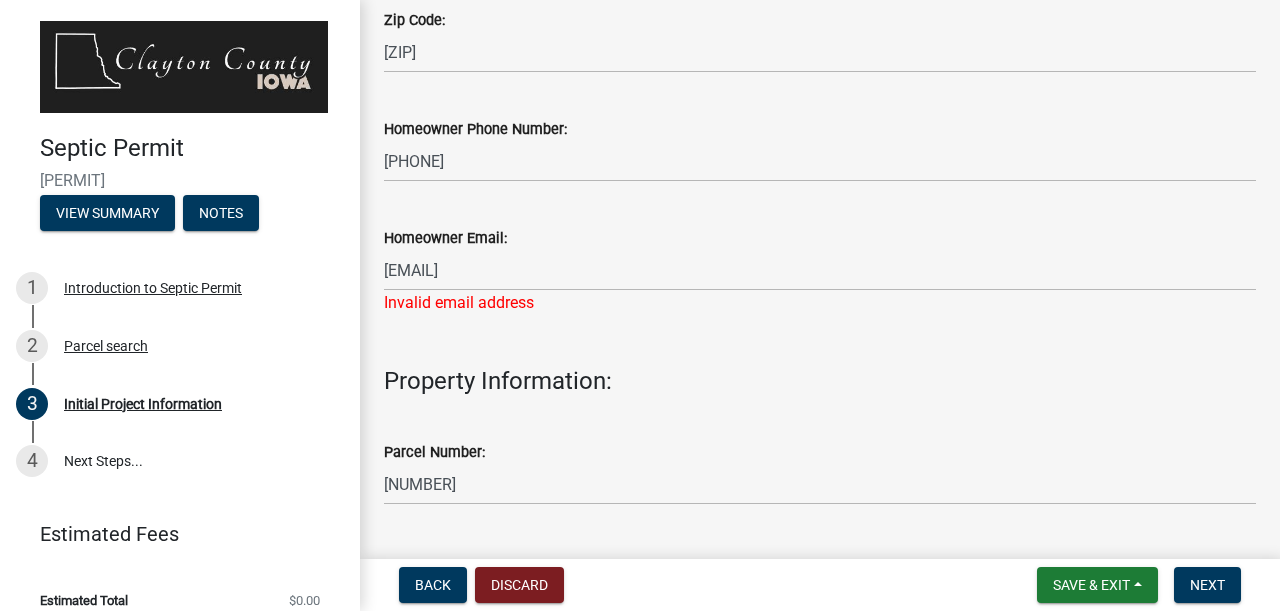 click on "Homeowner Email:  [EMAIL] Invalid email address" 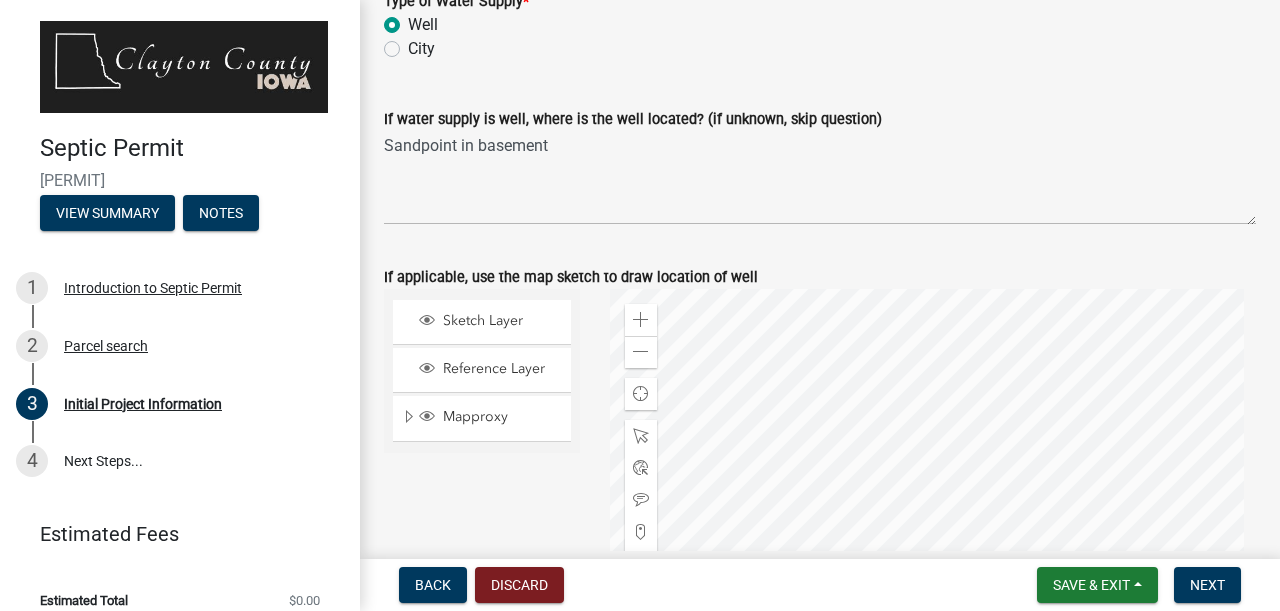 scroll, scrollTop: 3141, scrollLeft: 0, axis: vertical 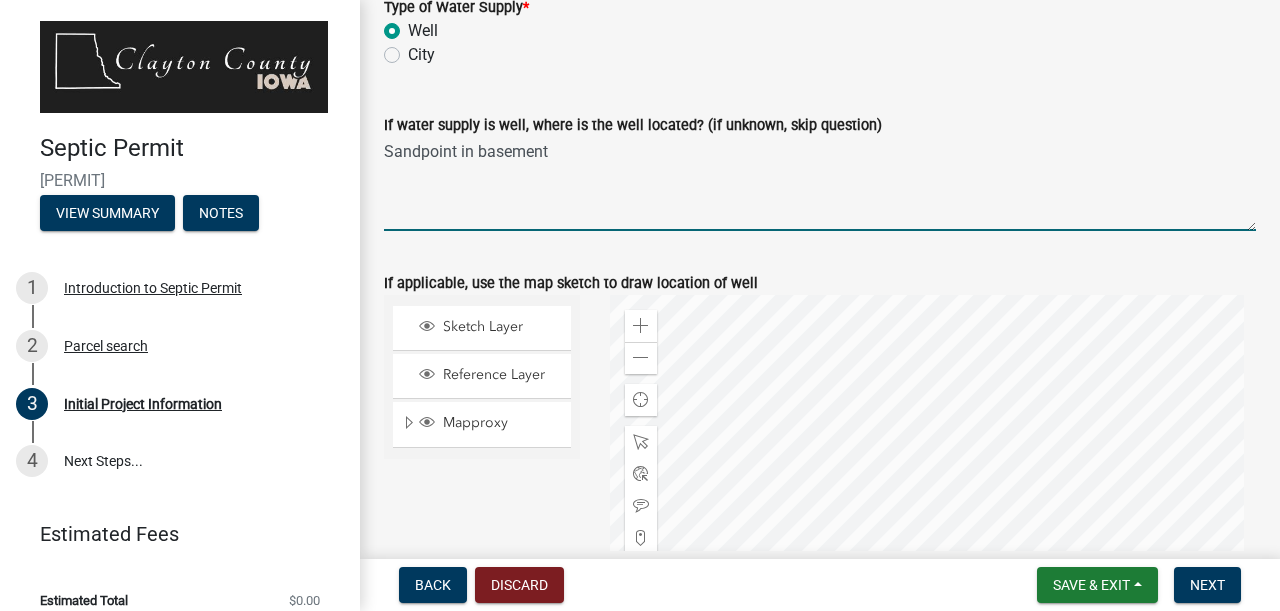 click on "Sandpoint in basement" at bounding box center (820, 184) 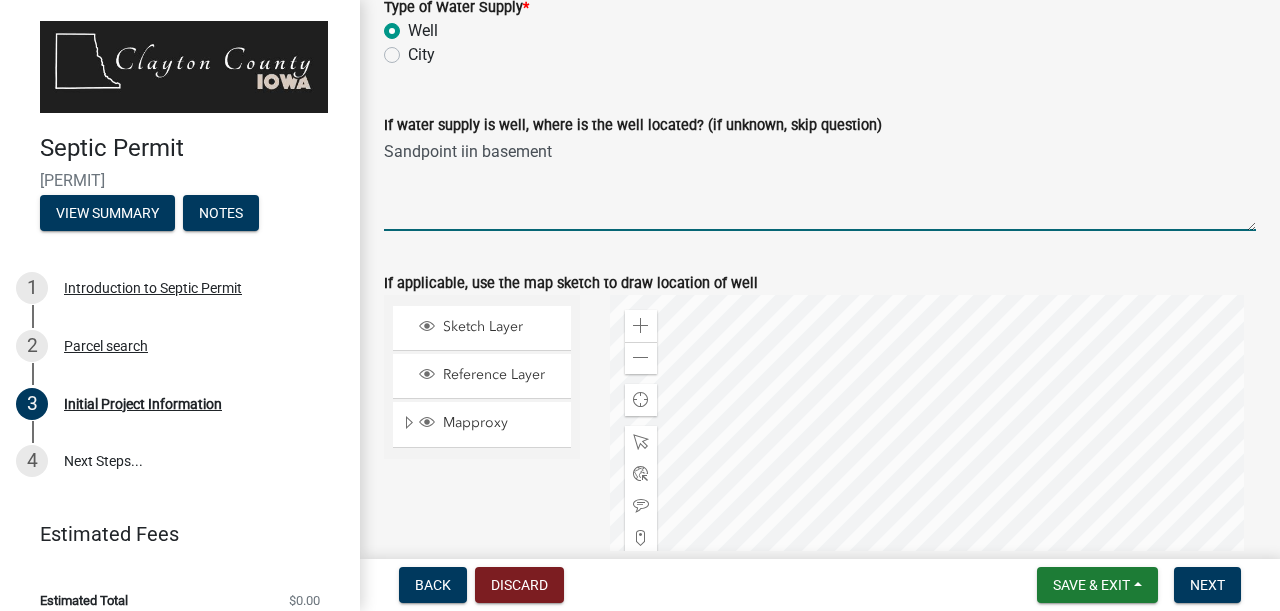 scroll, scrollTop: 3141, scrollLeft: 0, axis: vertical 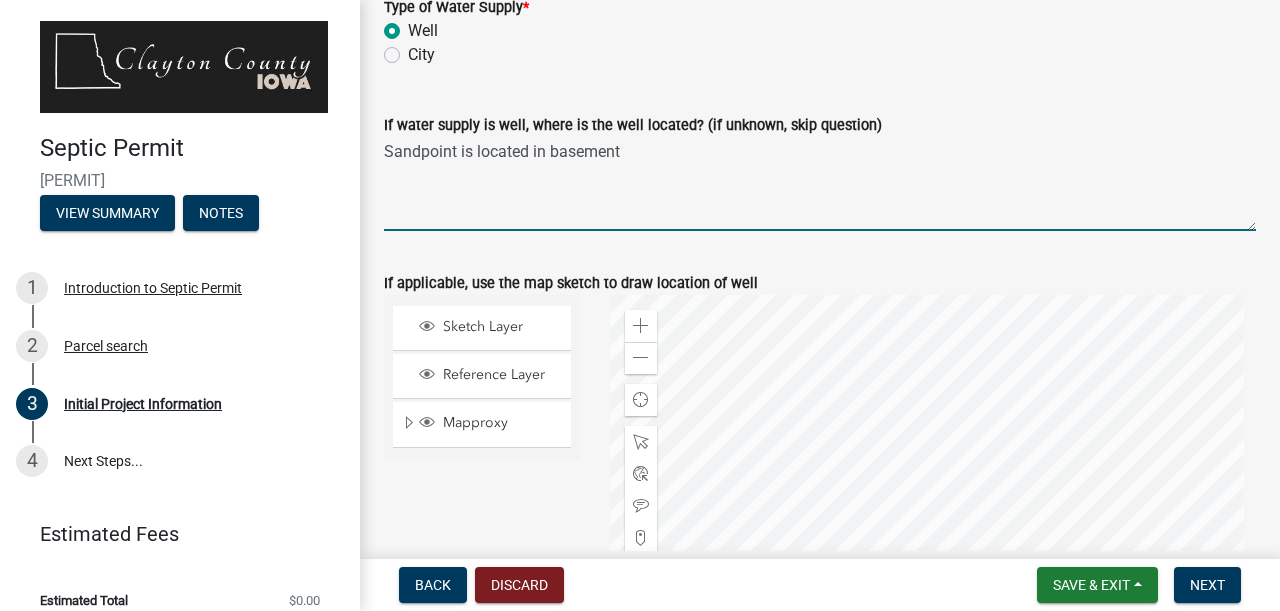 click on "Sandpoint is located in basement" at bounding box center [820, 184] 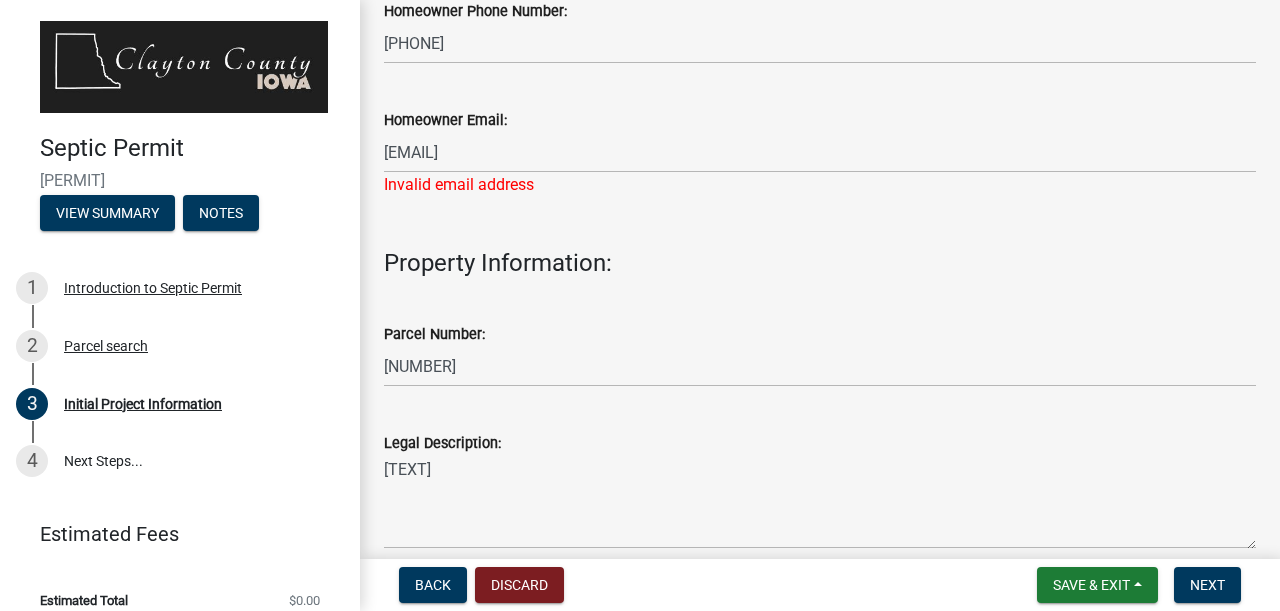 scroll, scrollTop: 1110, scrollLeft: 0, axis: vertical 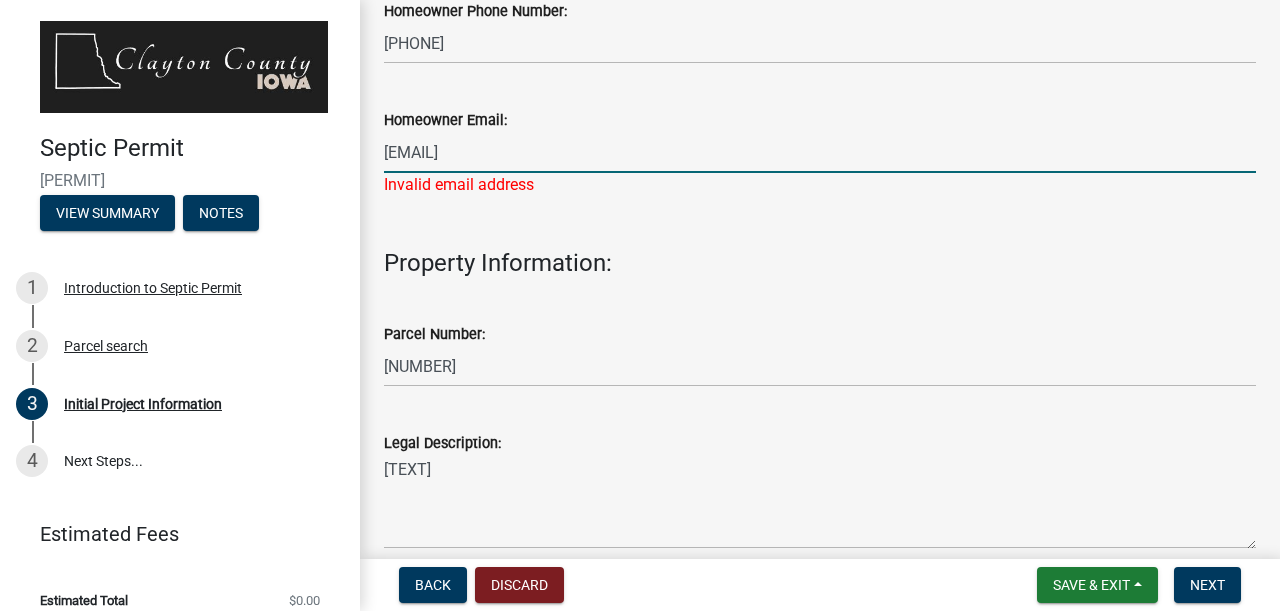 click on "[EMAIL]" at bounding box center (820, 152) 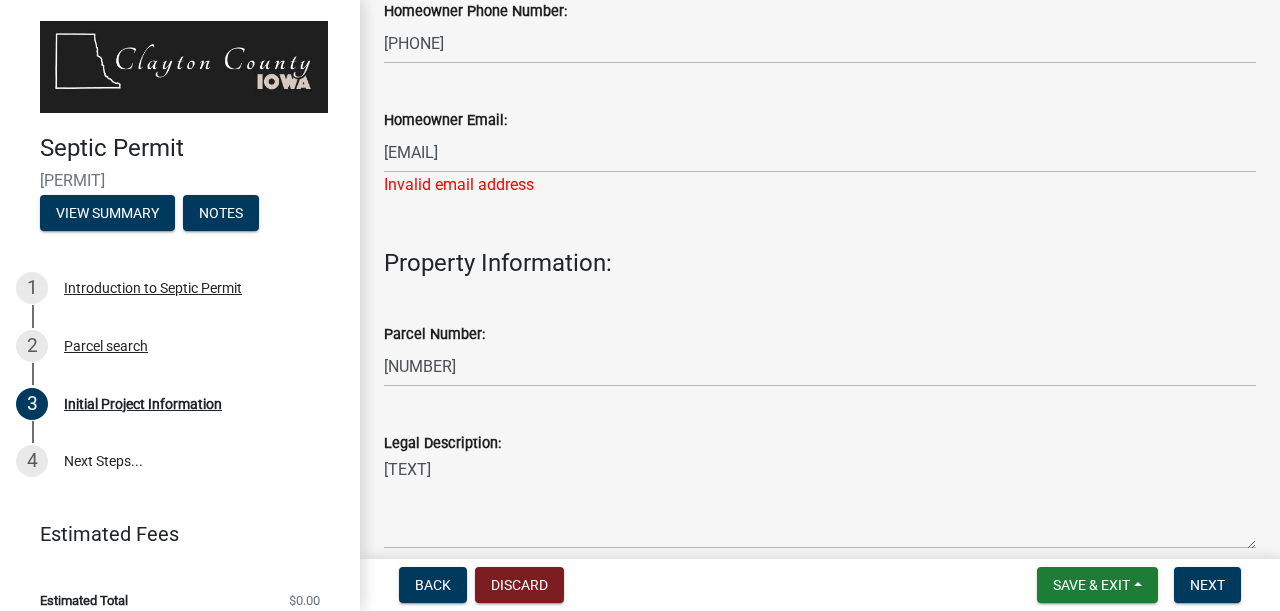click on "Homeowner Email:  [EMAIL] Invalid email address" 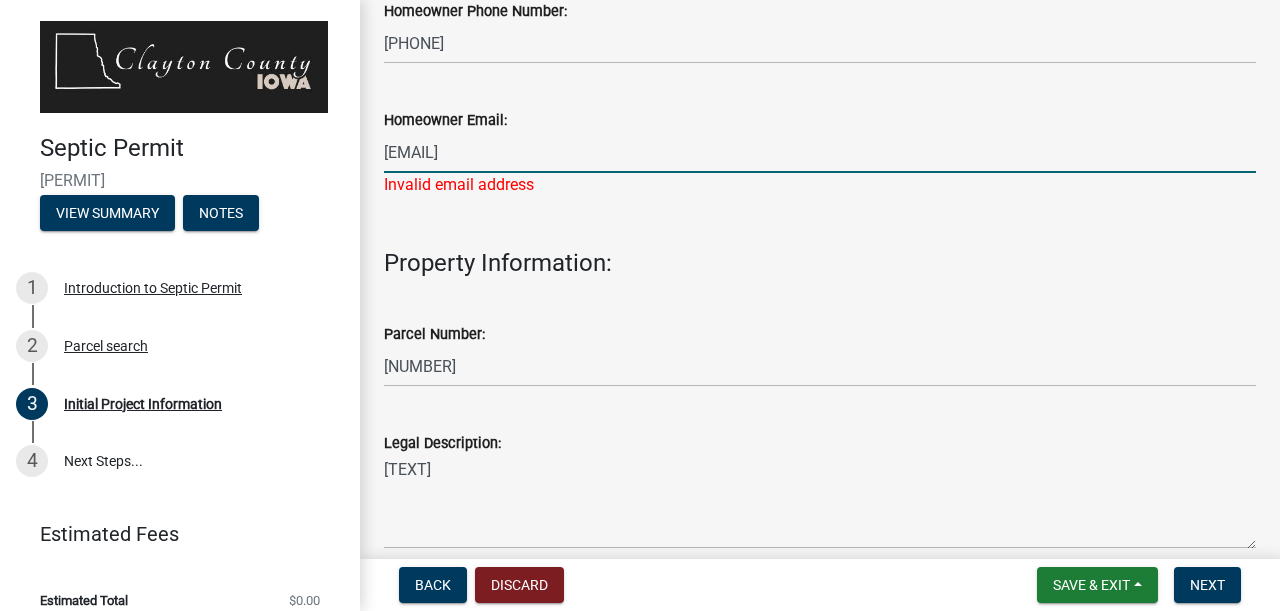 click on "[EMAIL]" at bounding box center (820, 152) 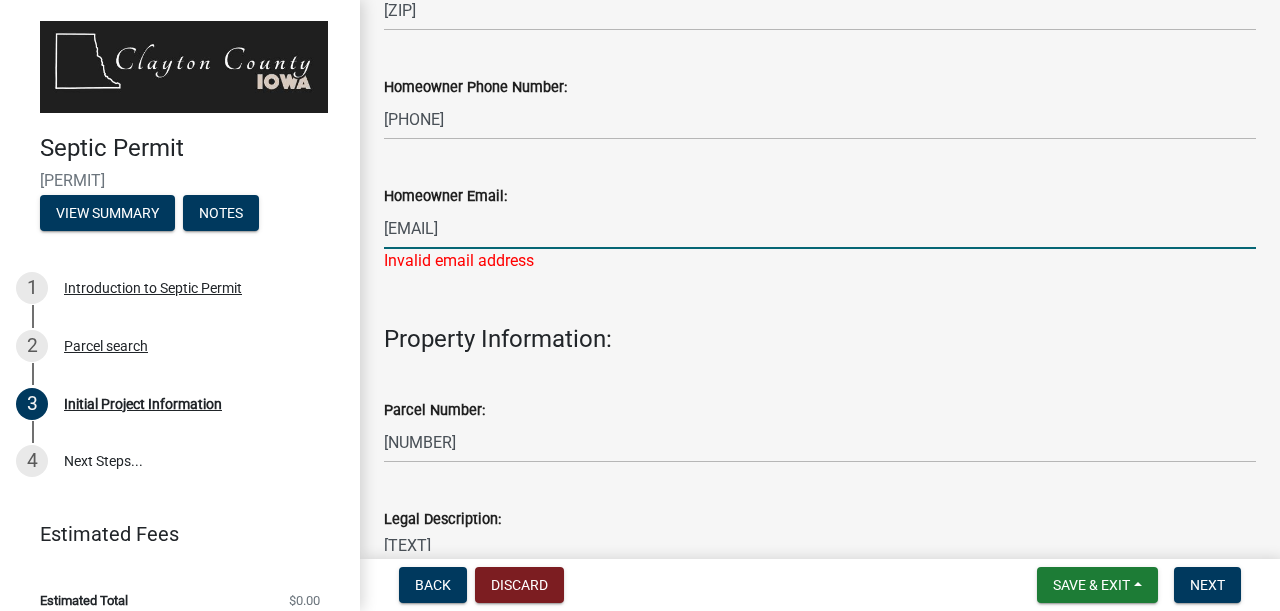 scroll, scrollTop: 1027, scrollLeft: 0, axis: vertical 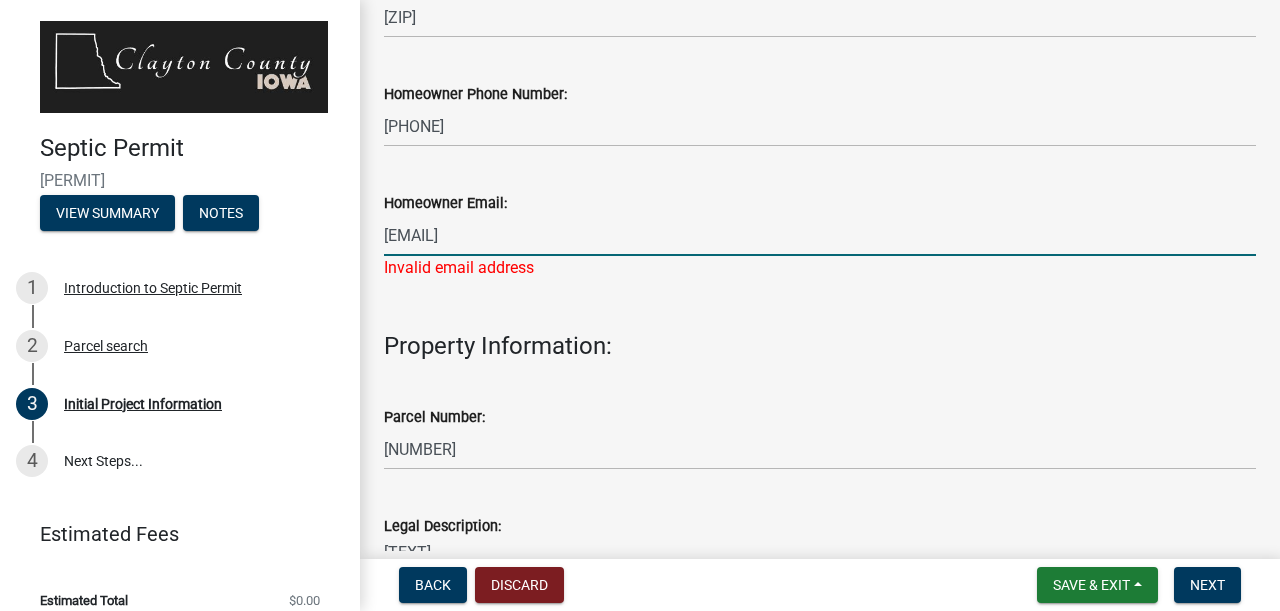 type on "[EMAIL]" 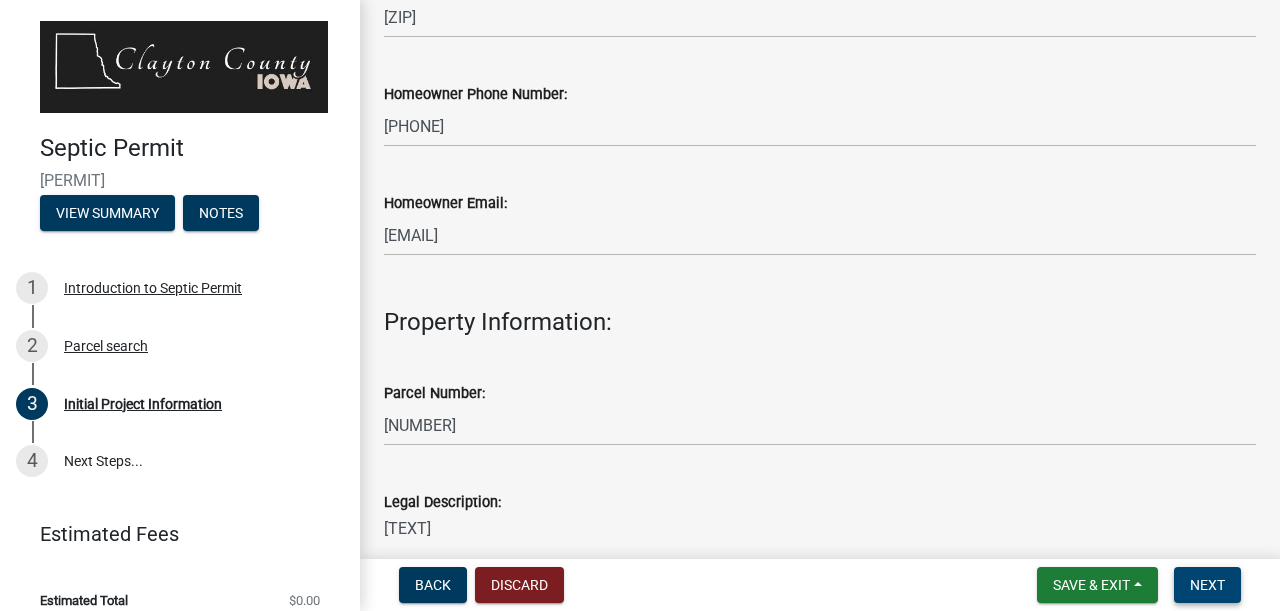 click on "Next" at bounding box center (1207, 585) 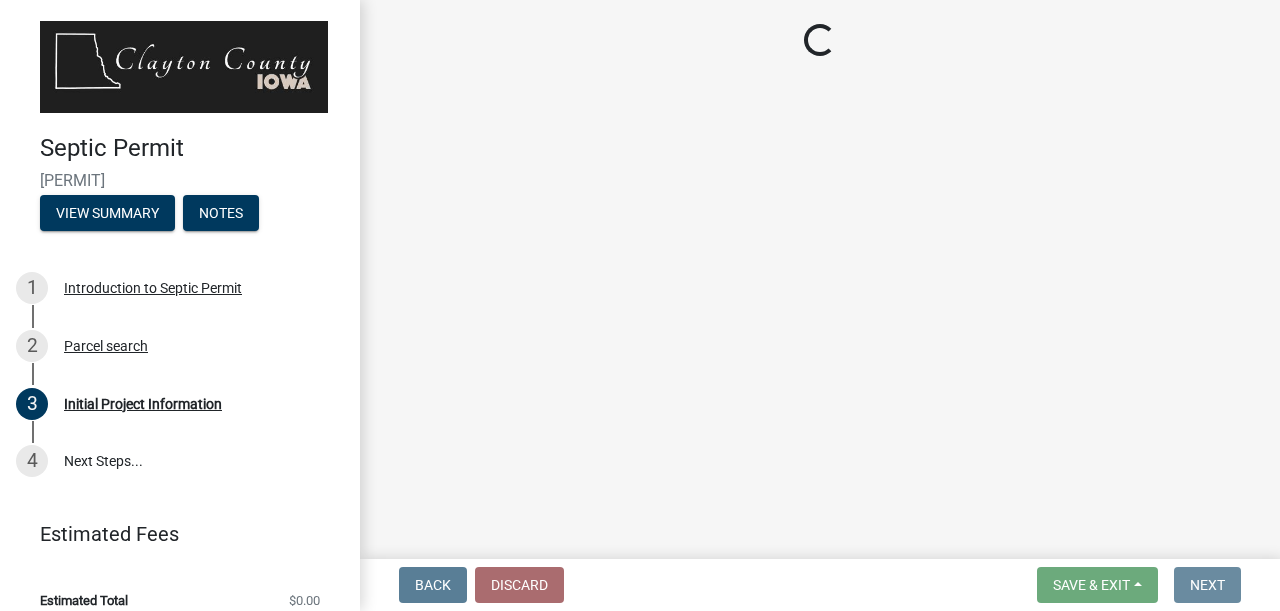 scroll, scrollTop: 0, scrollLeft: 0, axis: both 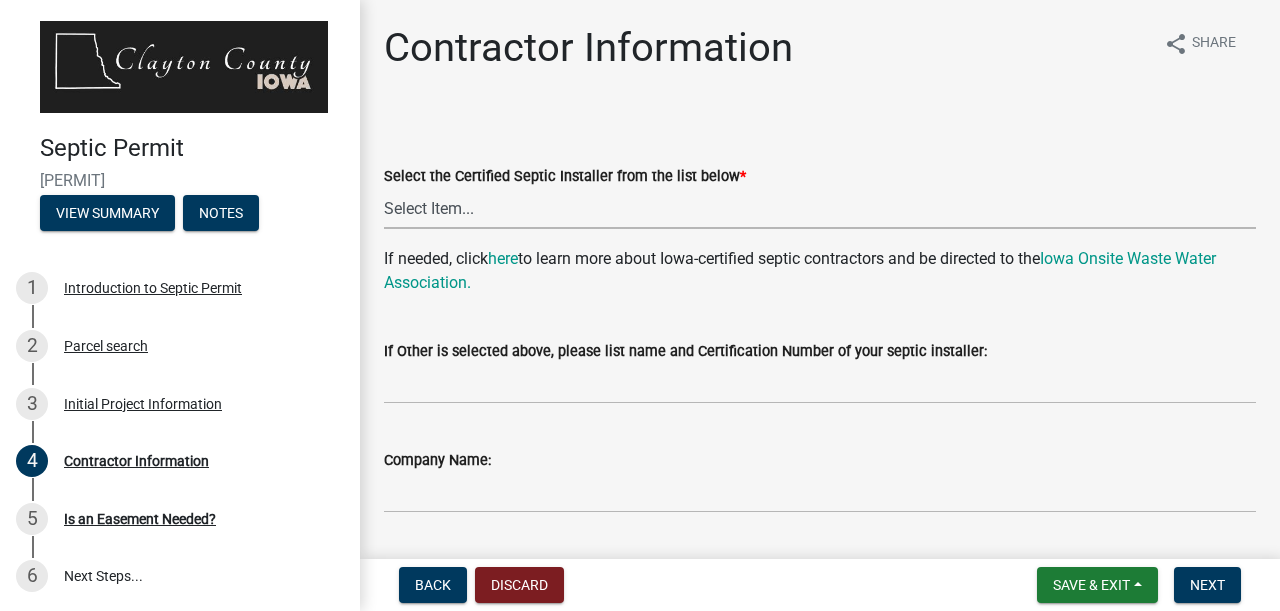 click on "Select Item... [FIRST] [LAST] |CIOWTS ID#509990 [COMPANY] | [FIRST] [LAST] | CIOWTS ID# 512410 [COMPANY] | [FIRST] [LAST] | CIOWTS ID# 505845 [COMPANY] | [FIRST] [LAST] | CIOWTS ID# 501165 [COMPANY] | [FIRST] [LAST] | CIOWTS ID# 514460 [COMPANY] | CIOWTS ID#510065 [COMPANY] | [FIRST] [LAST] | CIOWTS ID# 509895 [COMPANY] | CIOWTS #513150 [COMPANY] | [FIRST] [LAST] | CIOWTS ID# 512415 [COMPANY] | [FIRST] [LAST] | CIOWTS ID# 503845 [COMPANY] | [FIRST] [LAST] | CIOWTS ID# 510820 [COMPANY] | [FIRST] [LAST] |CIOWTS ID#505745 [COMPANY] | [FIRST] [LAST] |CIOWTS ID# 512355 [COMPANY] | [FIRST] [LAST] | CIOWTS ID# 509465 OR 511325 [COMPANY] | [FIRST] [LAST] | CIOWTS ID# 510105 [COMPANY] [COMPANY] | [FIRST] [LAST] | CIOWTS ID#503765 [COMPANY] | [FIRST] [LAST] | CIOWTS ID# 511960 [FIRST] [LAST] | CIOWTS ID# 511980" at bounding box center [820, 208] 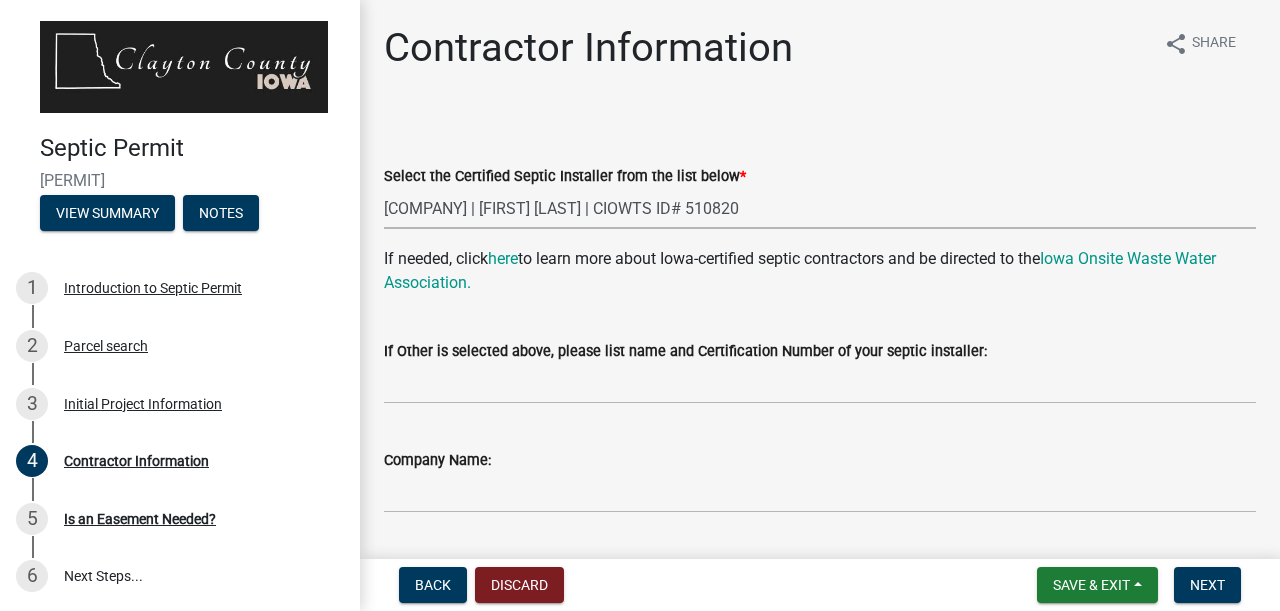 click on "Select Item... [FIRST] [LAST] |CIOWTS ID#509990 [COMPANY] | [FIRST] [LAST] | CIOWTS ID# 512410 [COMPANY] | [FIRST] [LAST] | CIOWTS ID# 505845 [COMPANY] | [FIRST] [LAST] | CIOWTS ID# 501165 [COMPANY] | [FIRST] [LAST] | CIOWTS ID# 514460 [COMPANY] | CIOWTS ID#510065 [COMPANY] | [FIRST] [LAST] | CIOWTS ID# 509895 [COMPANY] | CIOWTS #513150 [COMPANY] | [FIRST] [LAST] | CIOWTS ID# 512415 [COMPANY] | [FIRST] [LAST] | CIOWTS ID# 503845 [COMPANY] | [FIRST] [LAST] | CIOWTS ID# 510820 [COMPANY] | [FIRST] [LAST] |CIOWTS ID#505745 [COMPANY] | [FIRST] [LAST] |CIOWTS ID# 512355 [COMPANY] | [FIRST] [LAST] | CIOWTS ID# 509465 OR 511325 [COMPANY] | [FIRST] [LAST] | CIOWTS ID# 510105 [COMPANY] [COMPANY] | [FIRST] [LAST] | CIOWTS ID#503765 [COMPANY] | [FIRST] [LAST] | CIOWTS ID# 511960 [FIRST] [LAST] | CIOWTS ID# 511980" at bounding box center [820, 208] 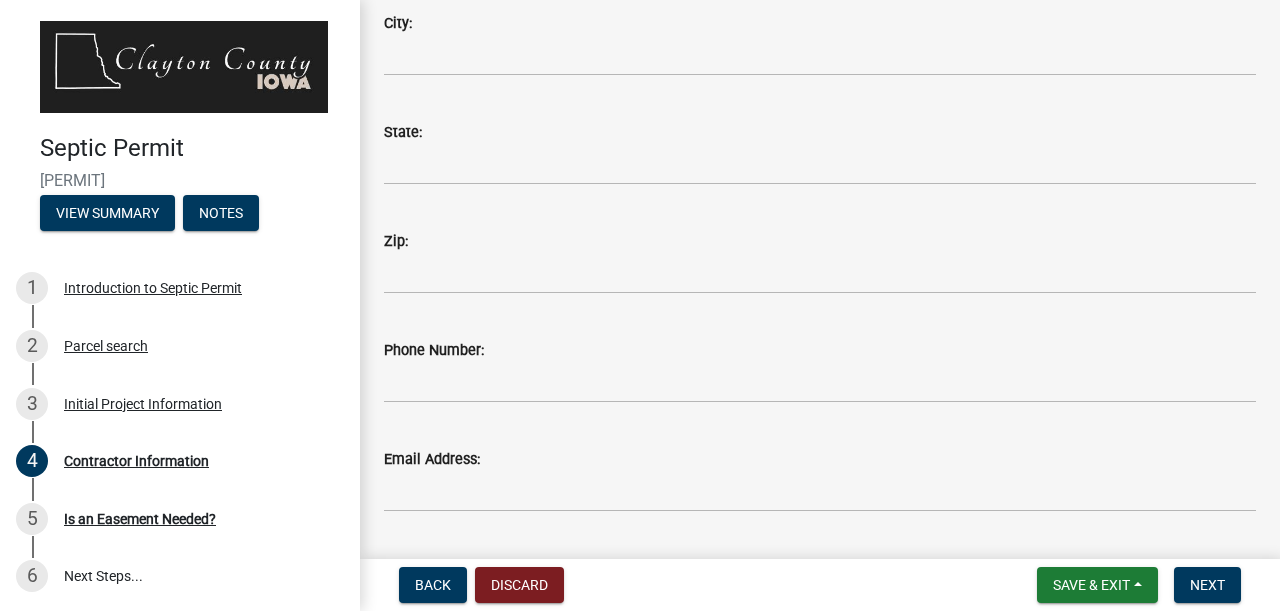 scroll, scrollTop: 819, scrollLeft: 0, axis: vertical 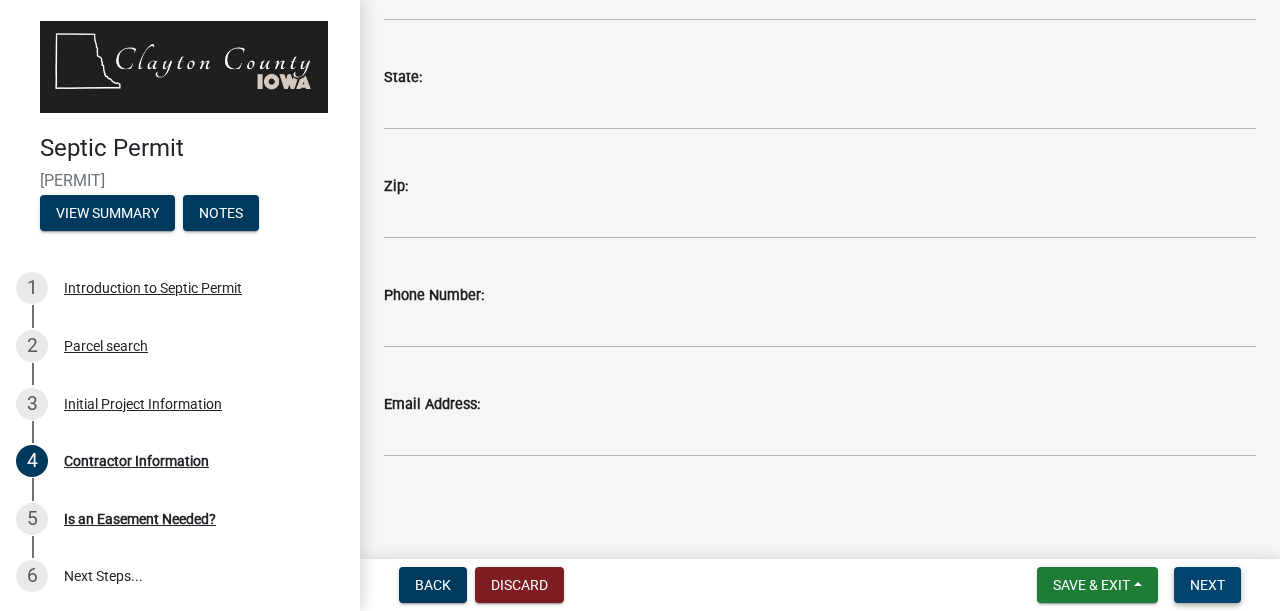 click on "Next" at bounding box center (1207, 585) 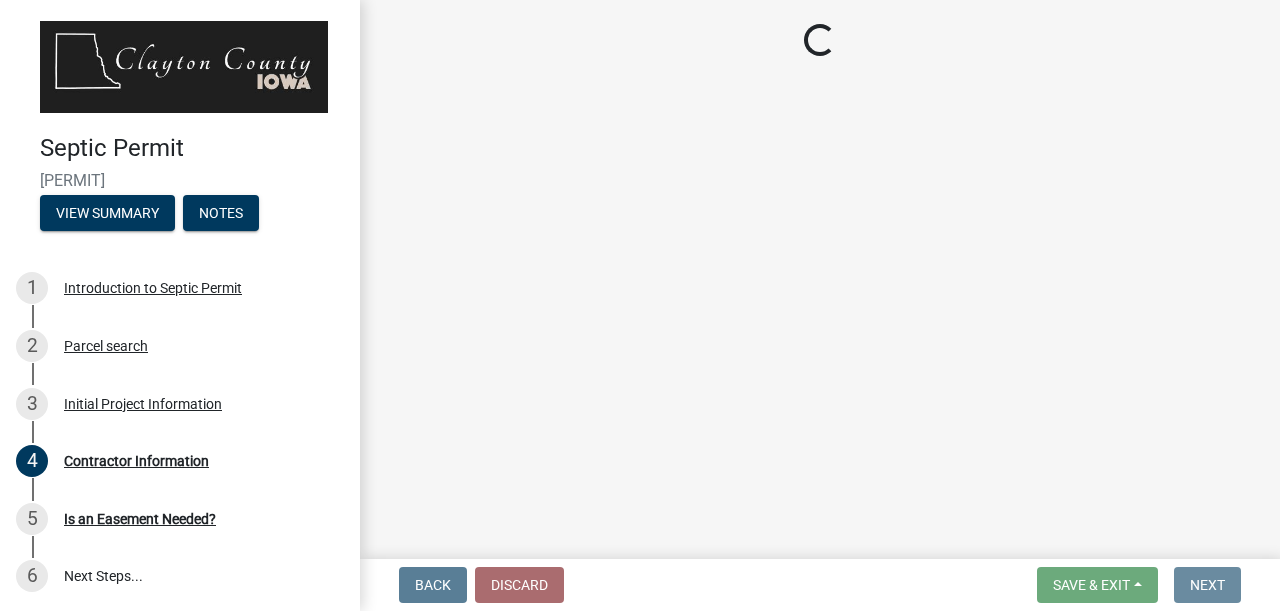 scroll, scrollTop: 0, scrollLeft: 0, axis: both 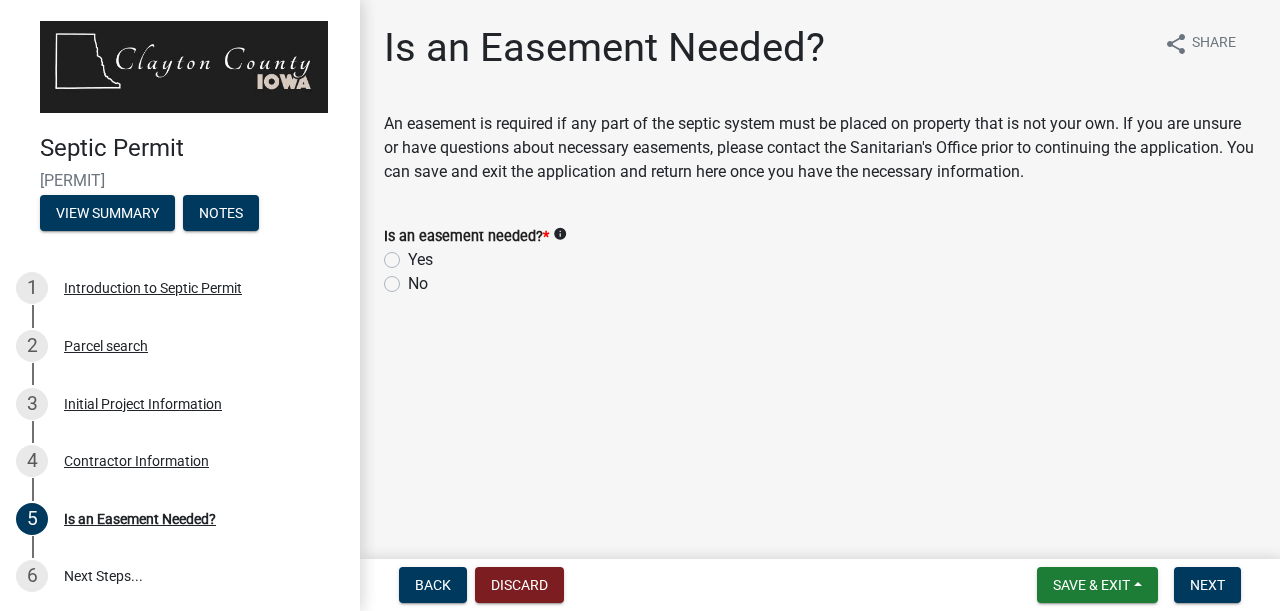 click on "No" 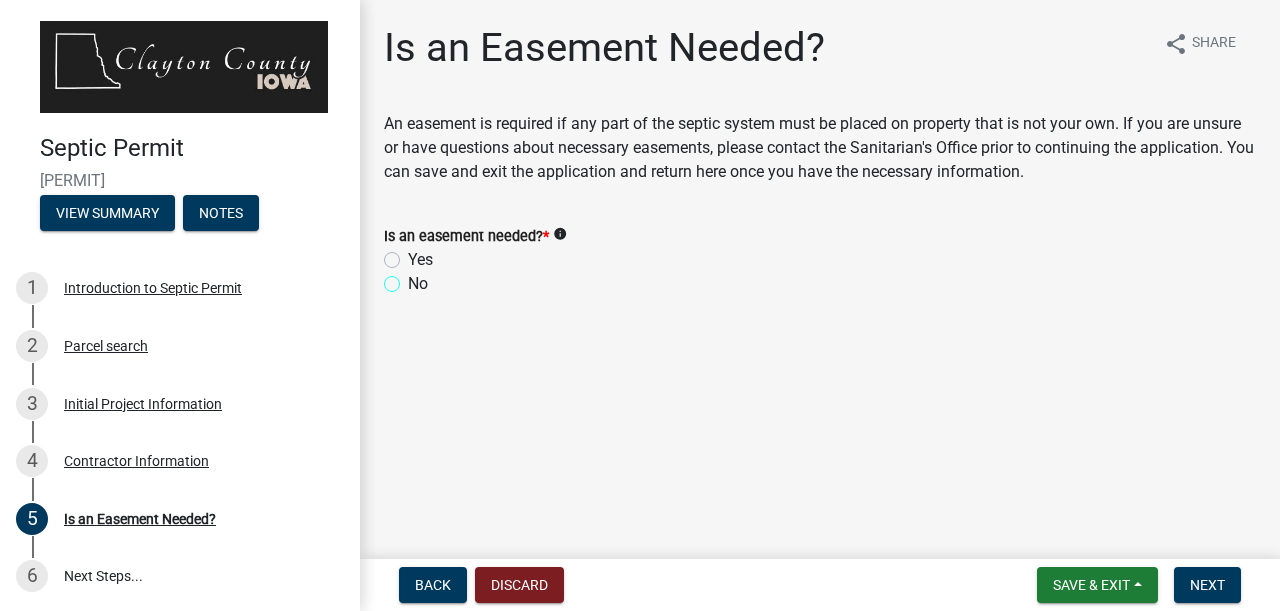 click on "No" at bounding box center (414, 278) 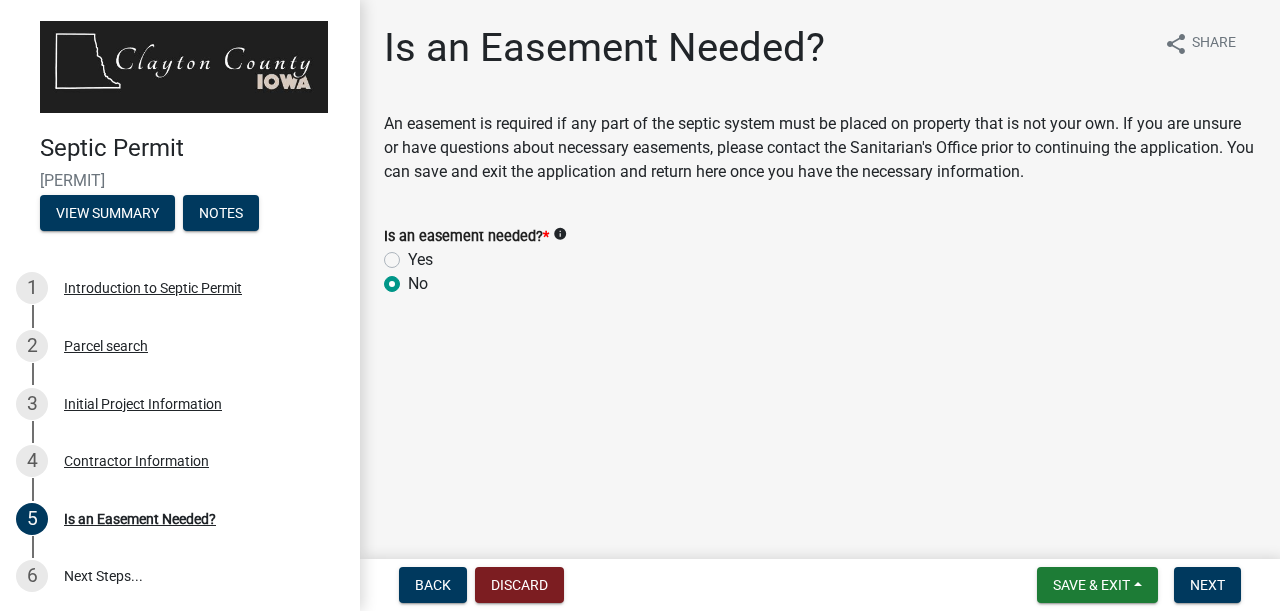 radio on "true" 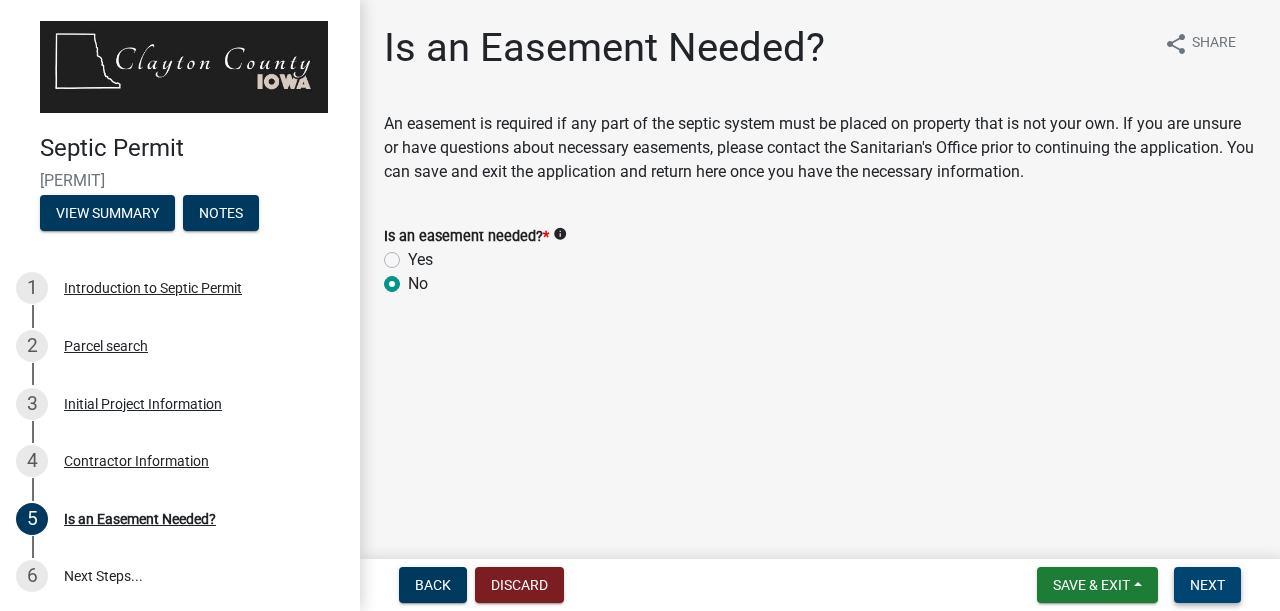 click on "Next" at bounding box center (1207, 585) 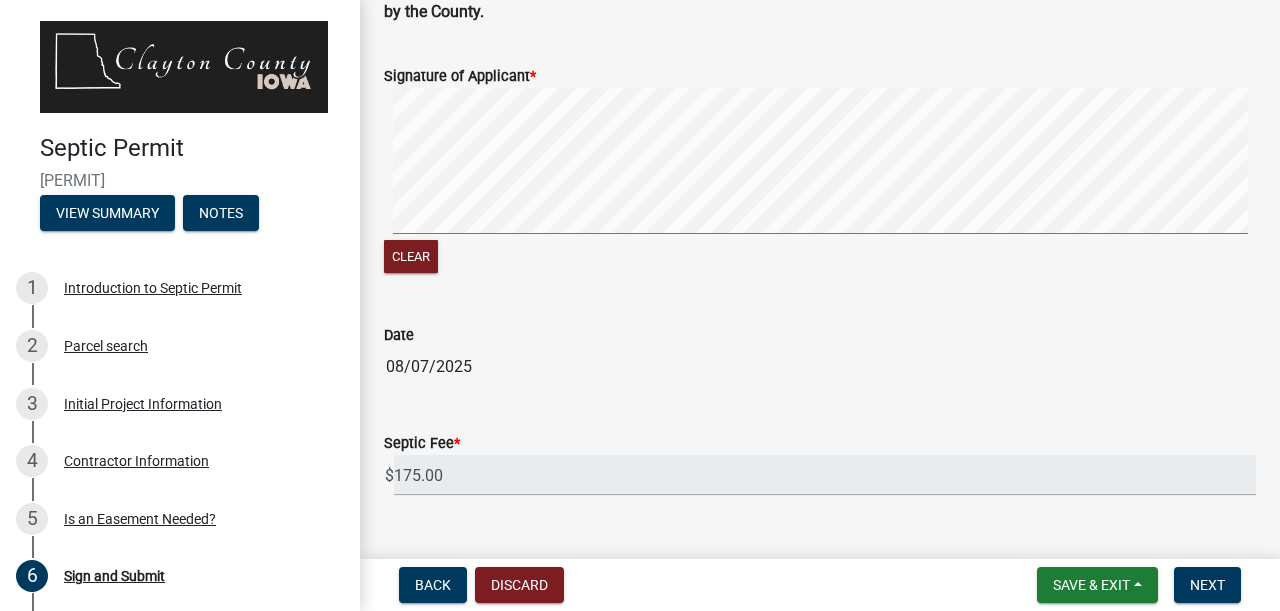 scroll, scrollTop: 248, scrollLeft: 0, axis: vertical 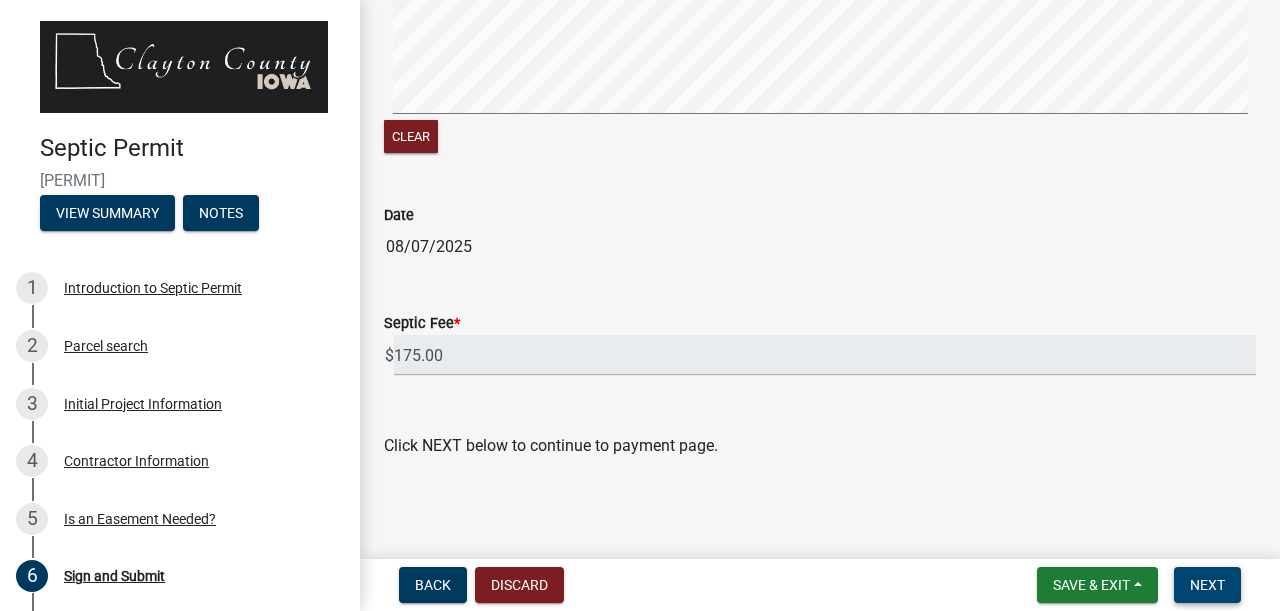 click on "Next" at bounding box center (1207, 585) 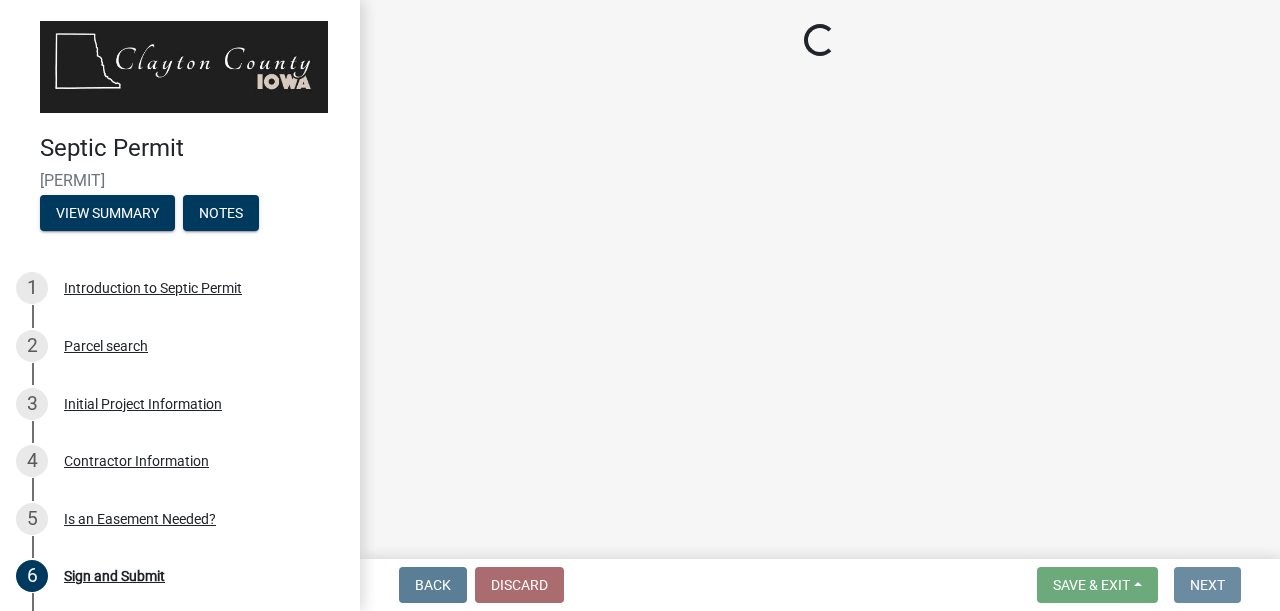 scroll, scrollTop: 0, scrollLeft: 0, axis: both 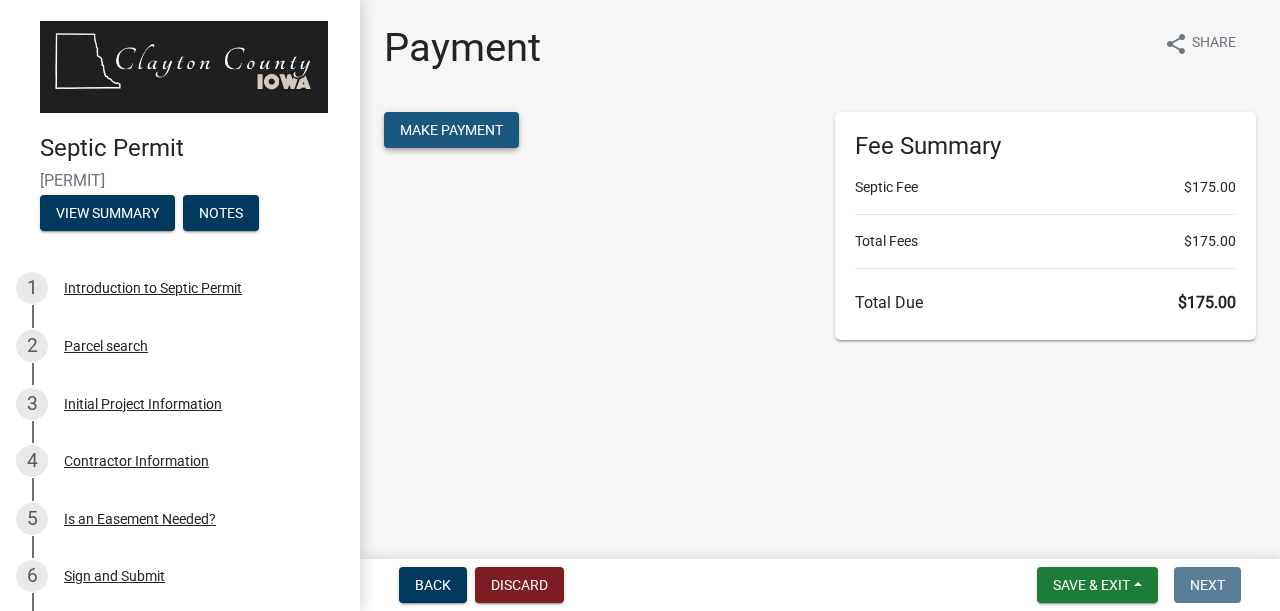 click on "Make Payment" 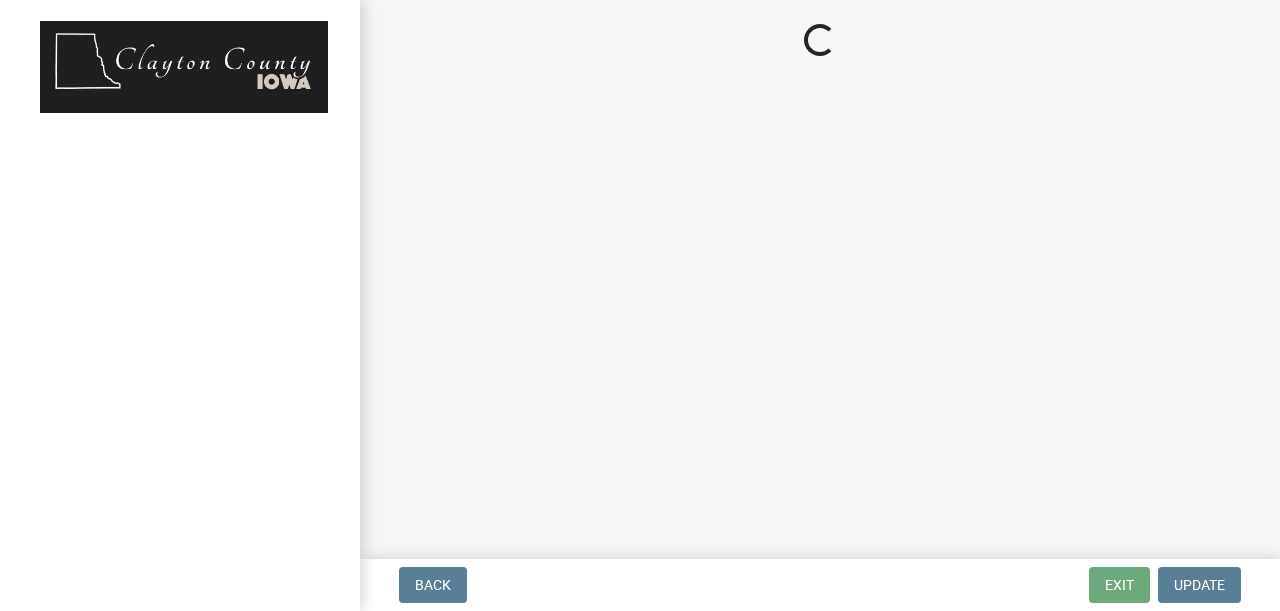 scroll, scrollTop: 0, scrollLeft: 0, axis: both 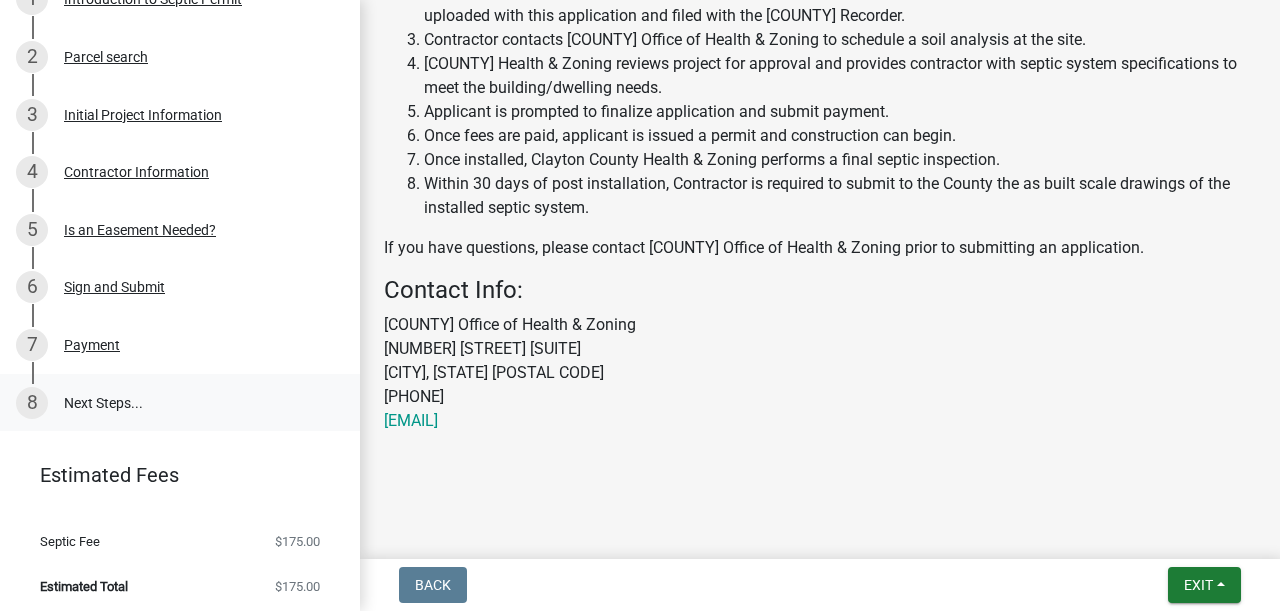 click on "8   Next Steps..." at bounding box center (180, 403) 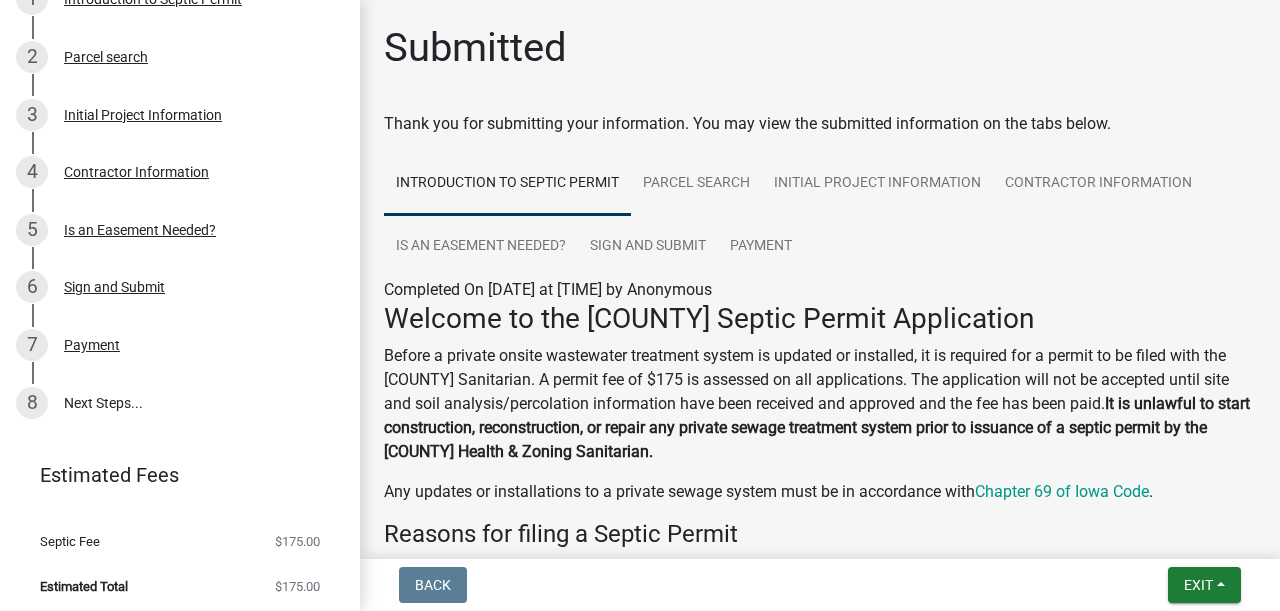 scroll, scrollTop: 0, scrollLeft: 0, axis: both 